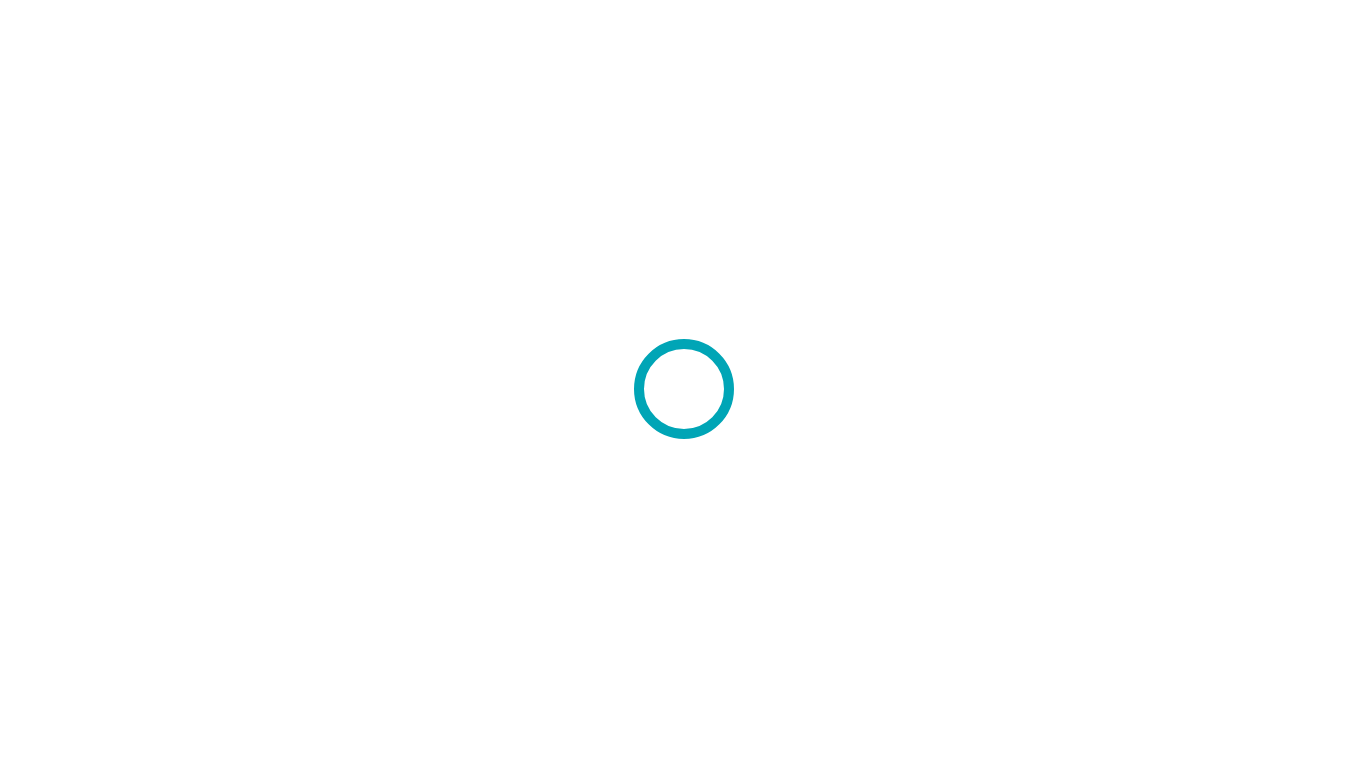 scroll, scrollTop: 0, scrollLeft: 0, axis: both 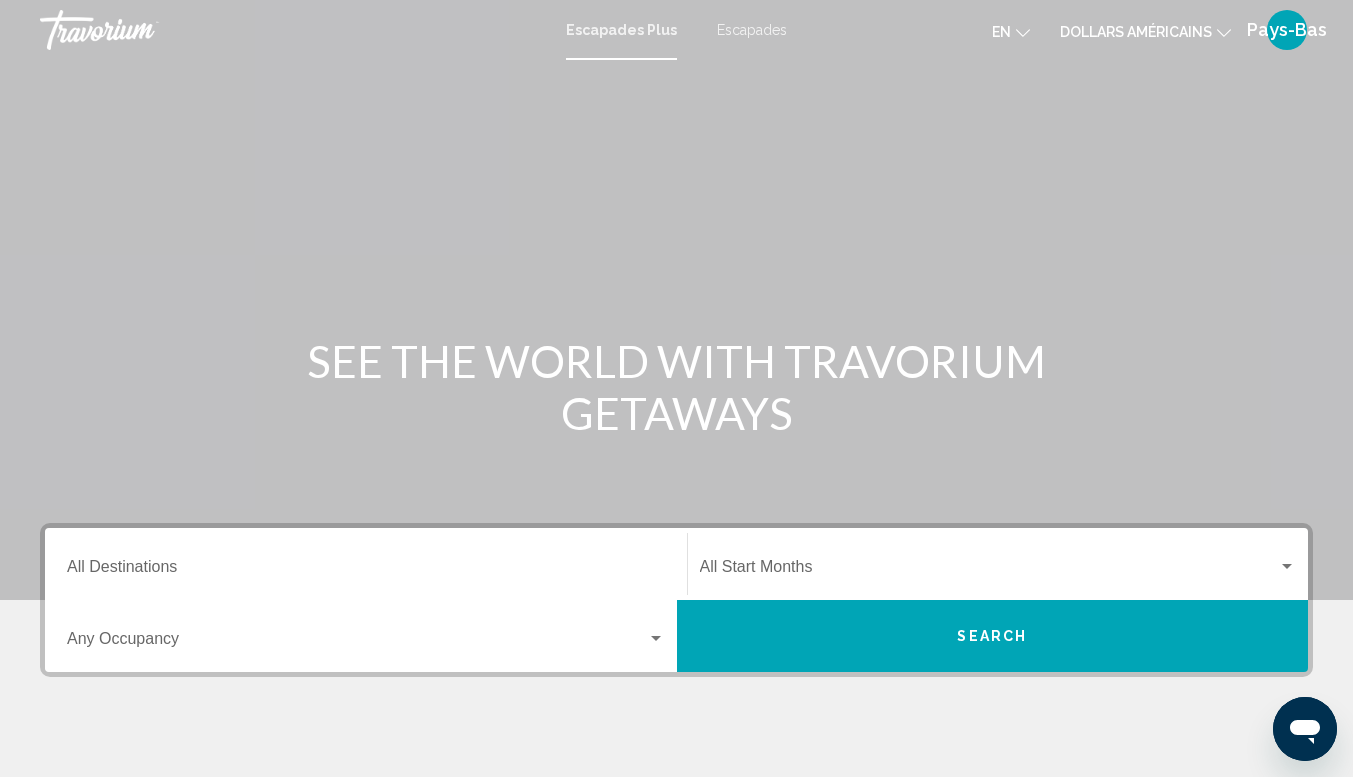 click at bounding box center [676, 300] 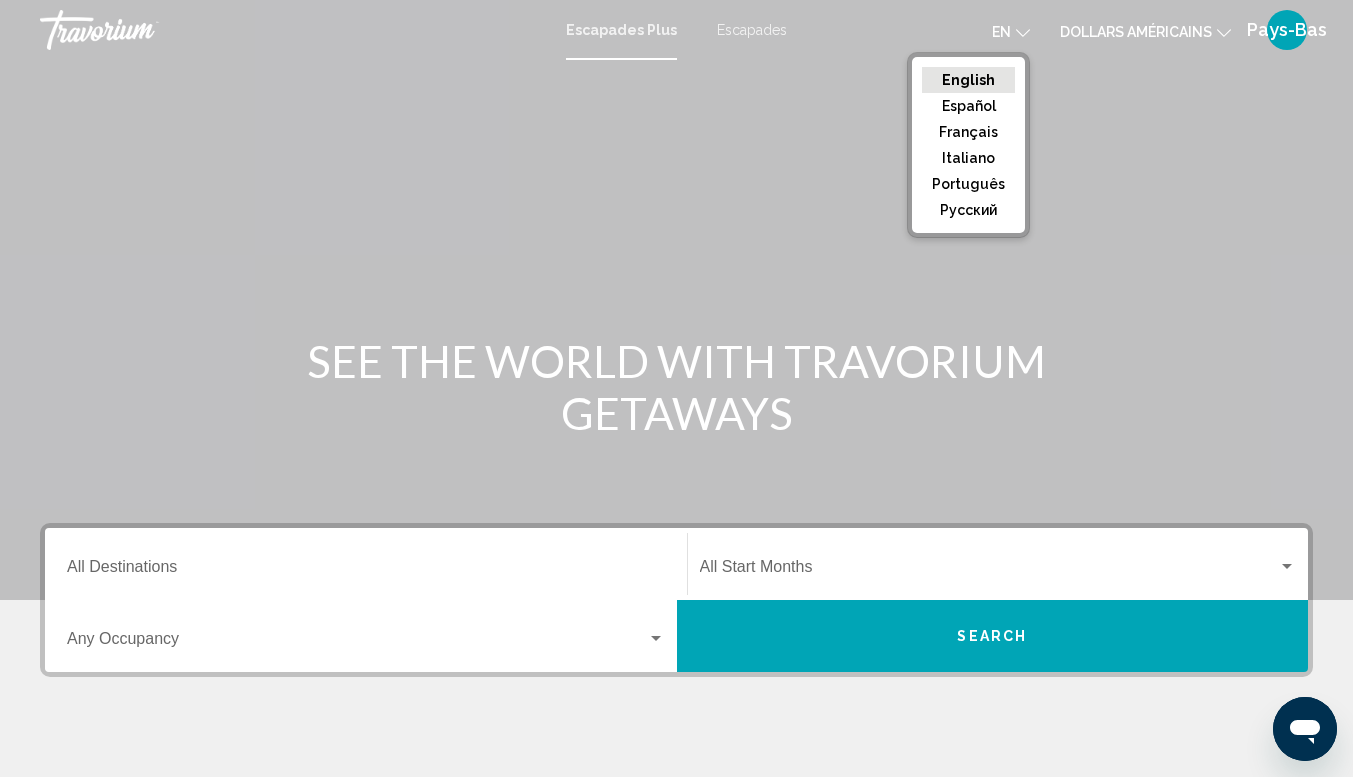 click on "Français" 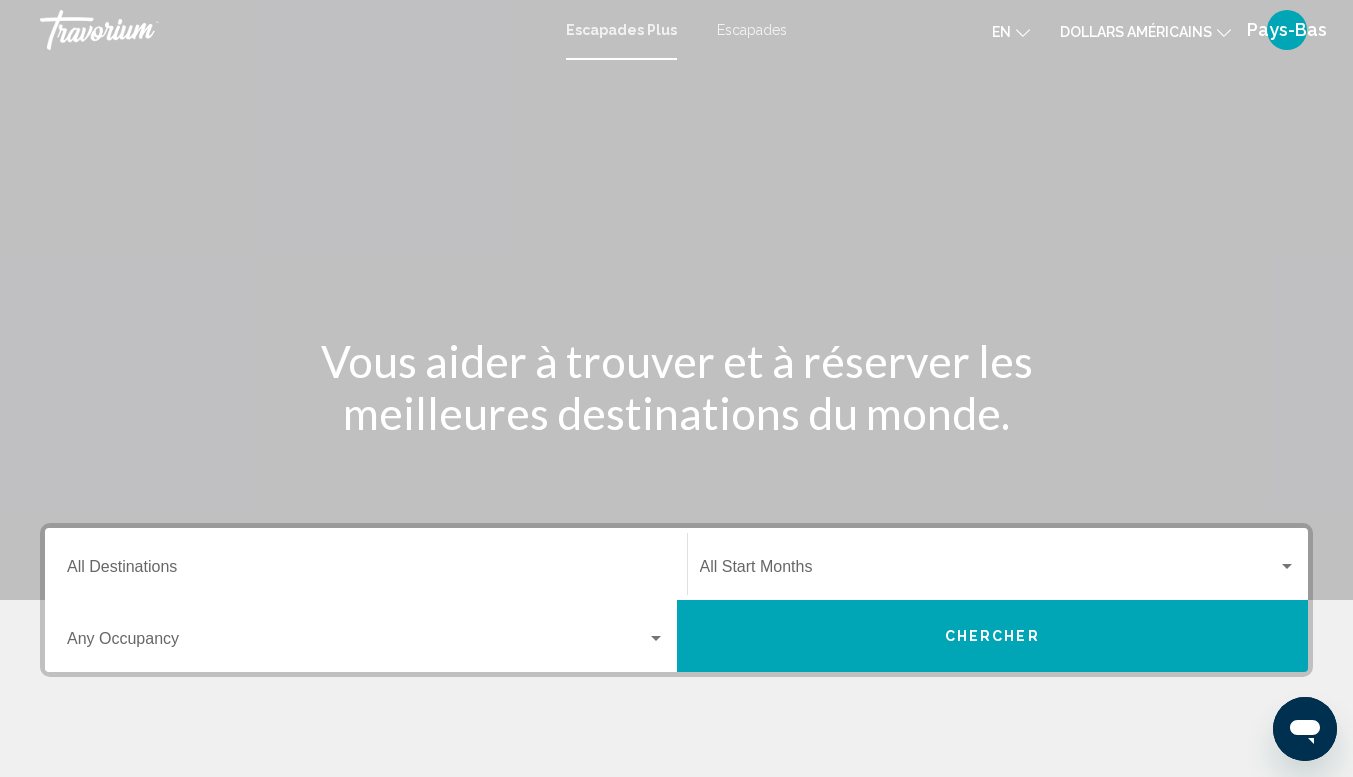 click 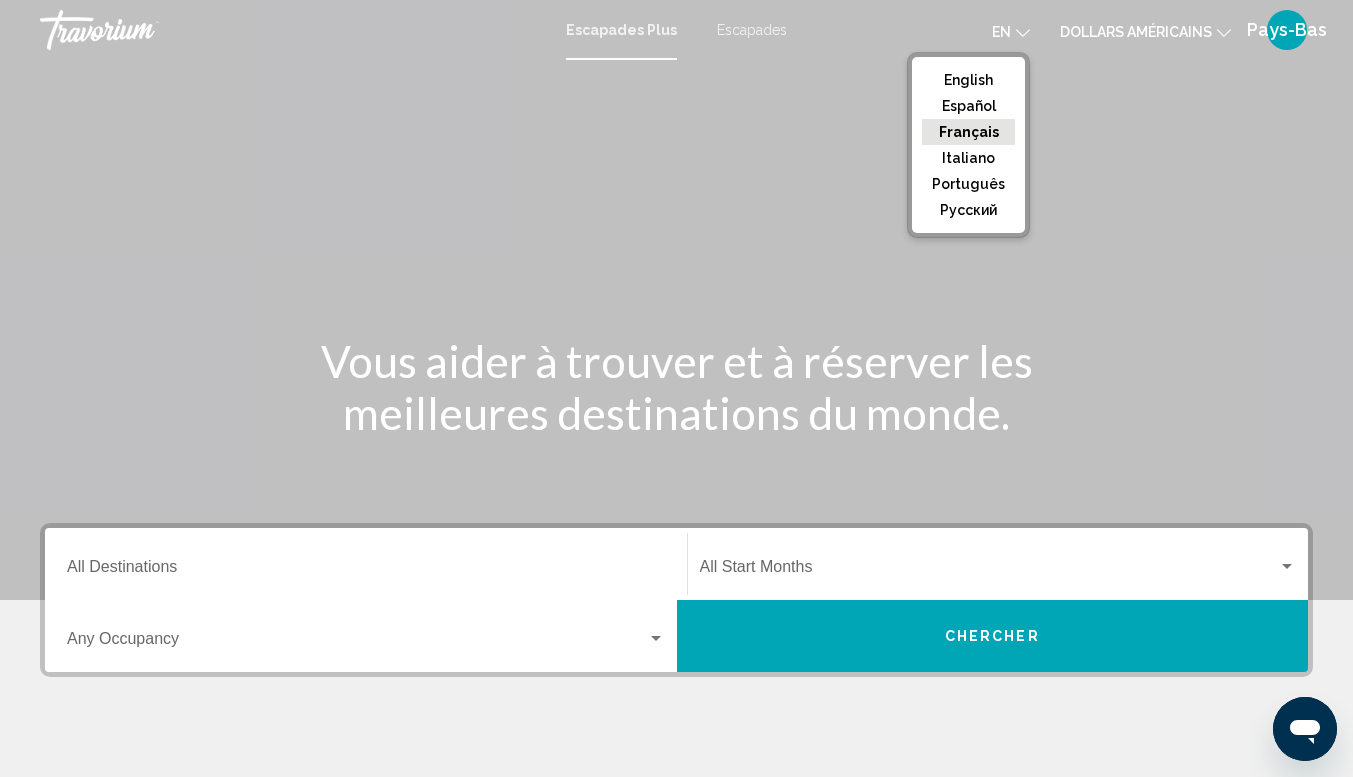 click on "Français" 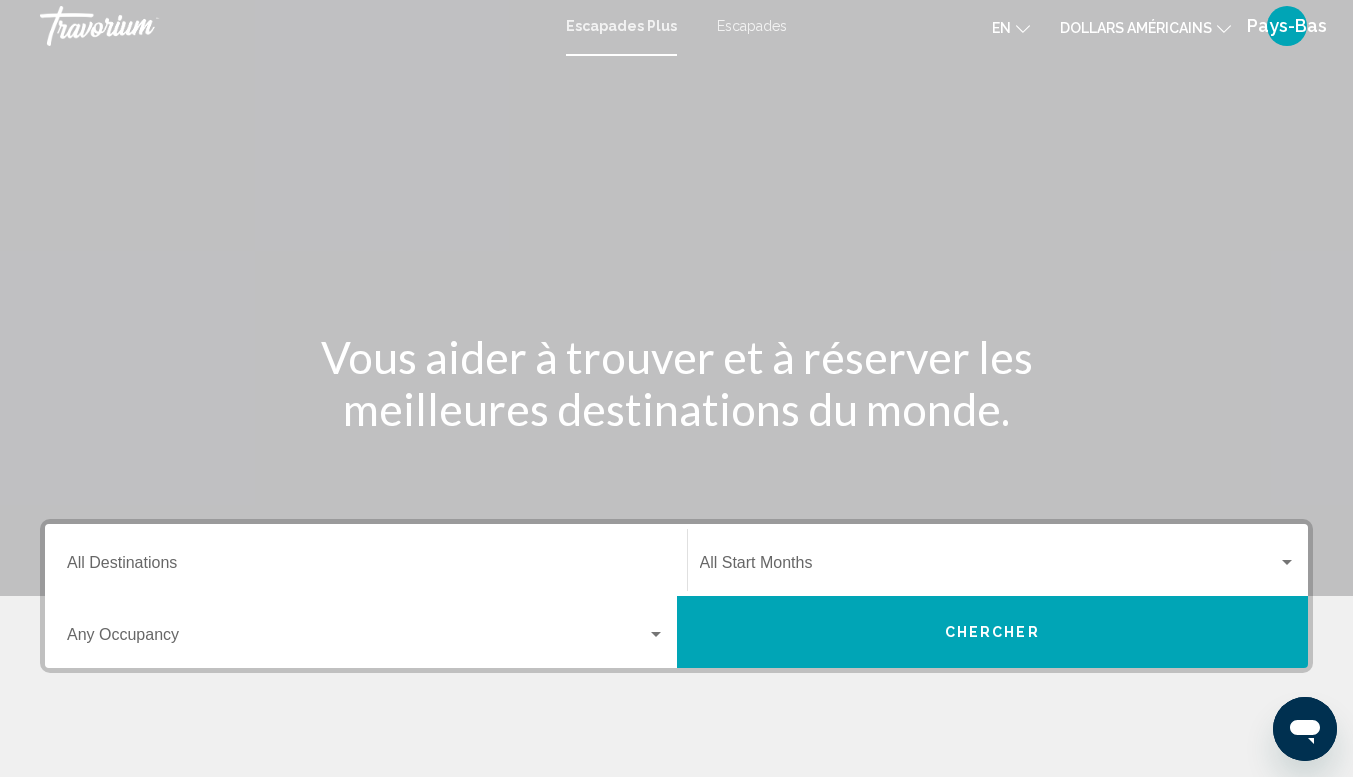 scroll, scrollTop: 0, scrollLeft: 0, axis: both 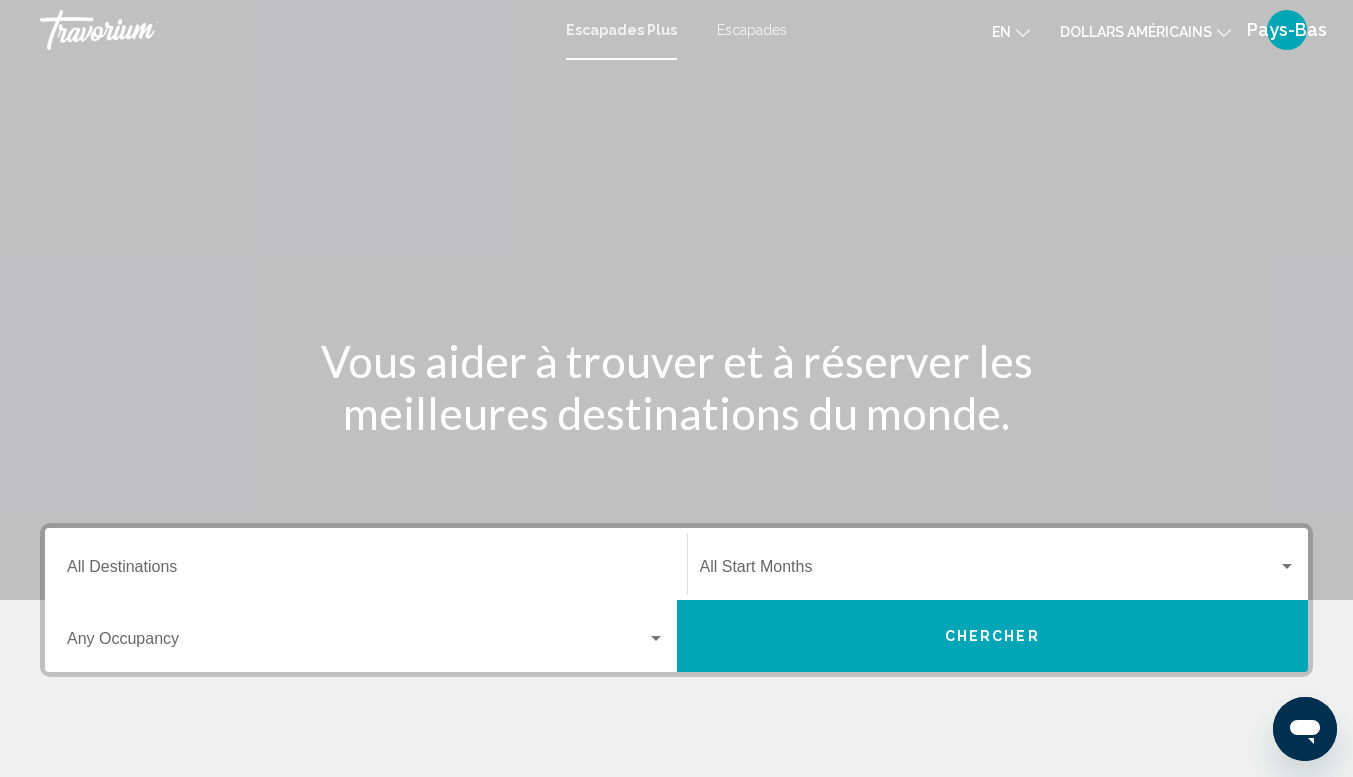 click on "en" 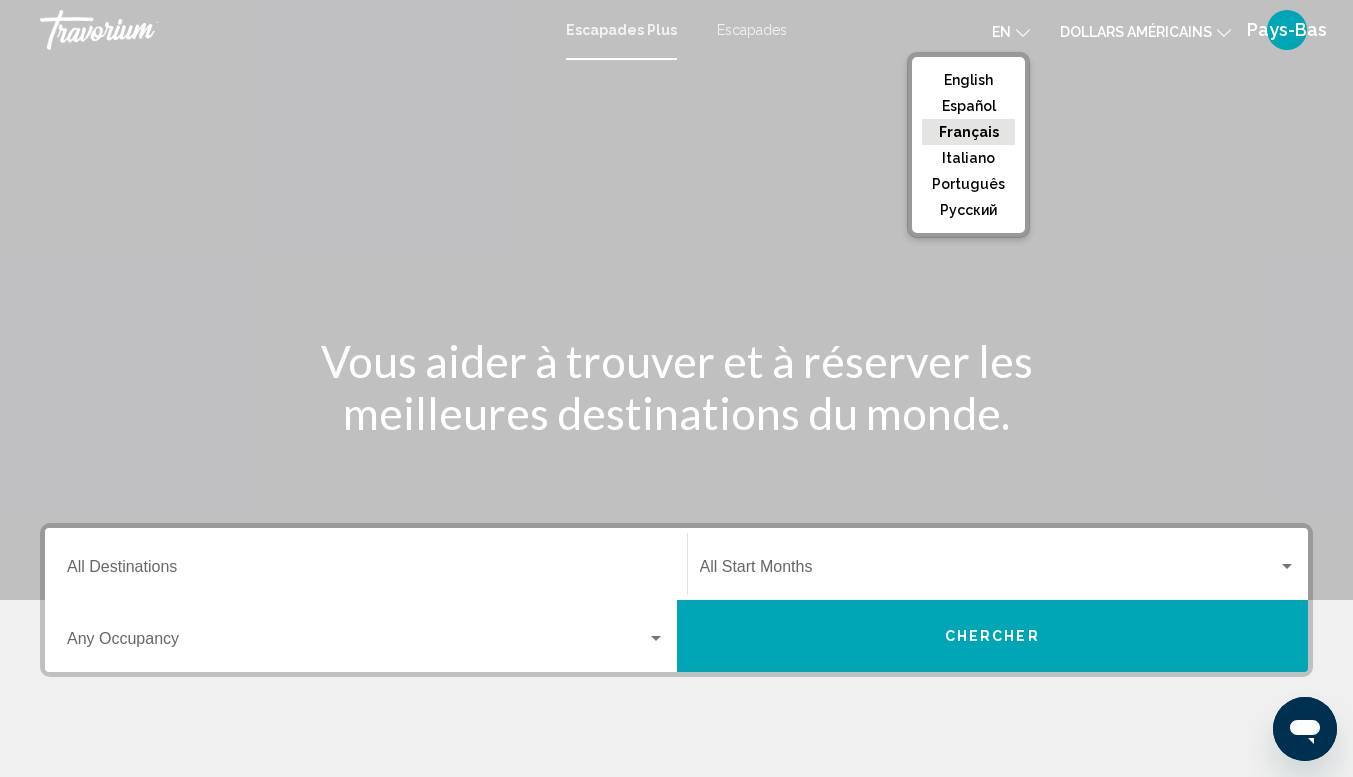 click on "Français" 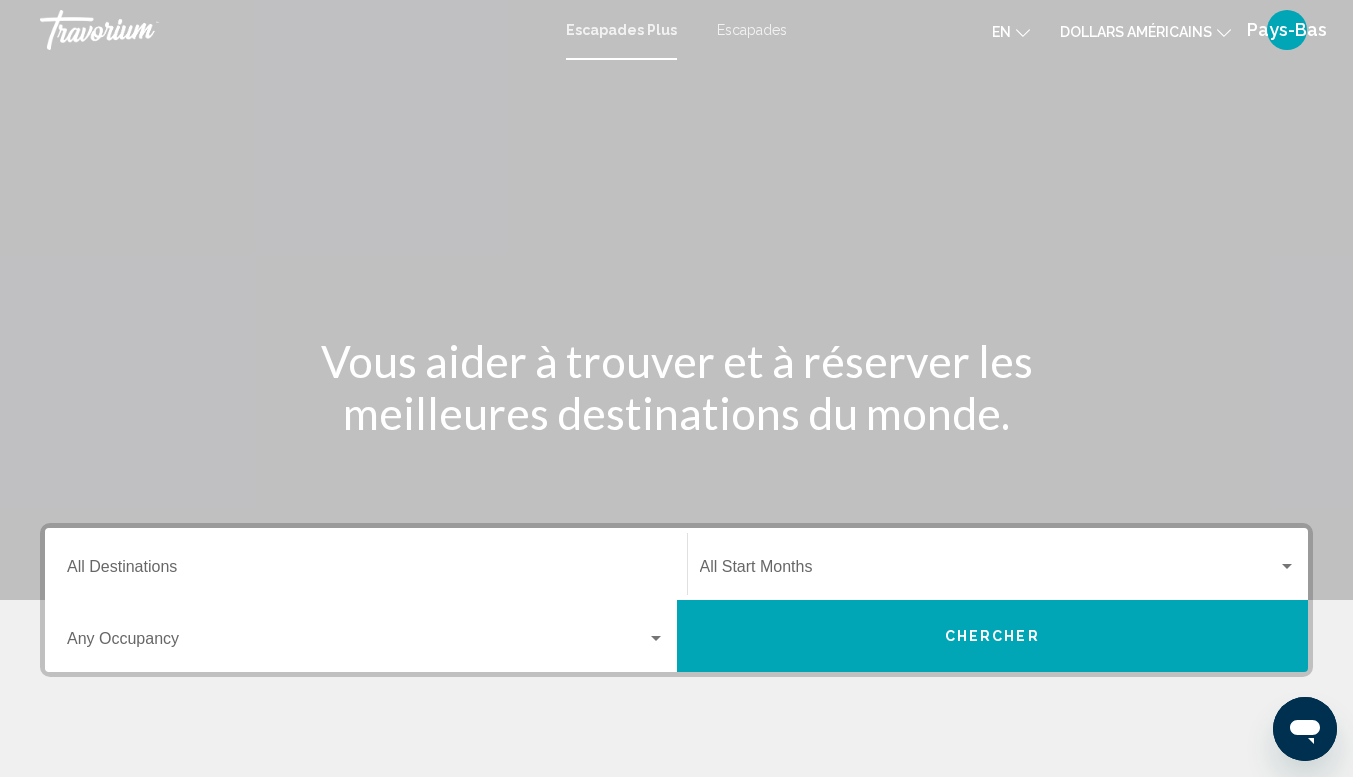 click at bounding box center [676, 300] 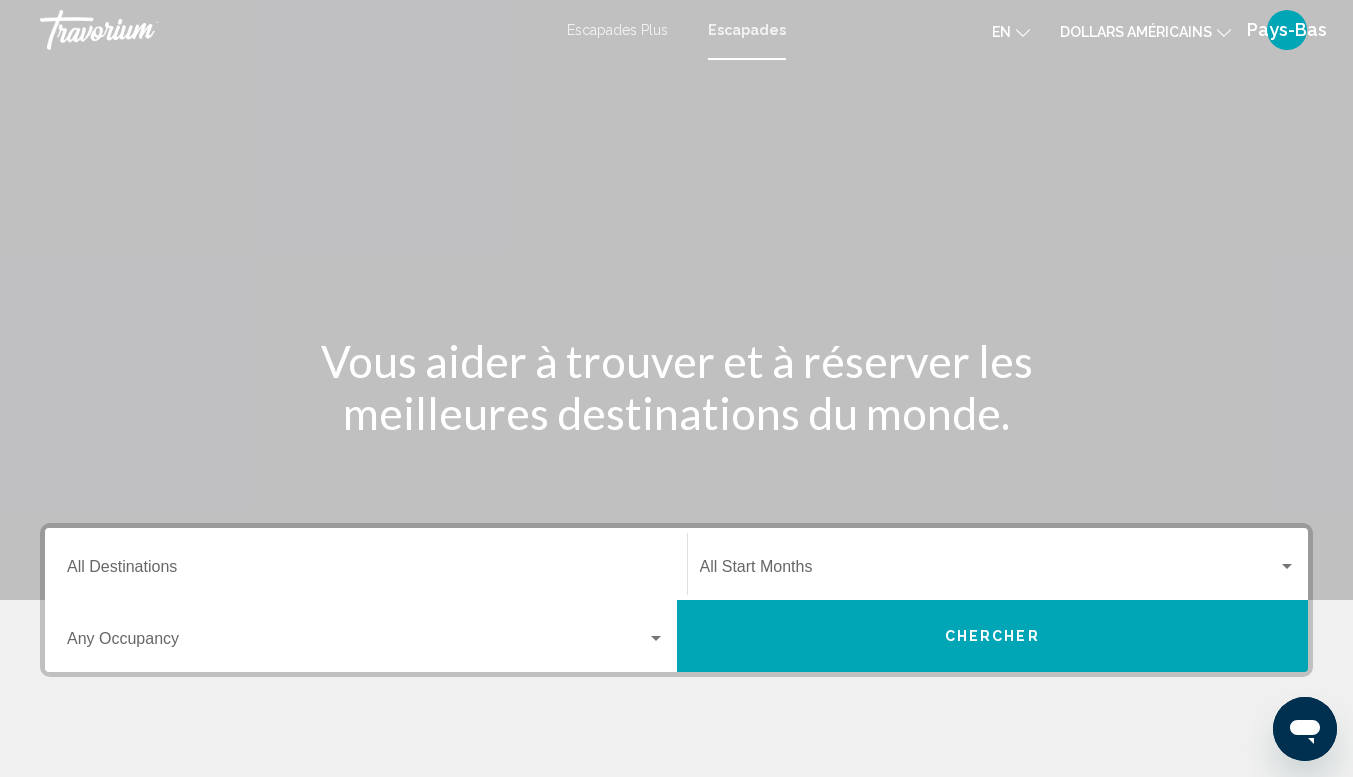 click on "dollars américains" 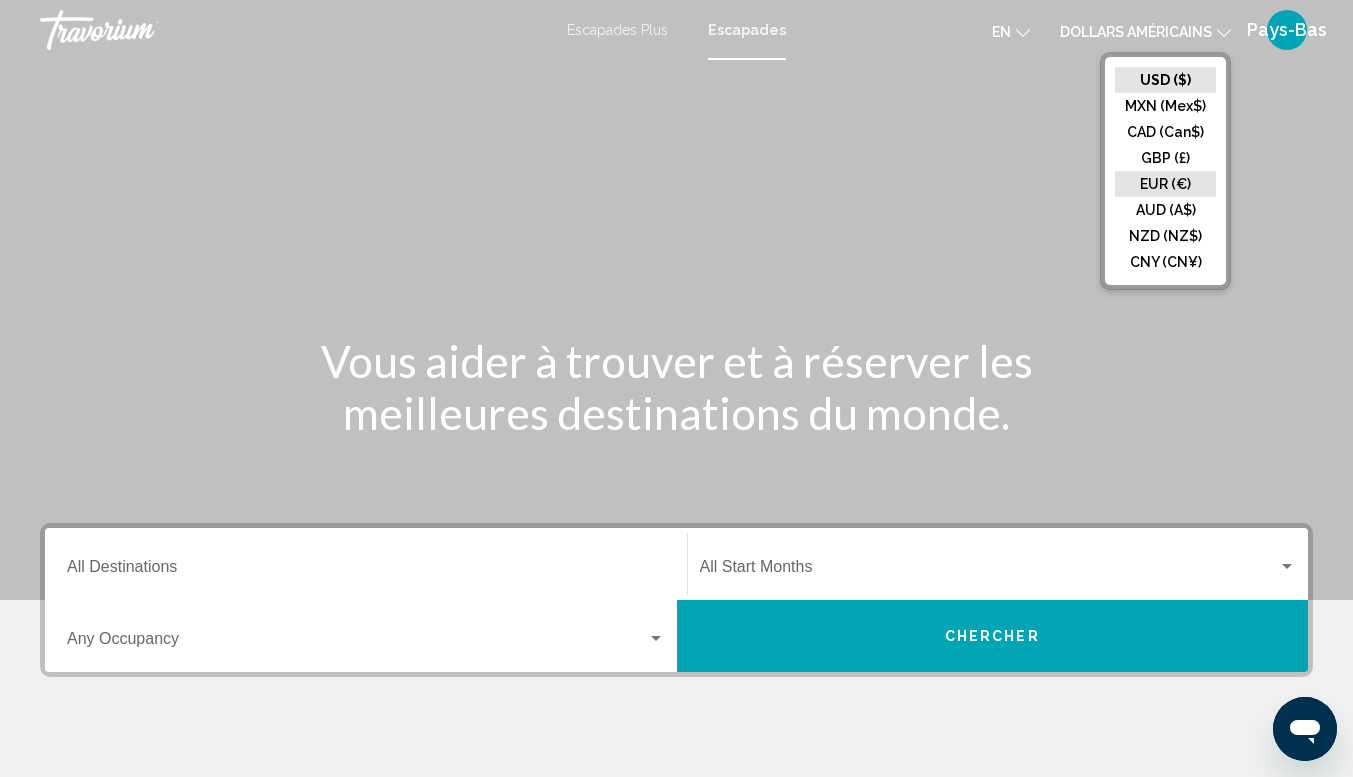 click on "EUR (€)" 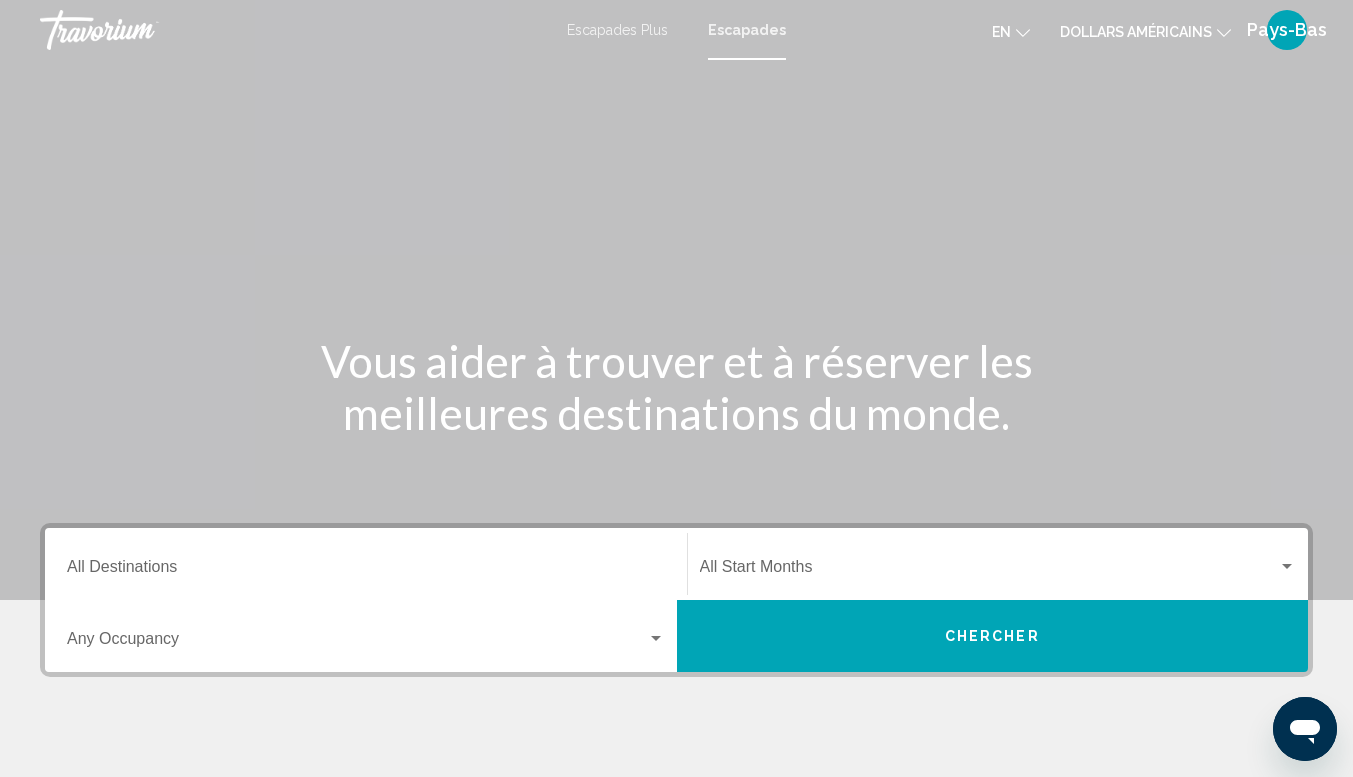 click on "Pays-Bas" at bounding box center [1287, 29] 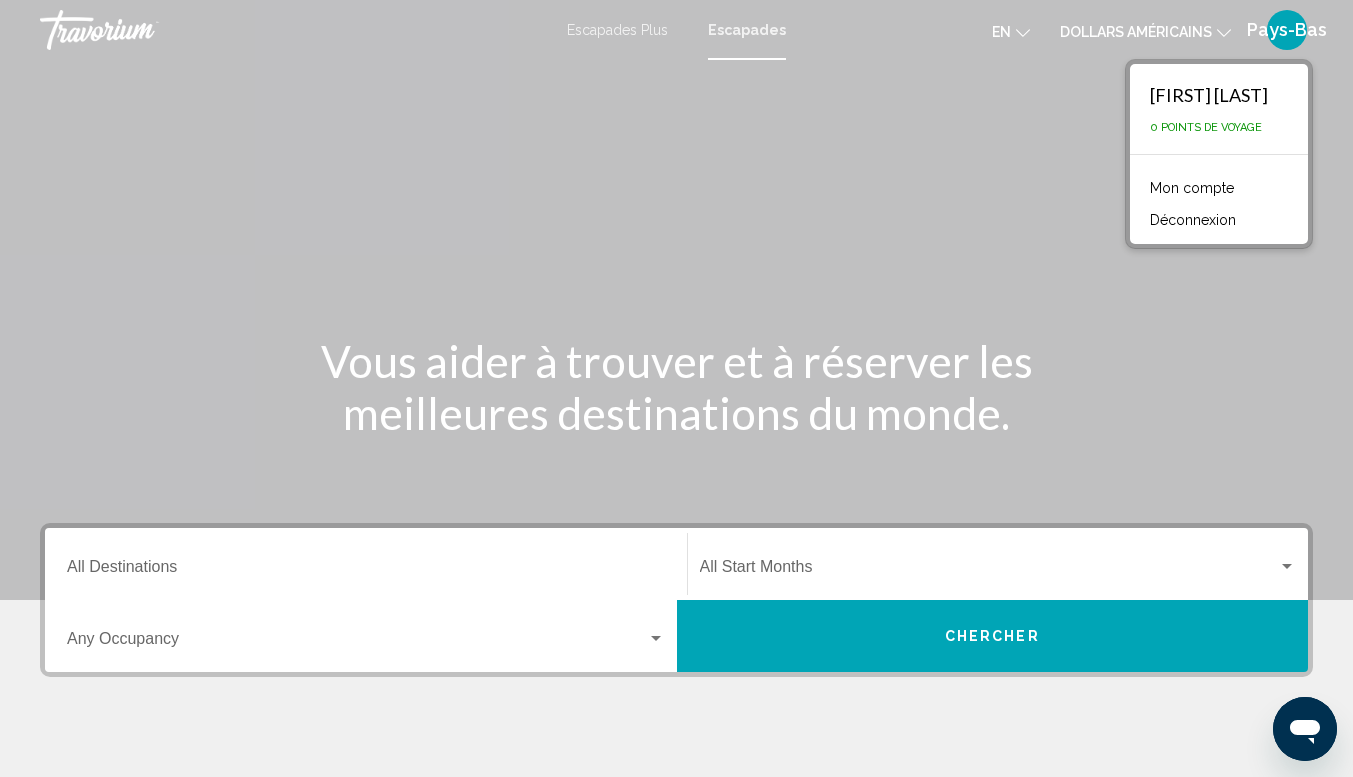 click on "Pays-Bas" at bounding box center [1287, 29] 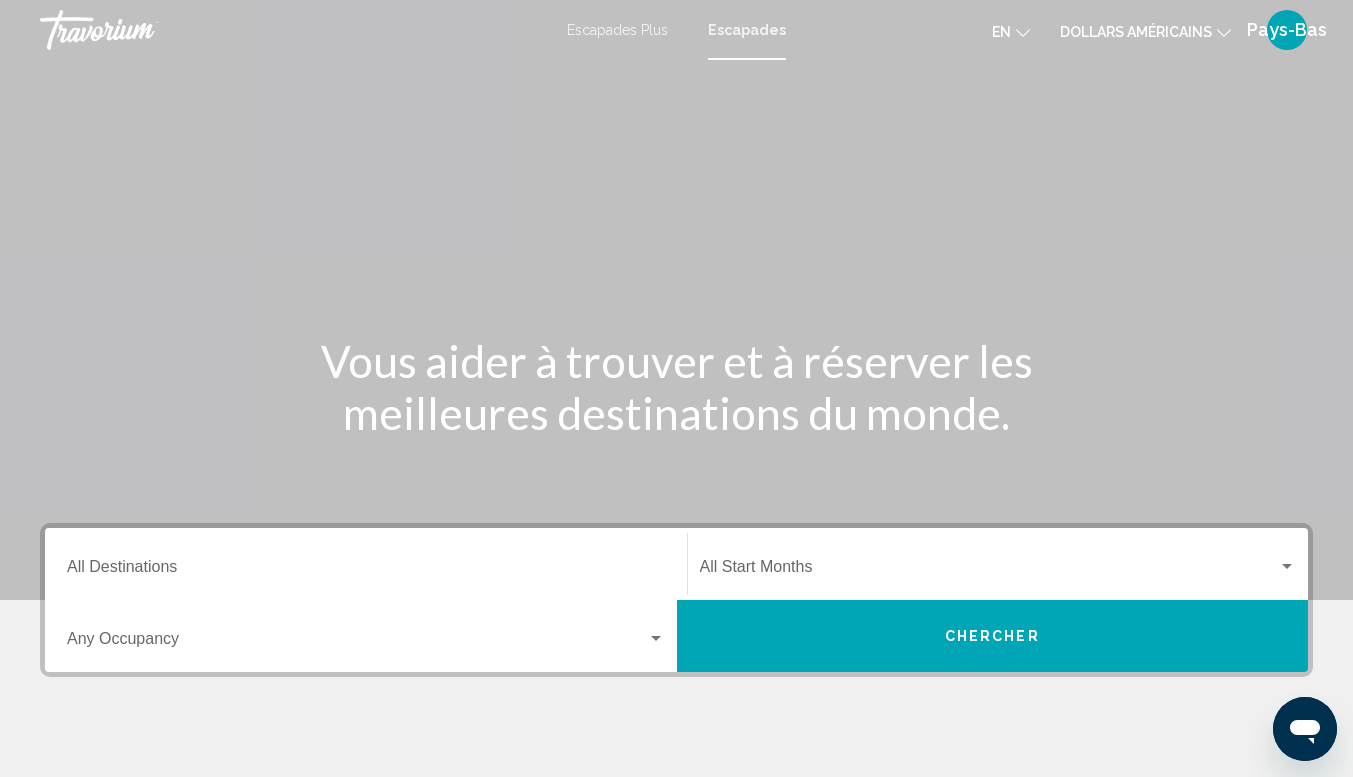 click on "Pays-Bas" at bounding box center (1287, 29) 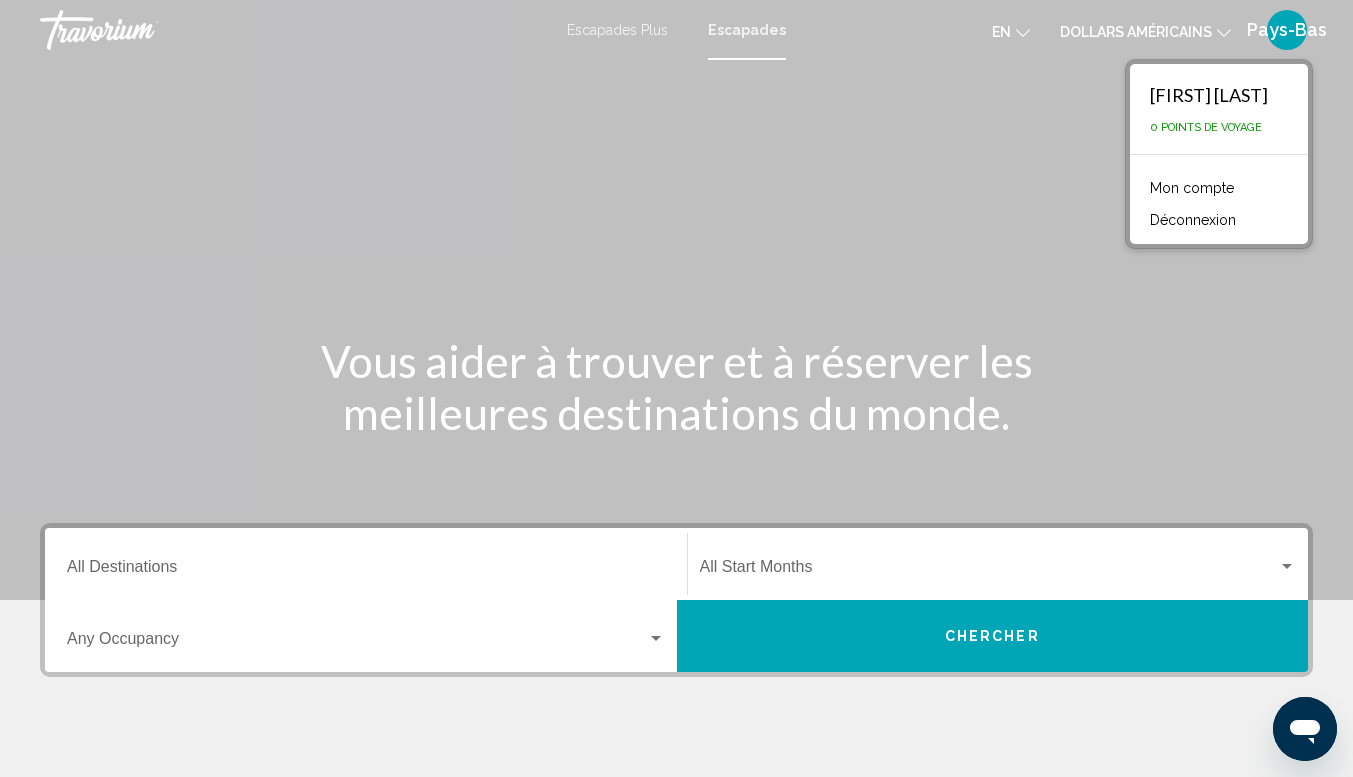 click on "0 points de voyage" at bounding box center [1206, 127] 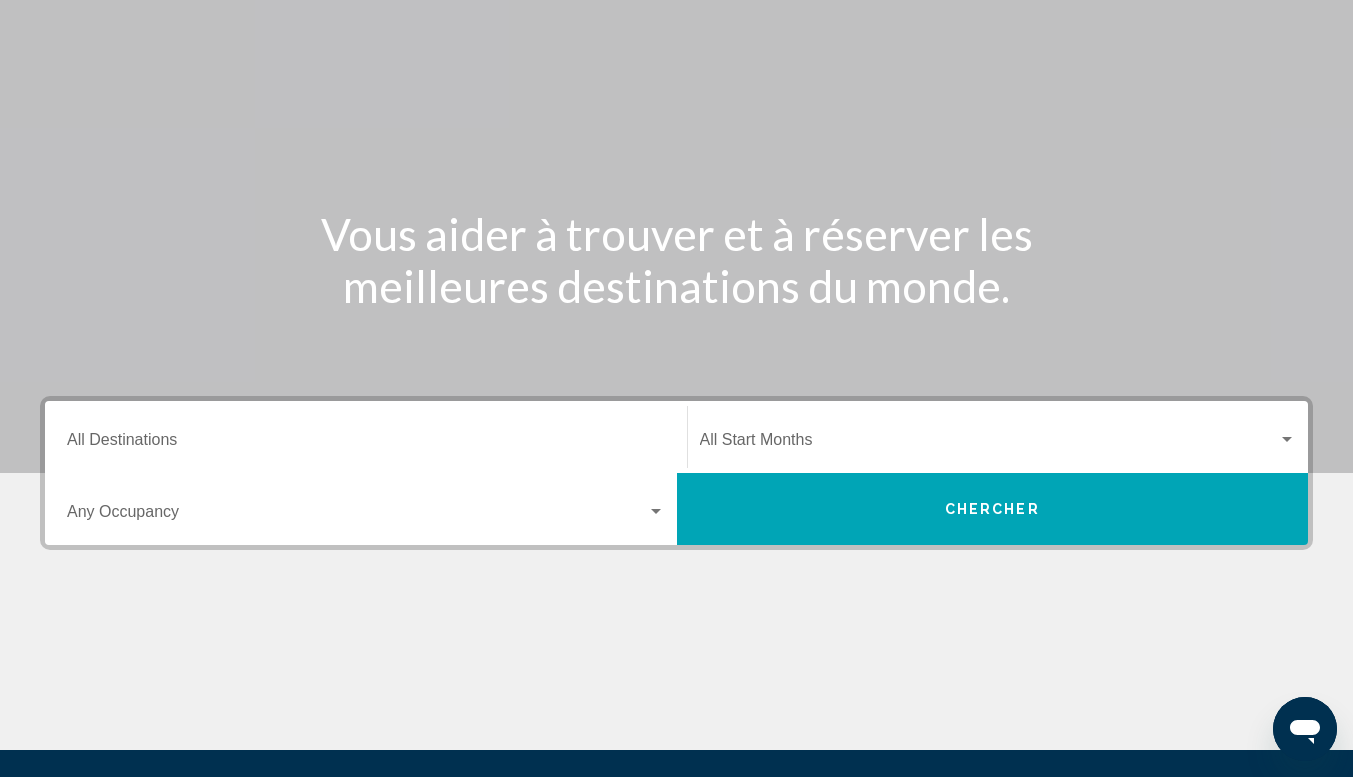 scroll, scrollTop: 300, scrollLeft: 0, axis: vertical 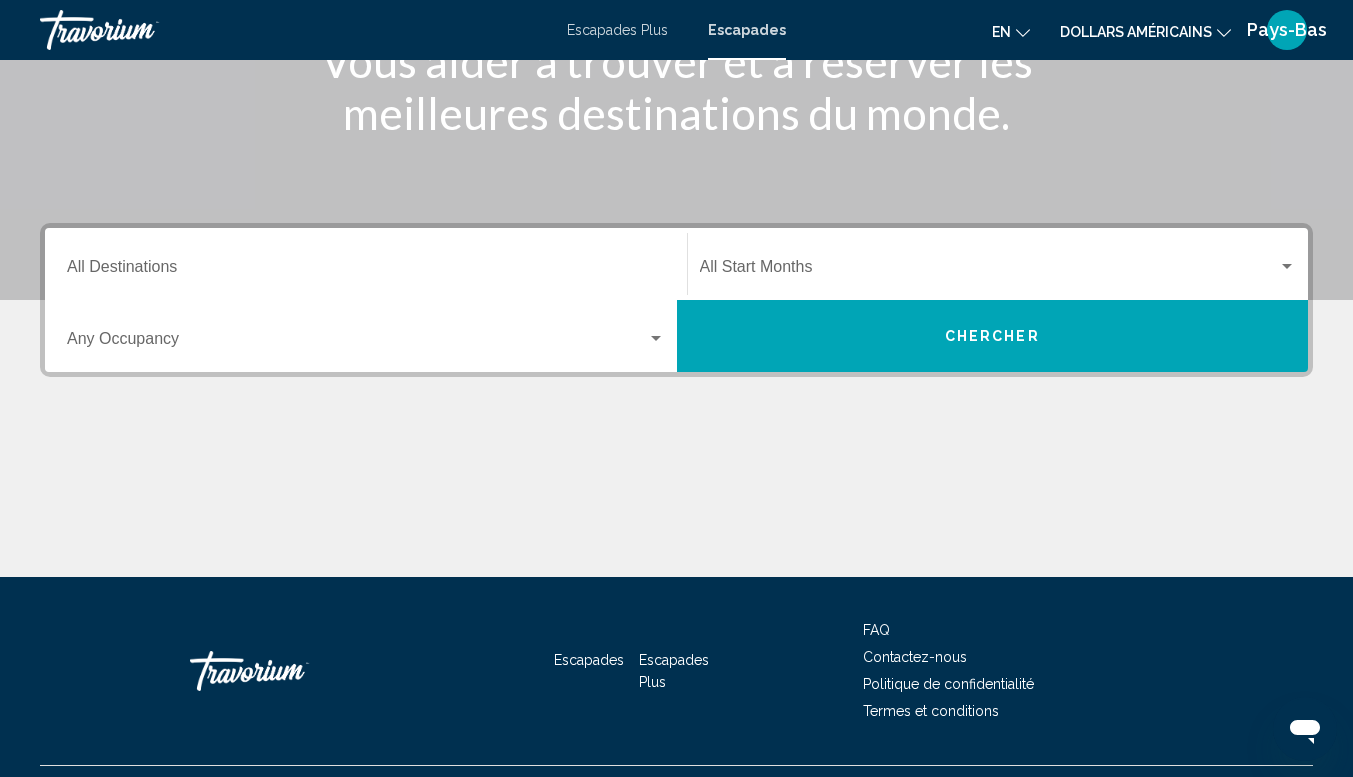 click at bounding box center (656, 339) 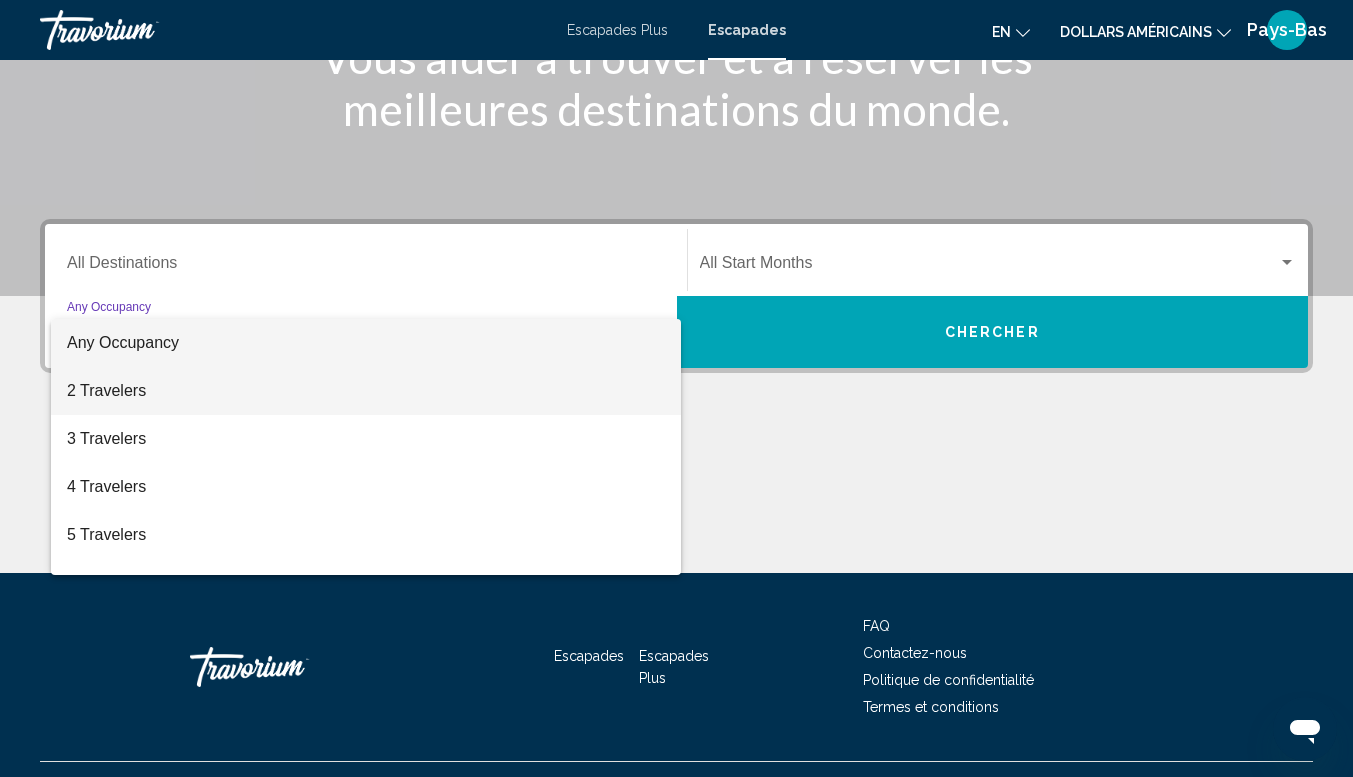 scroll, scrollTop: 345, scrollLeft: 0, axis: vertical 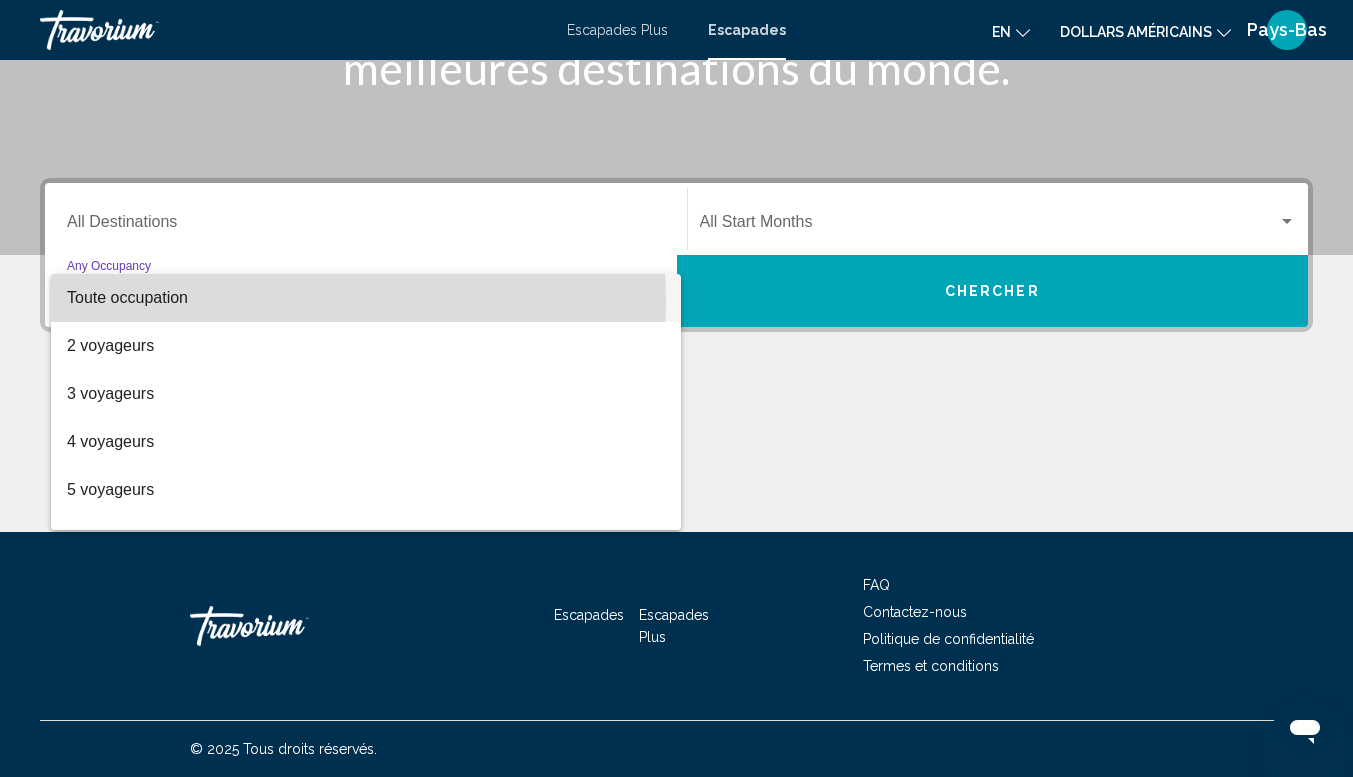 click on "Toute occupation" at bounding box center [127, 297] 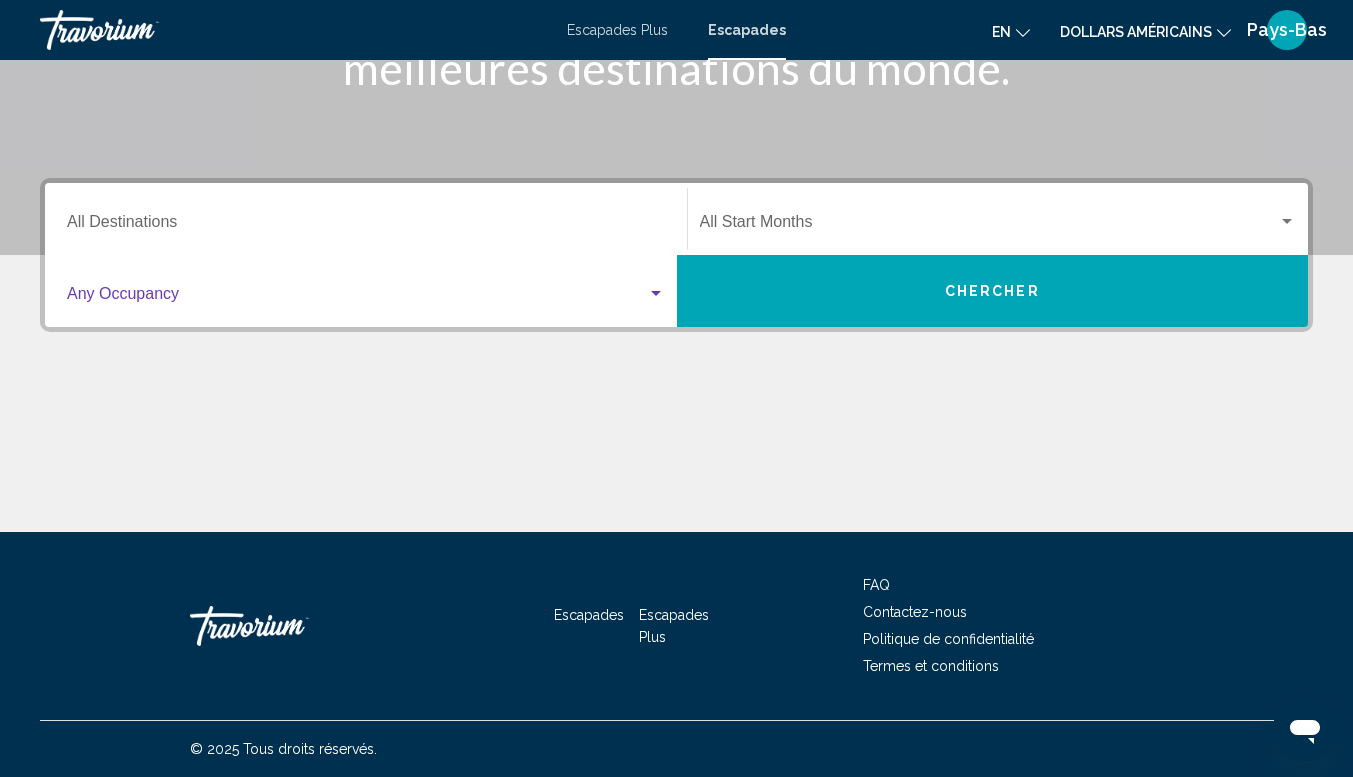 click at bounding box center (357, 298) 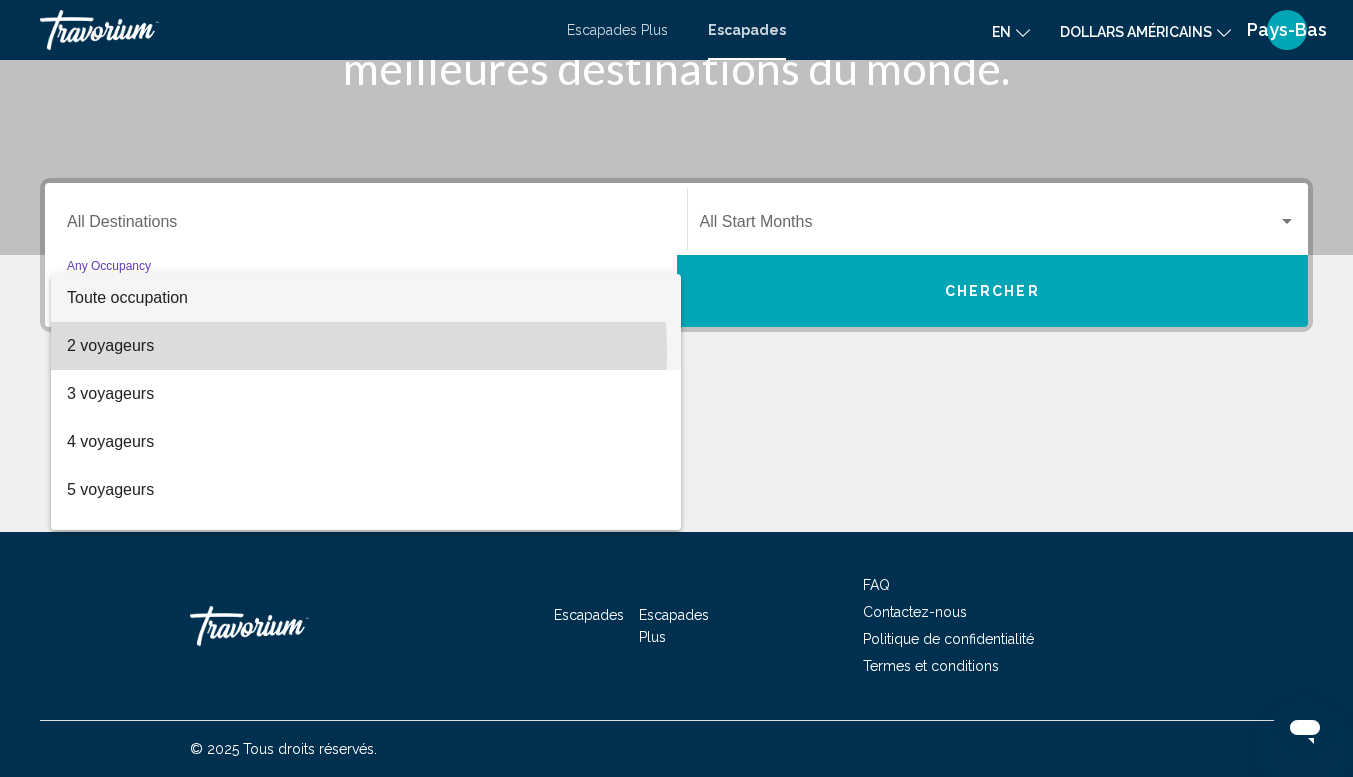 click on "2 voyageurs" at bounding box center (366, 346) 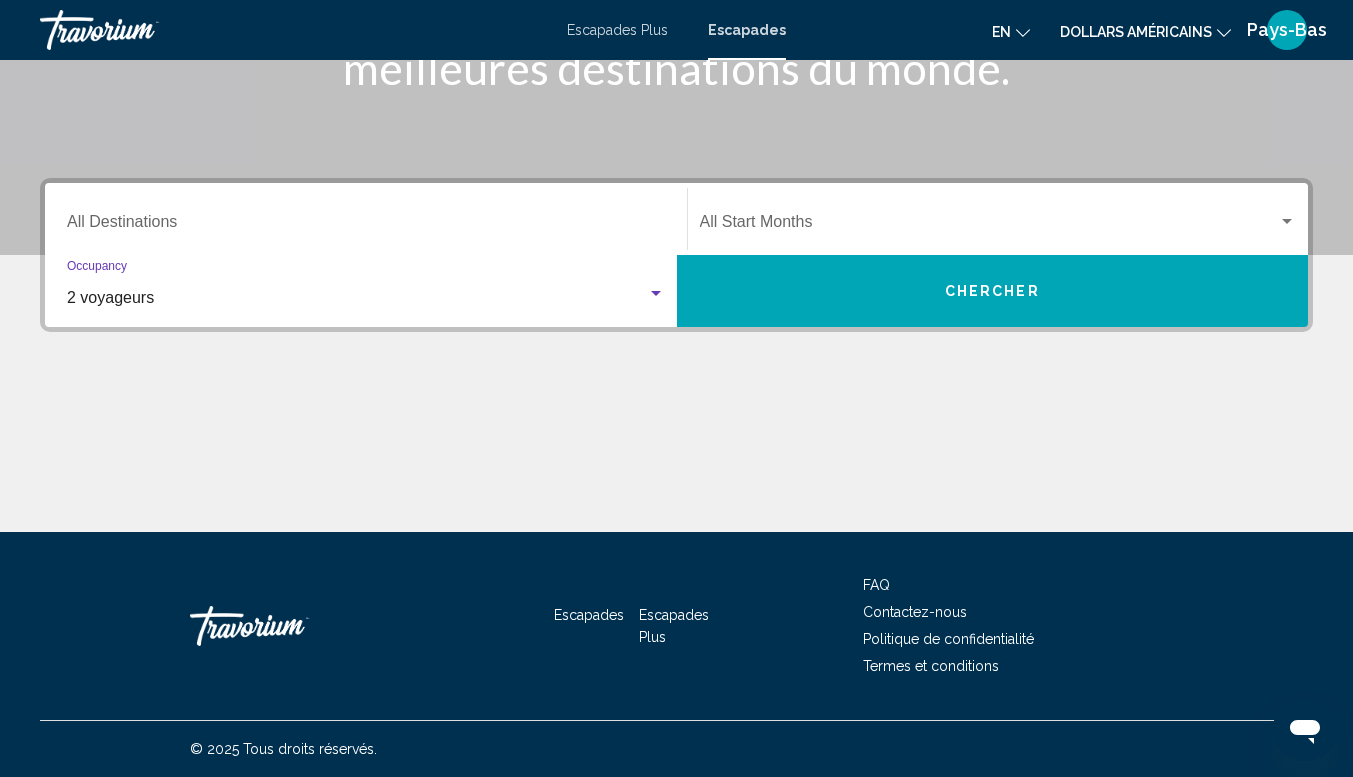 click on "Destination All Destinations" at bounding box center [366, 226] 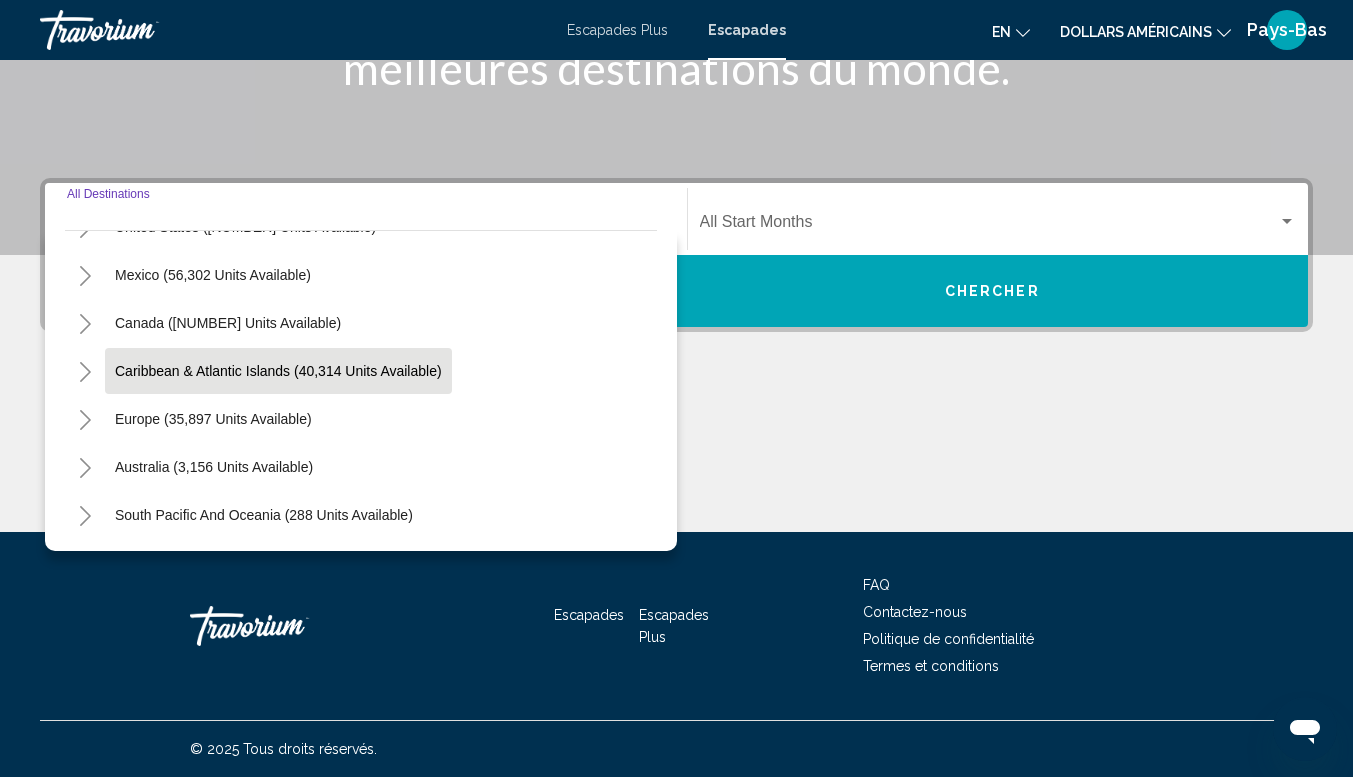 scroll, scrollTop: 200, scrollLeft: 0, axis: vertical 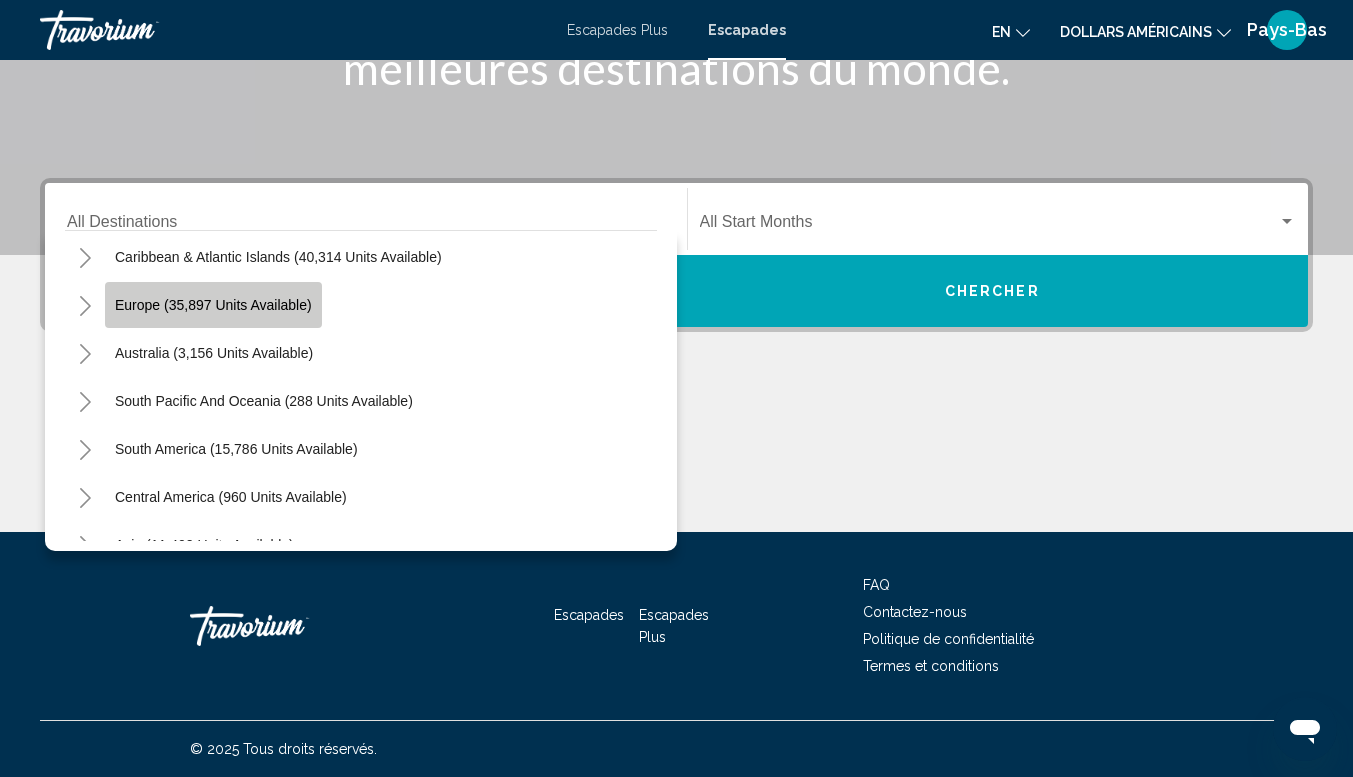 click on "Europe (35,897 units available)" 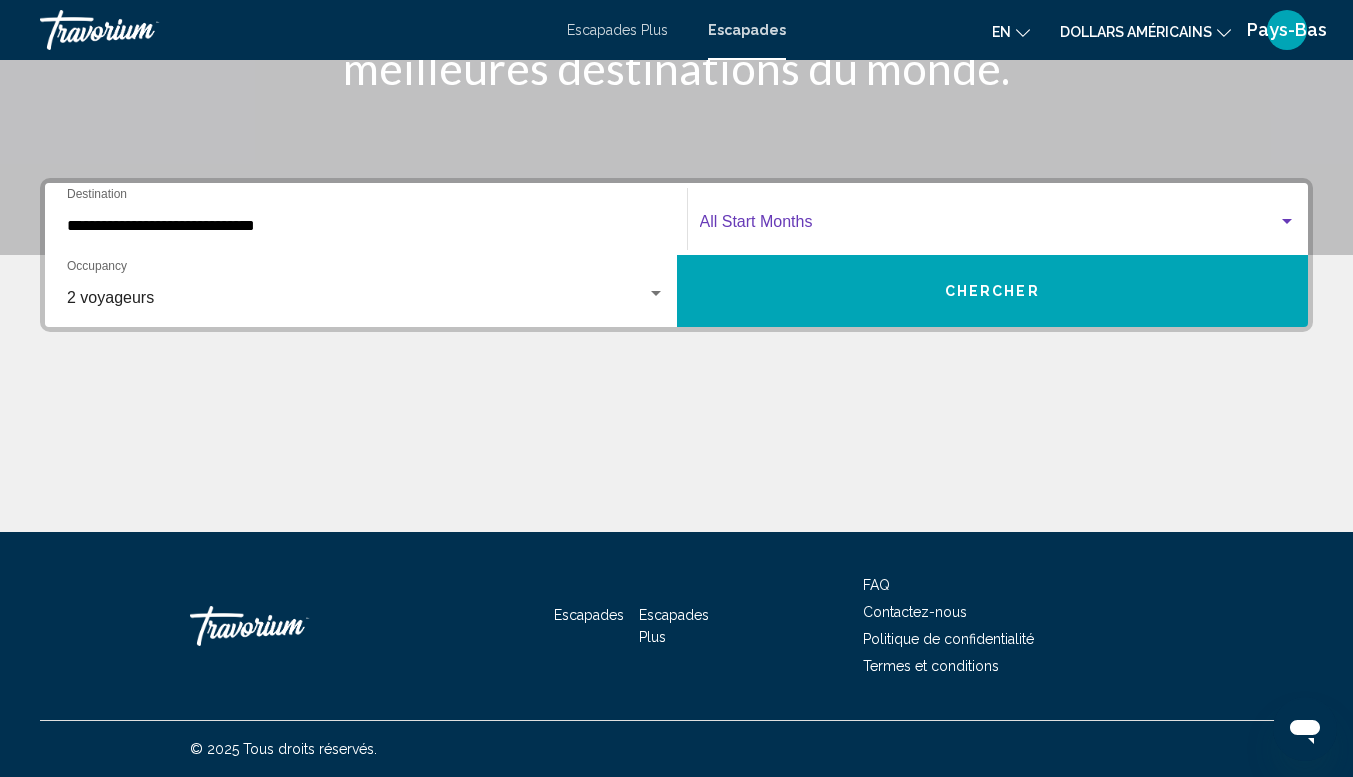 click at bounding box center (989, 226) 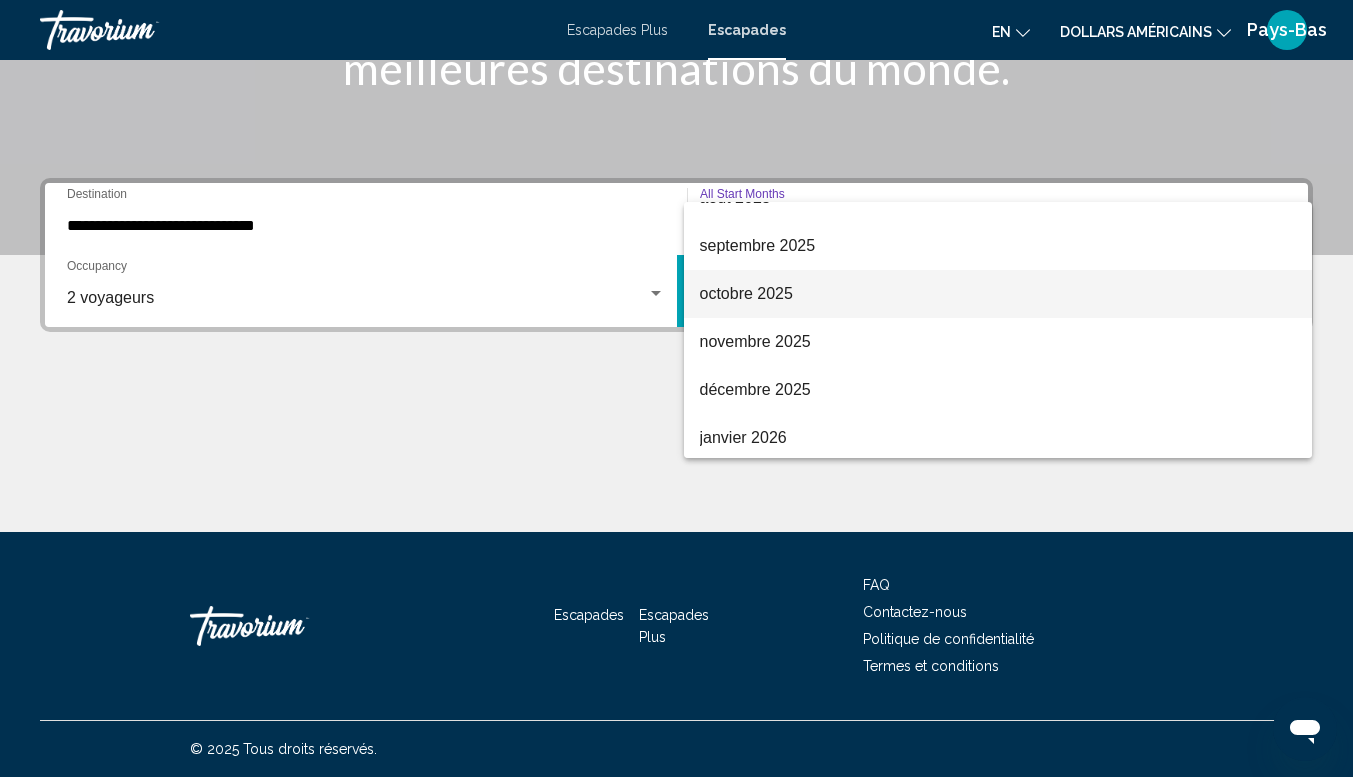 scroll, scrollTop: 100, scrollLeft: 0, axis: vertical 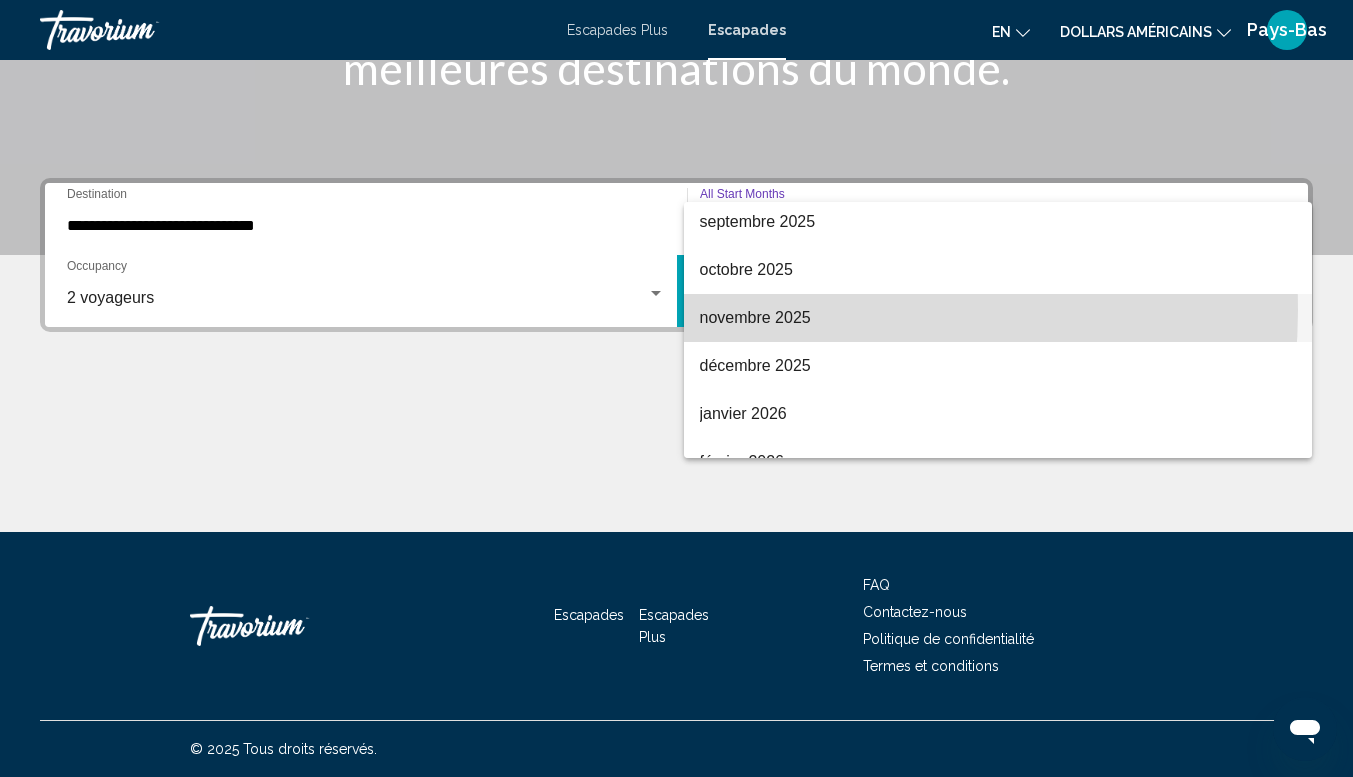 click on "novembre 2025" at bounding box center (755, 317) 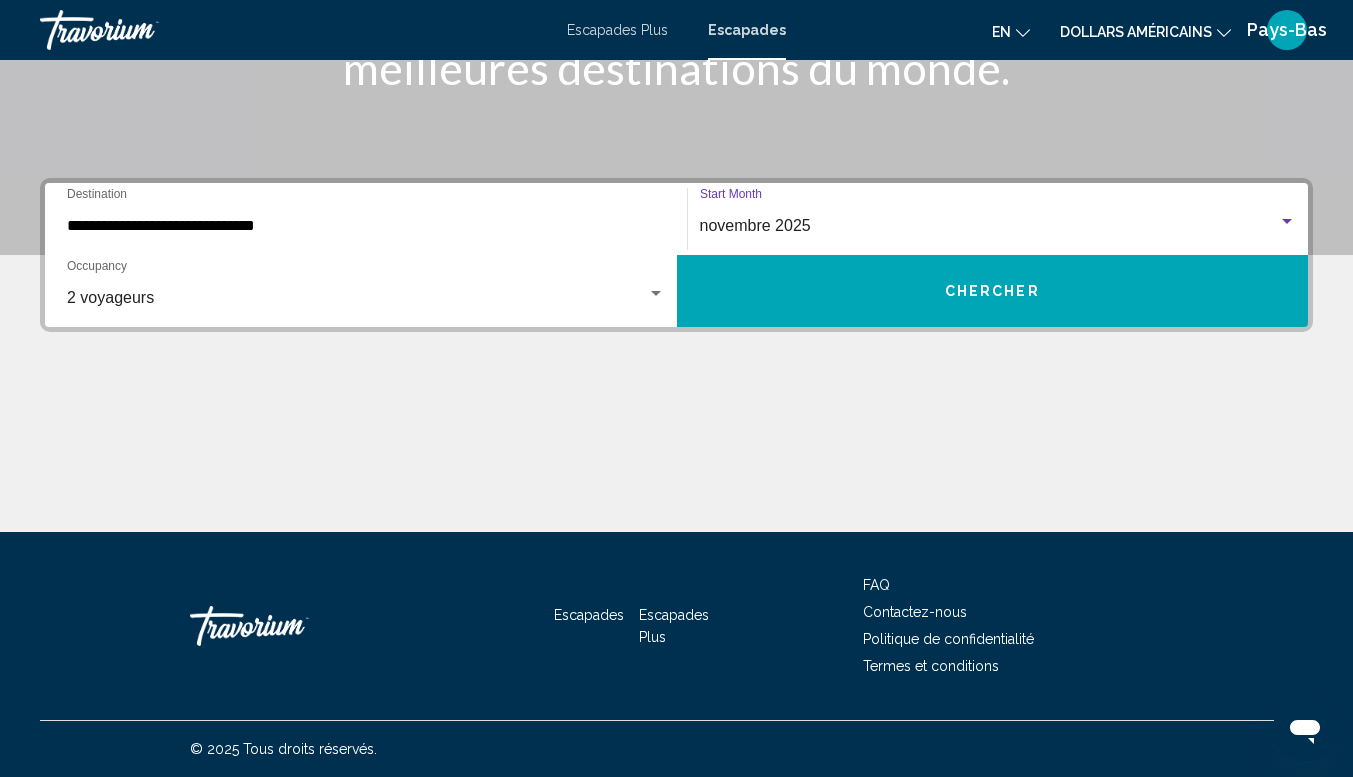 click on "Chercher" at bounding box center [993, 291] 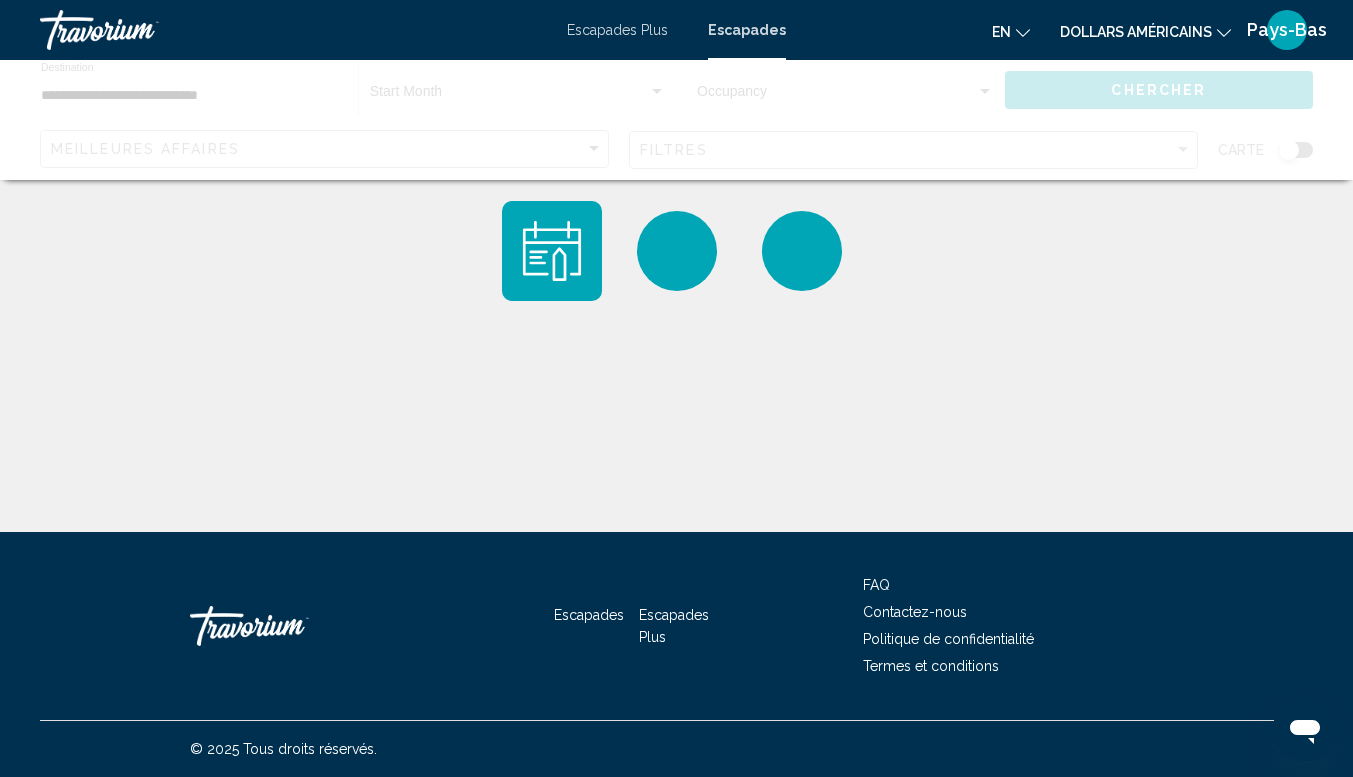 scroll, scrollTop: 0, scrollLeft: 0, axis: both 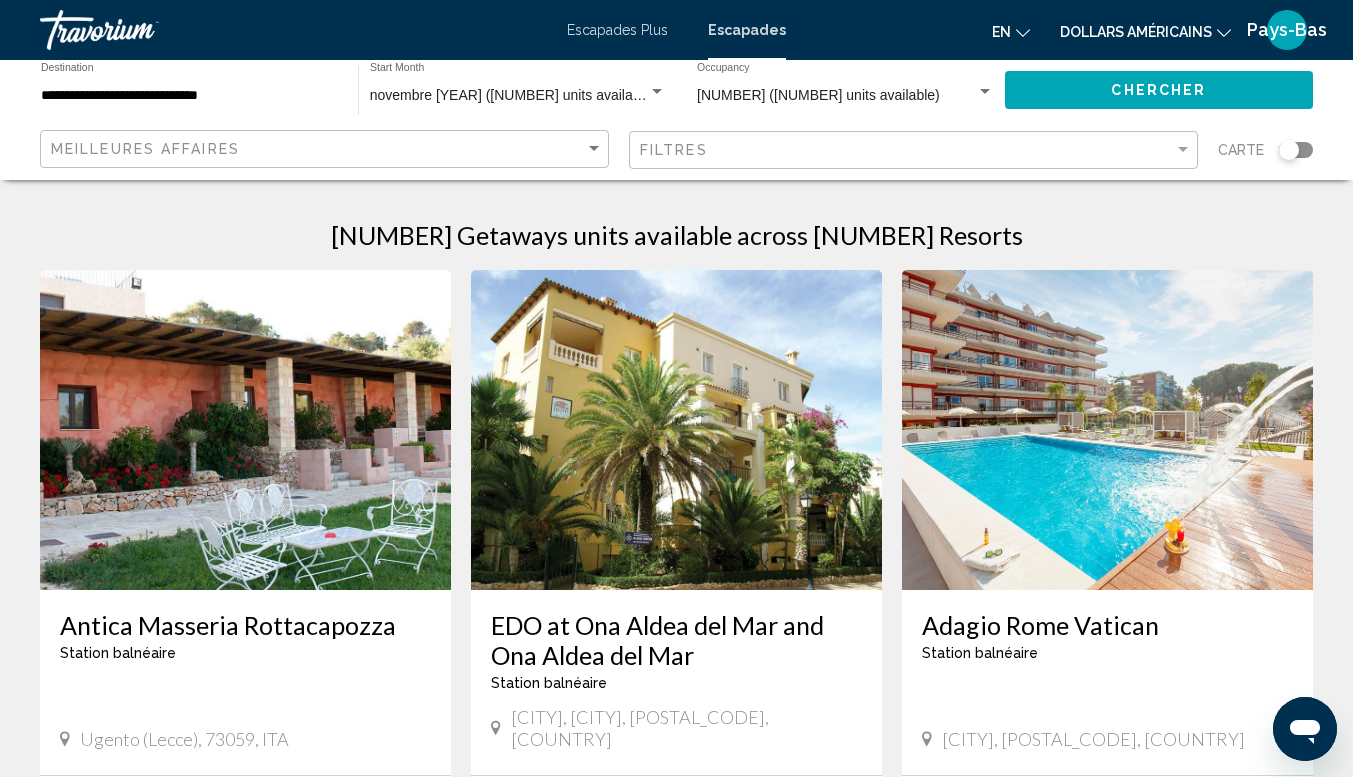 click on "en
English Español Français Italiano Português русский" 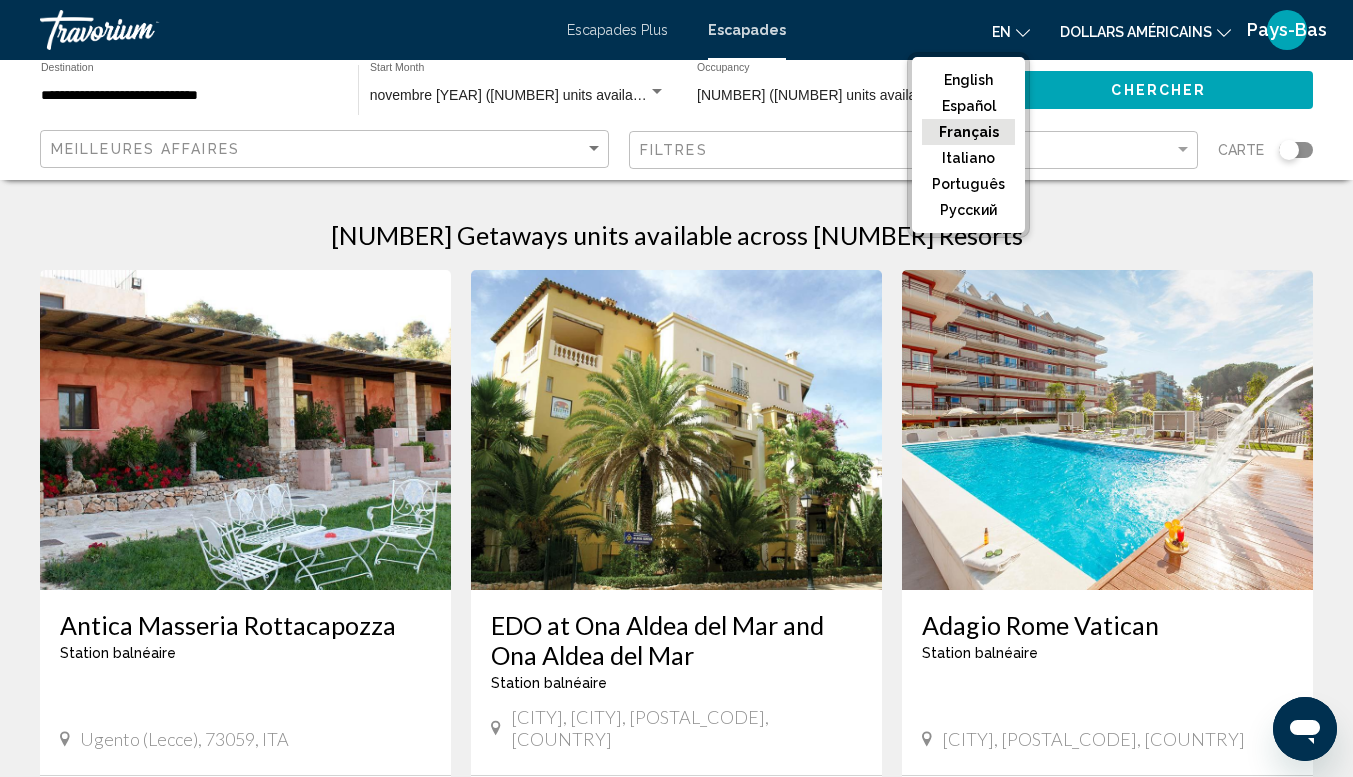 click on "Français" 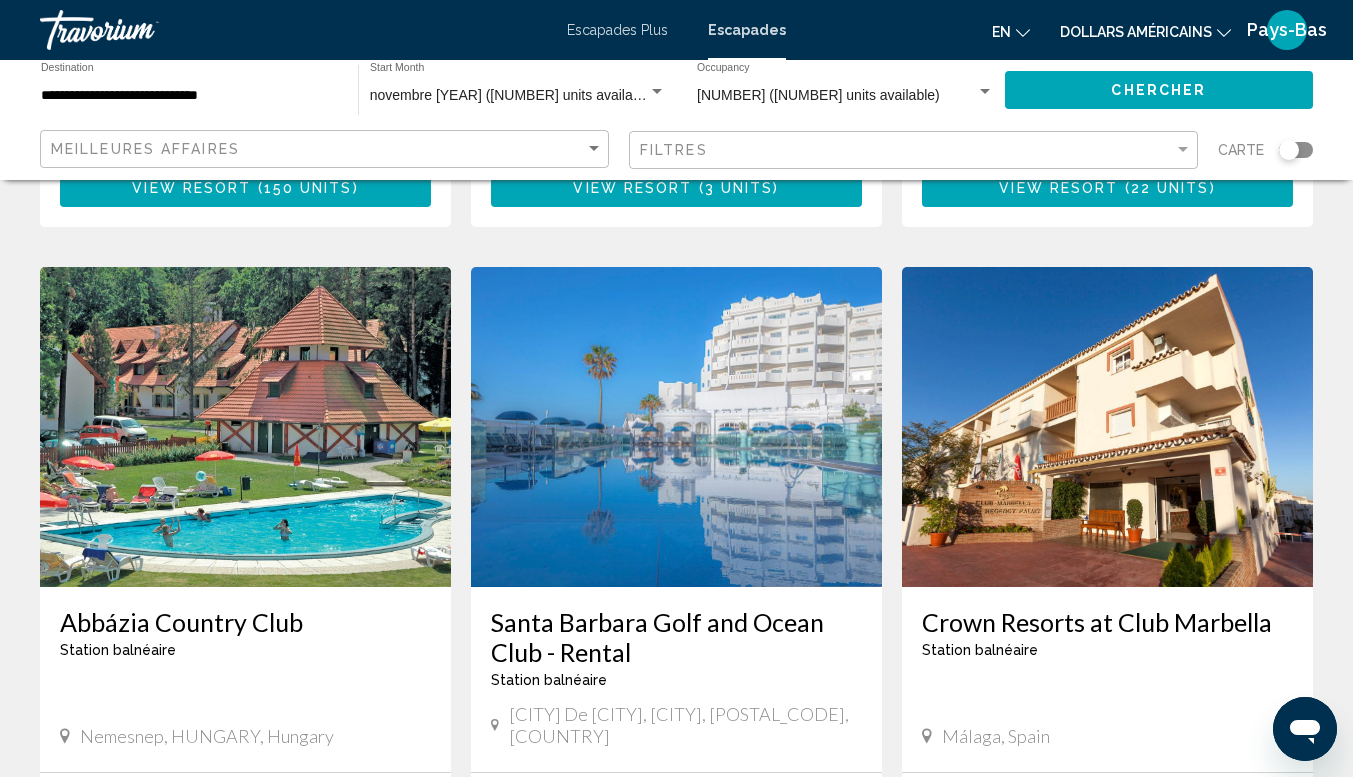 scroll, scrollTop: 1600, scrollLeft: 0, axis: vertical 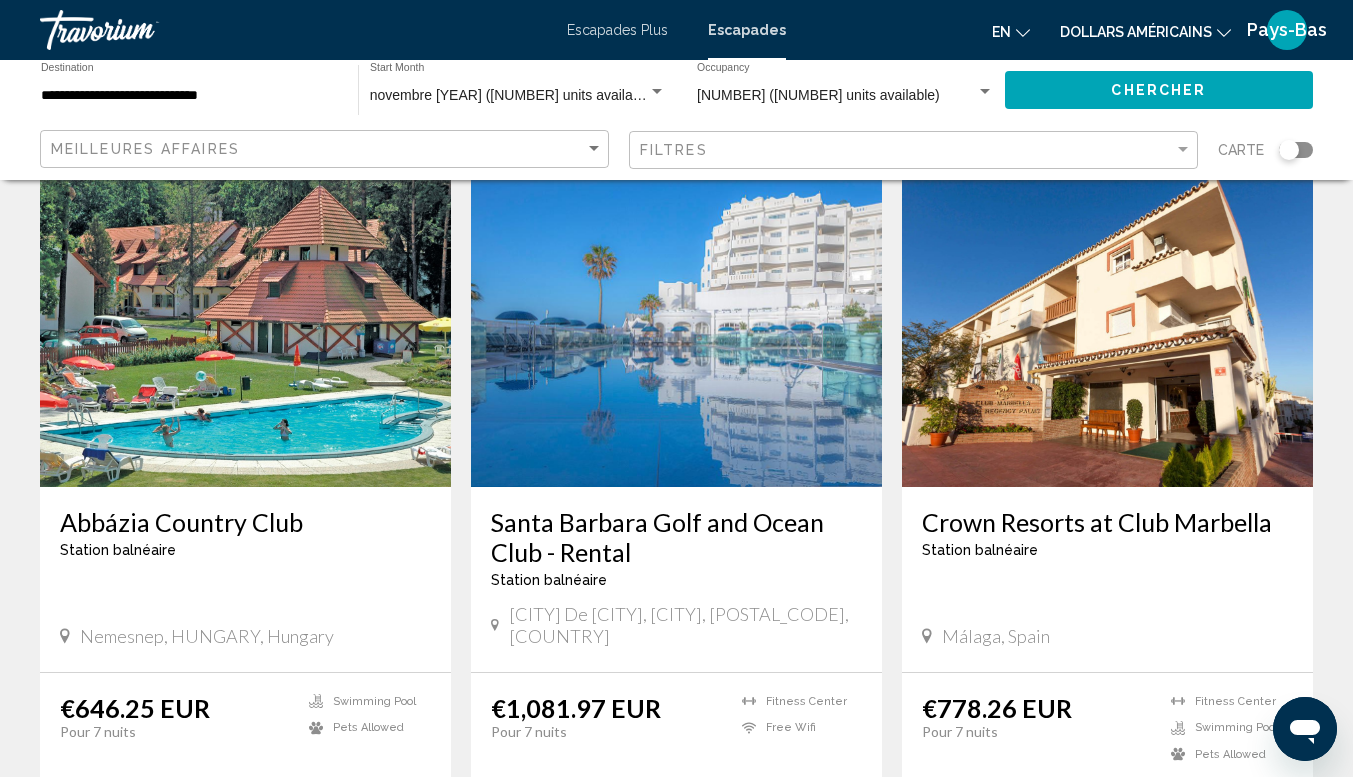 click at bounding box center (676, 327) 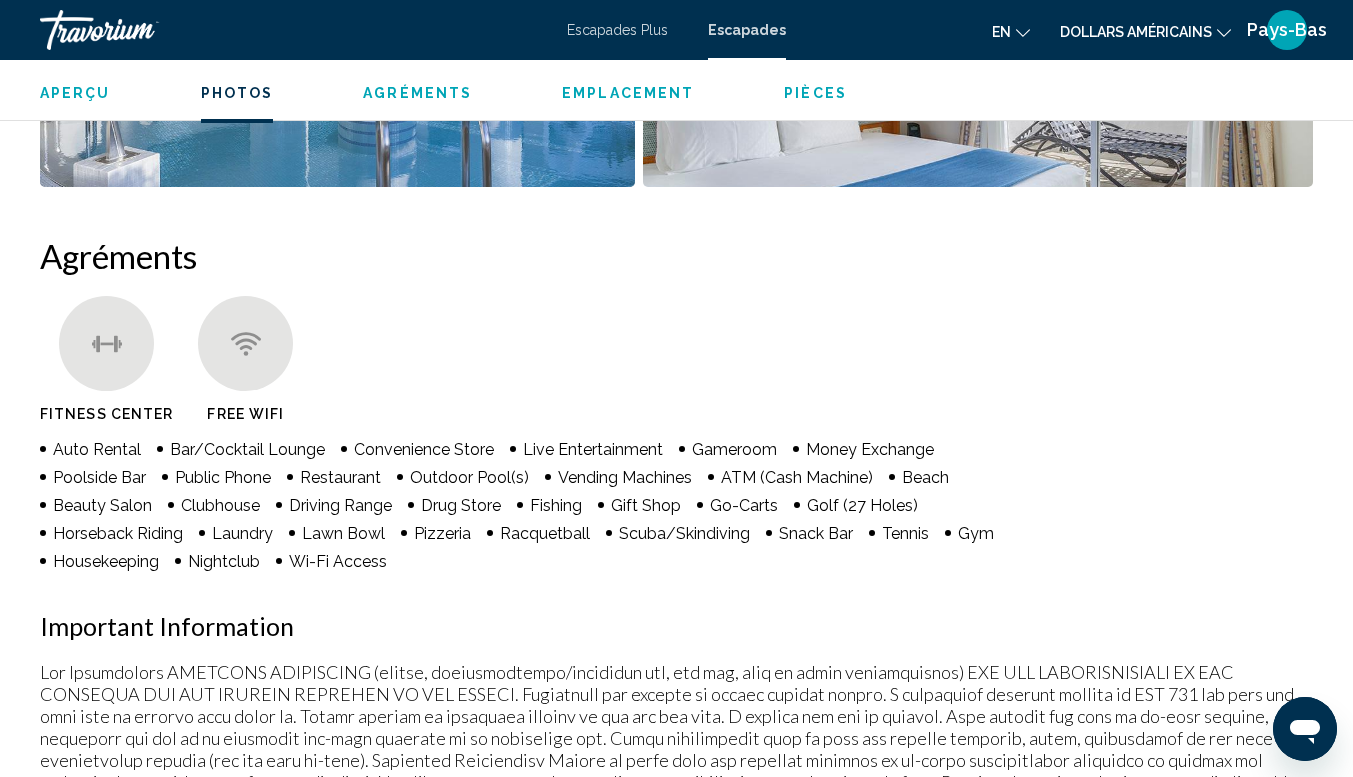 scroll, scrollTop: 1846, scrollLeft: 0, axis: vertical 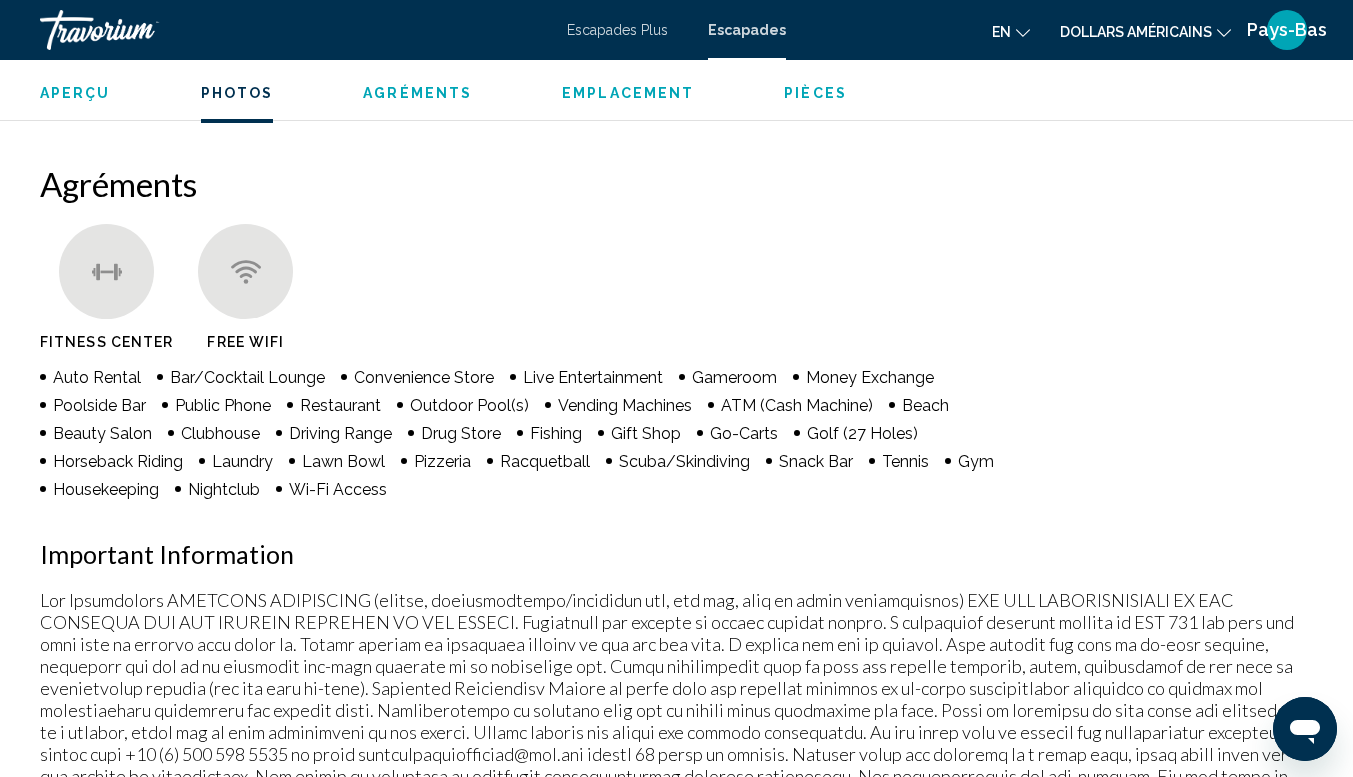 click 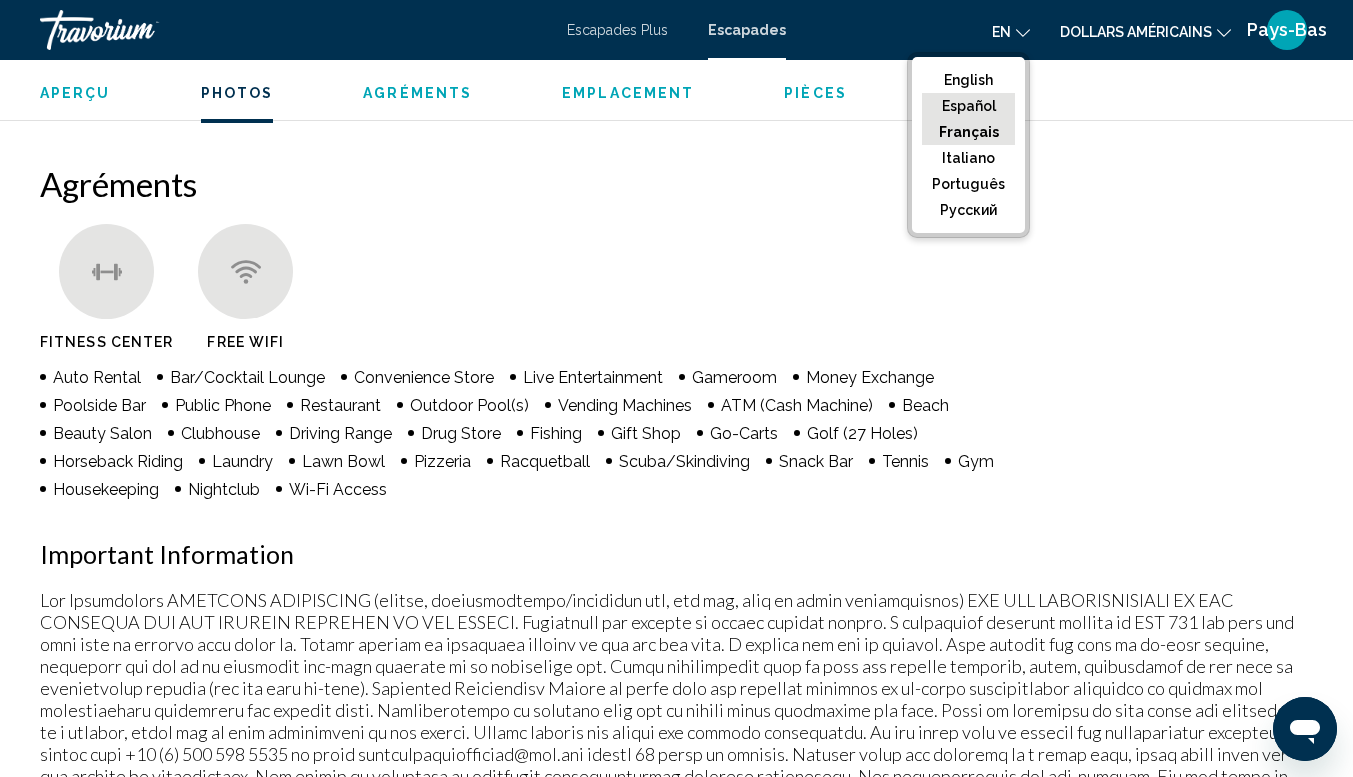 click on "Español" 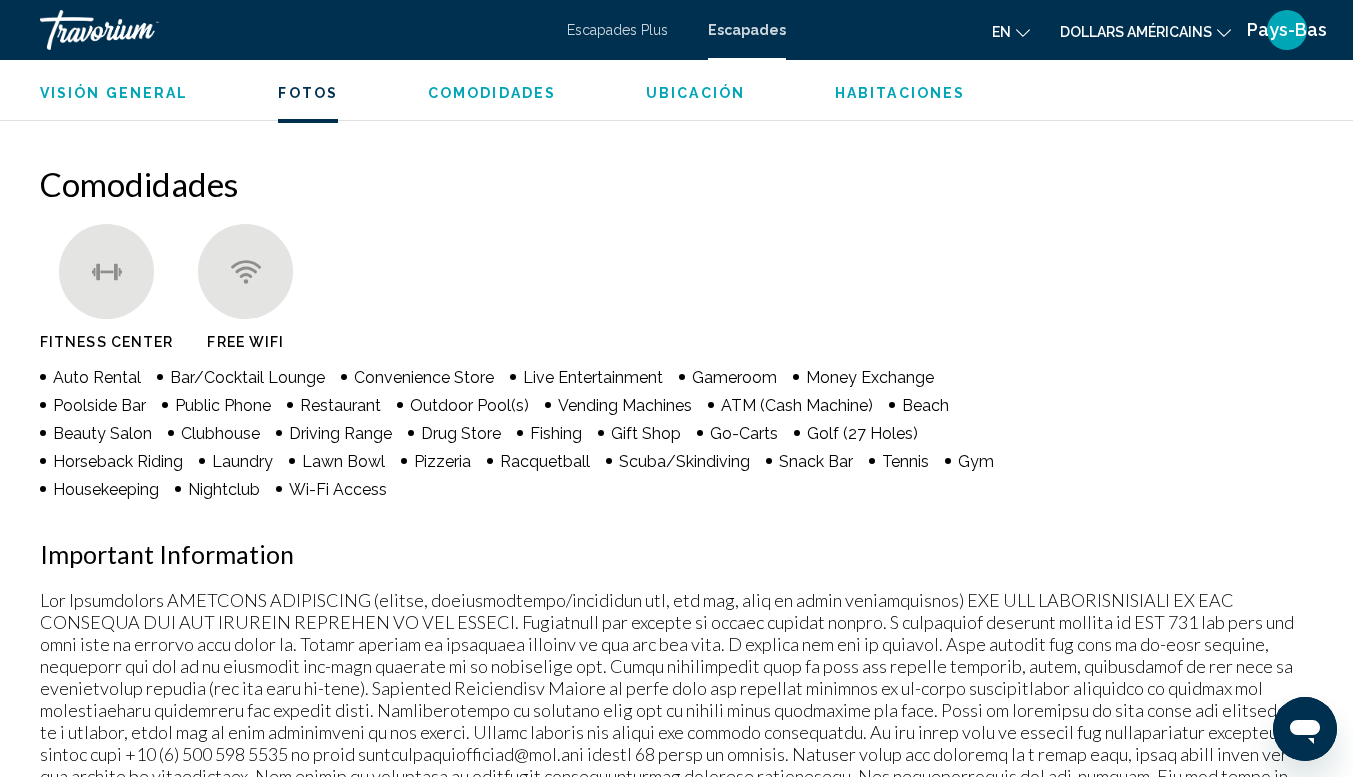 click 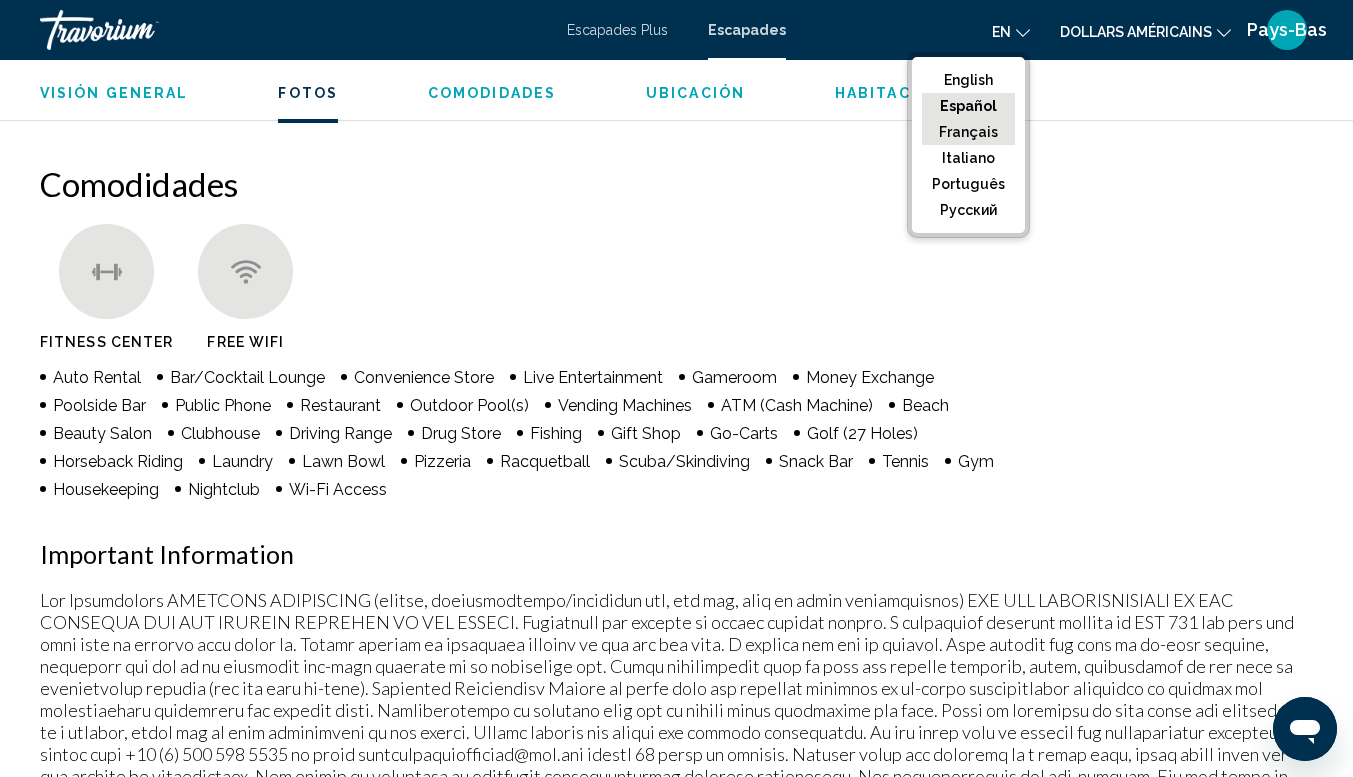 click on "Français" 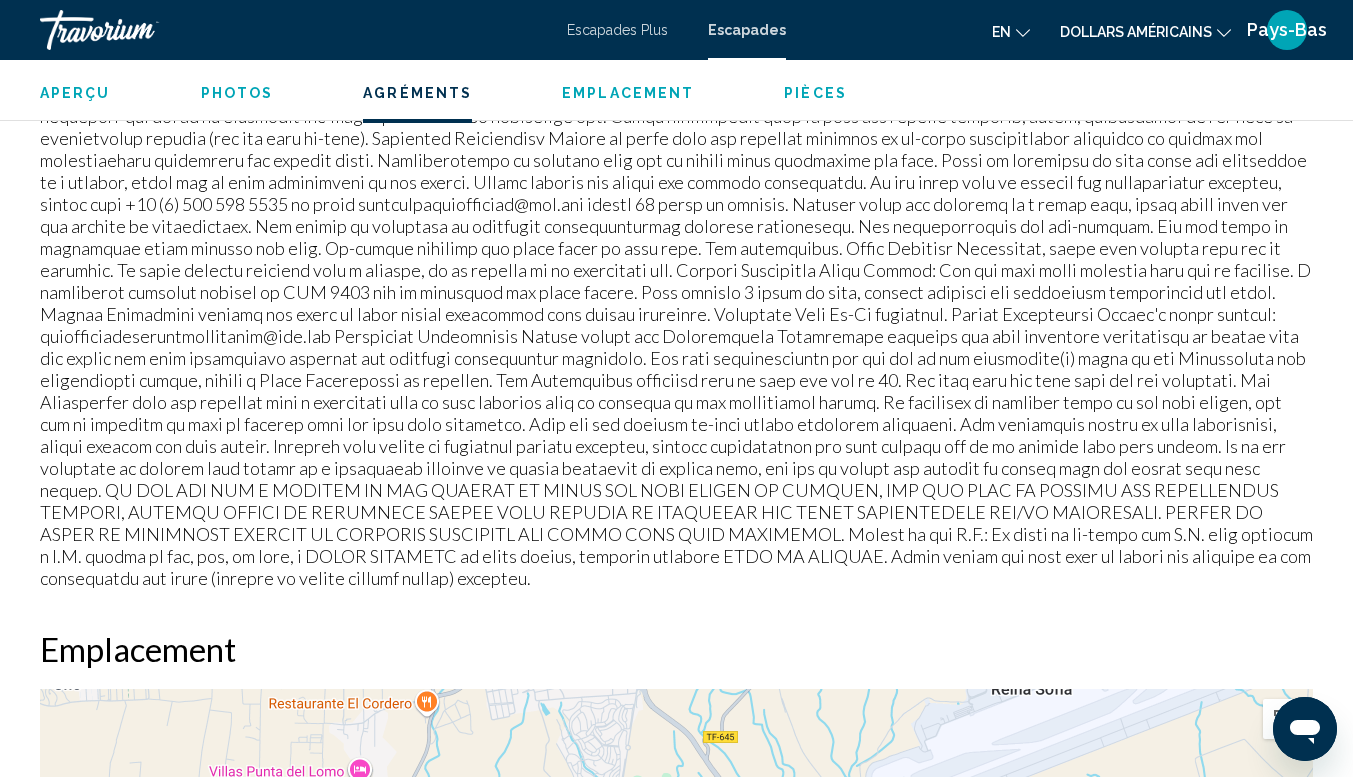 scroll, scrollTop: 2546, scrollLeft: 0, axis: vertical 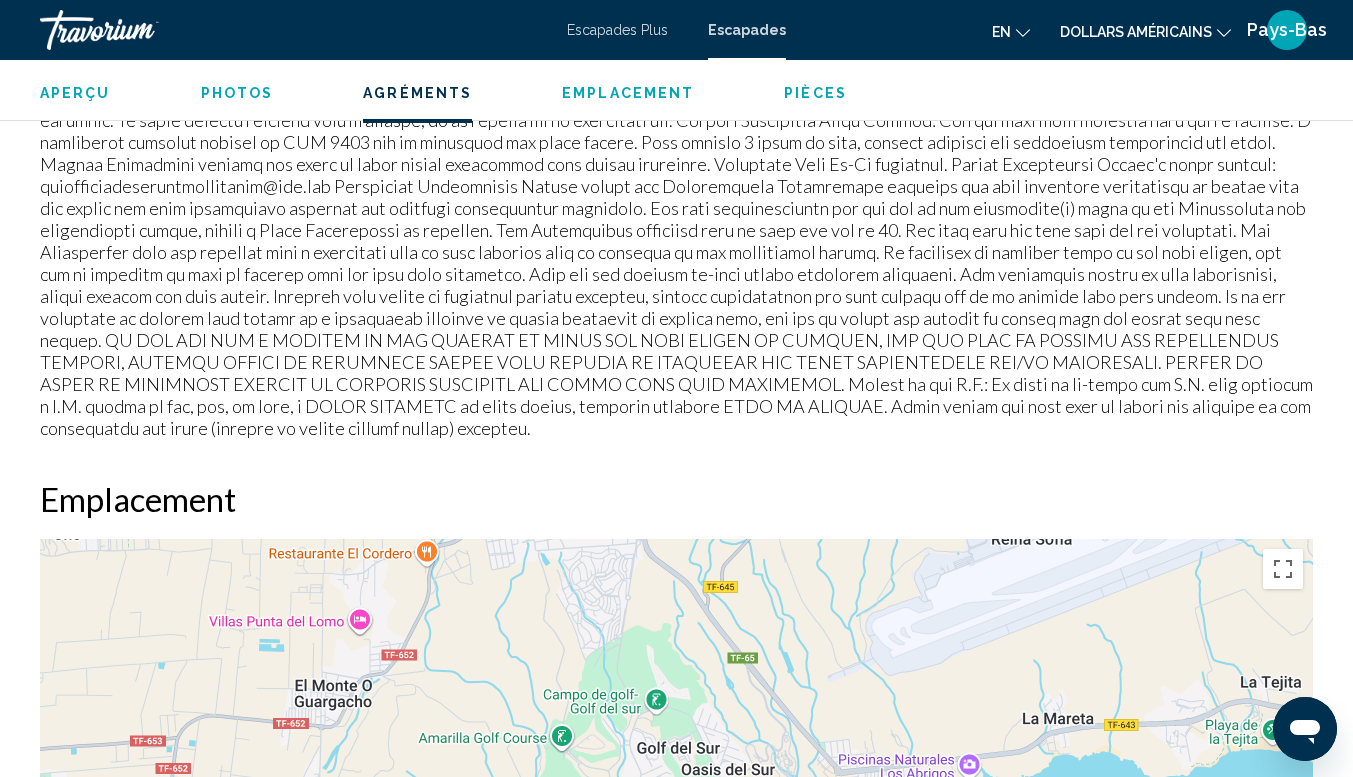 click on "Aperçu
Photos
Agréments
Emplacement
Pièces
Rechercher" 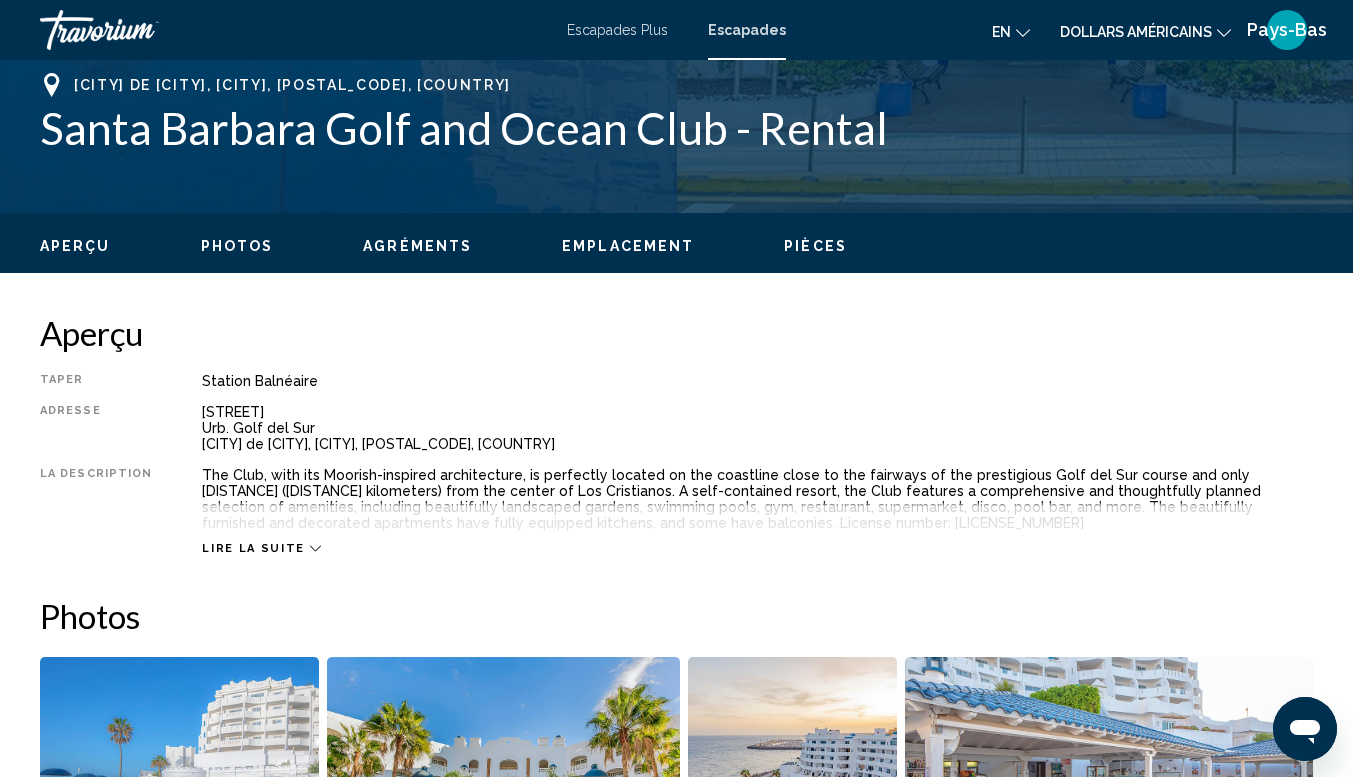 scroll, scrollTop: 800, scrollLeft: 0, axis: vertical 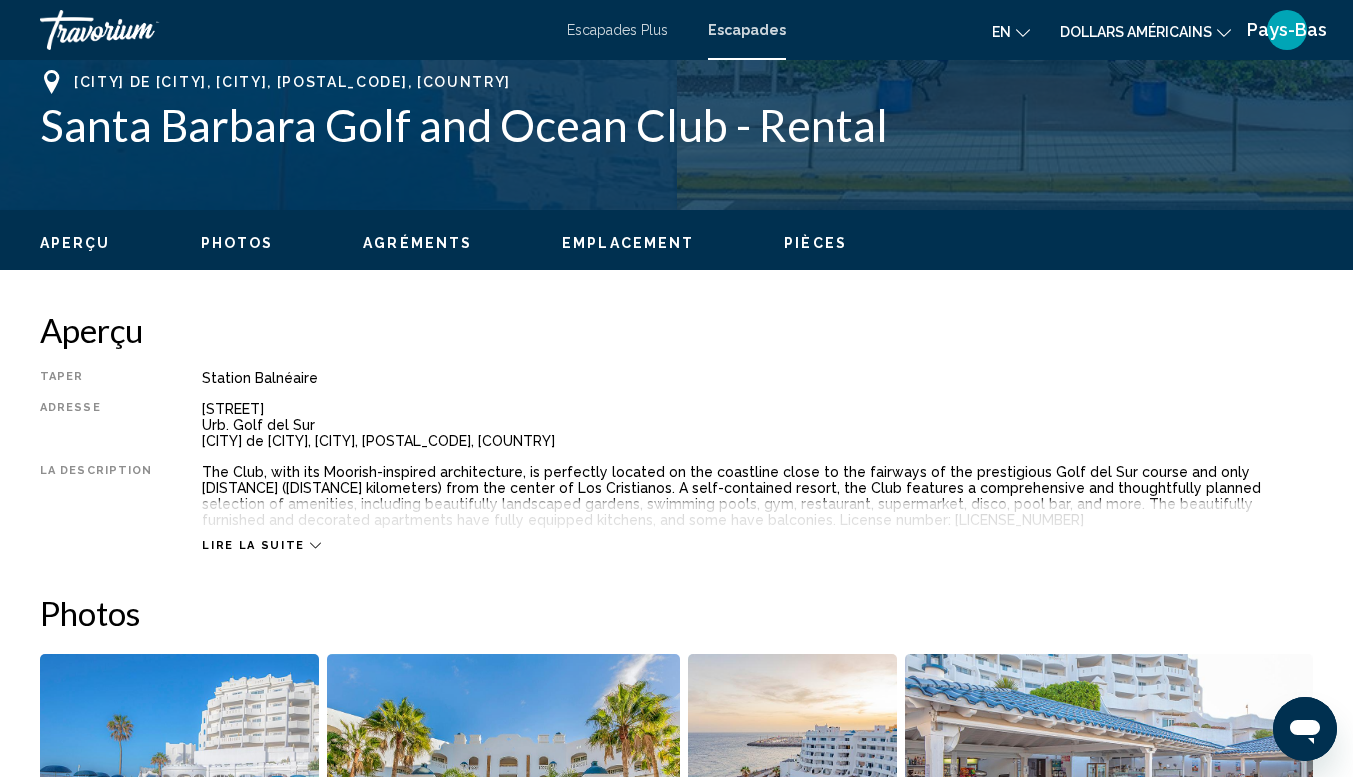 click on "dollars américains" 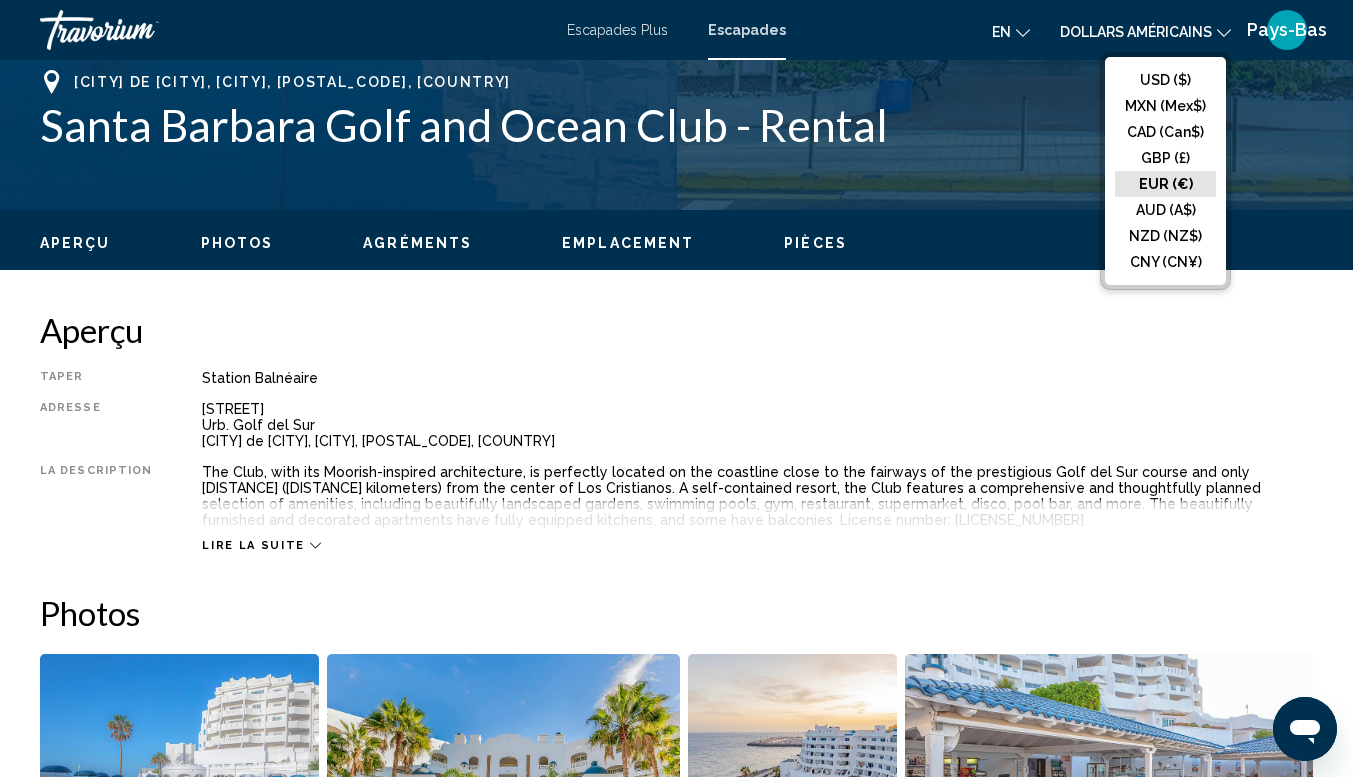 click on "EUR (€)" 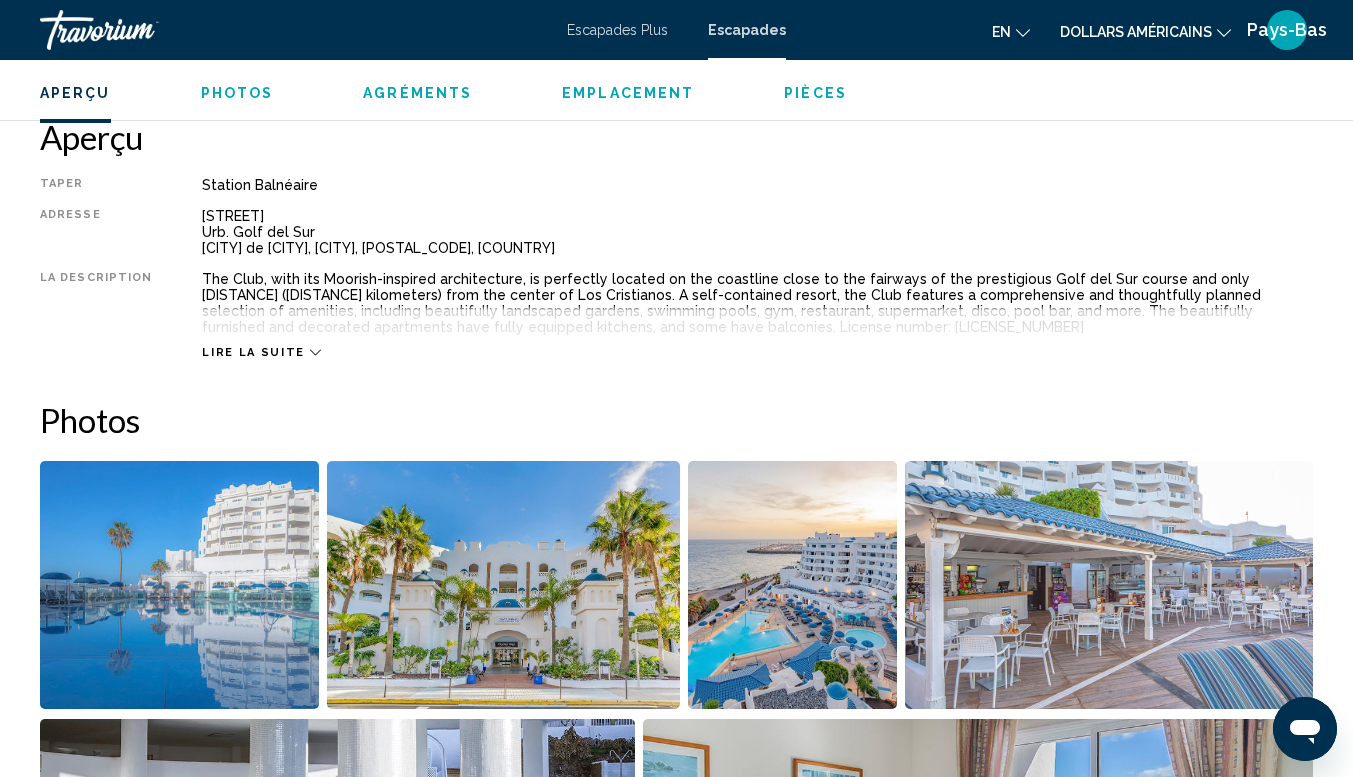 scroll, scrollTop: 1000, scrollLeft: 0, axis: vertical 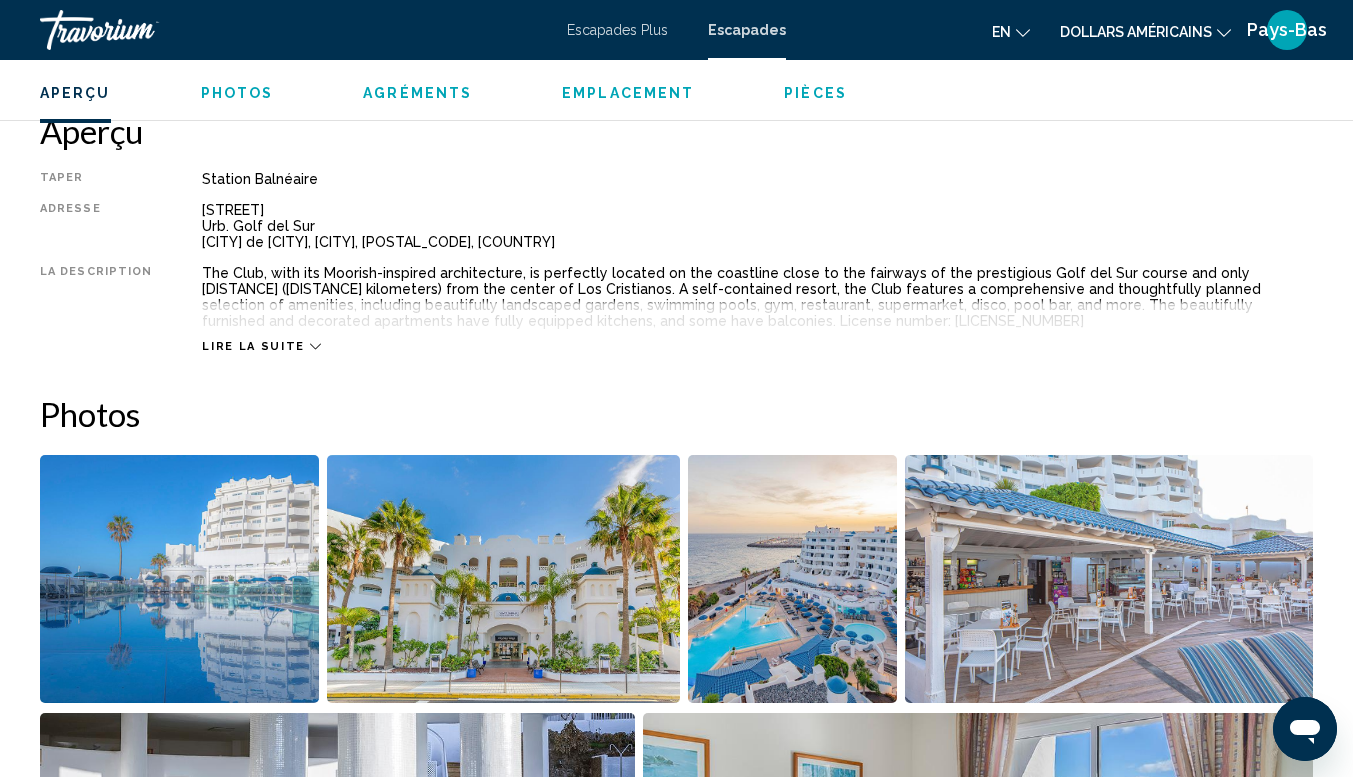 click on "Lire la suite" at bounding box center [253, 346] 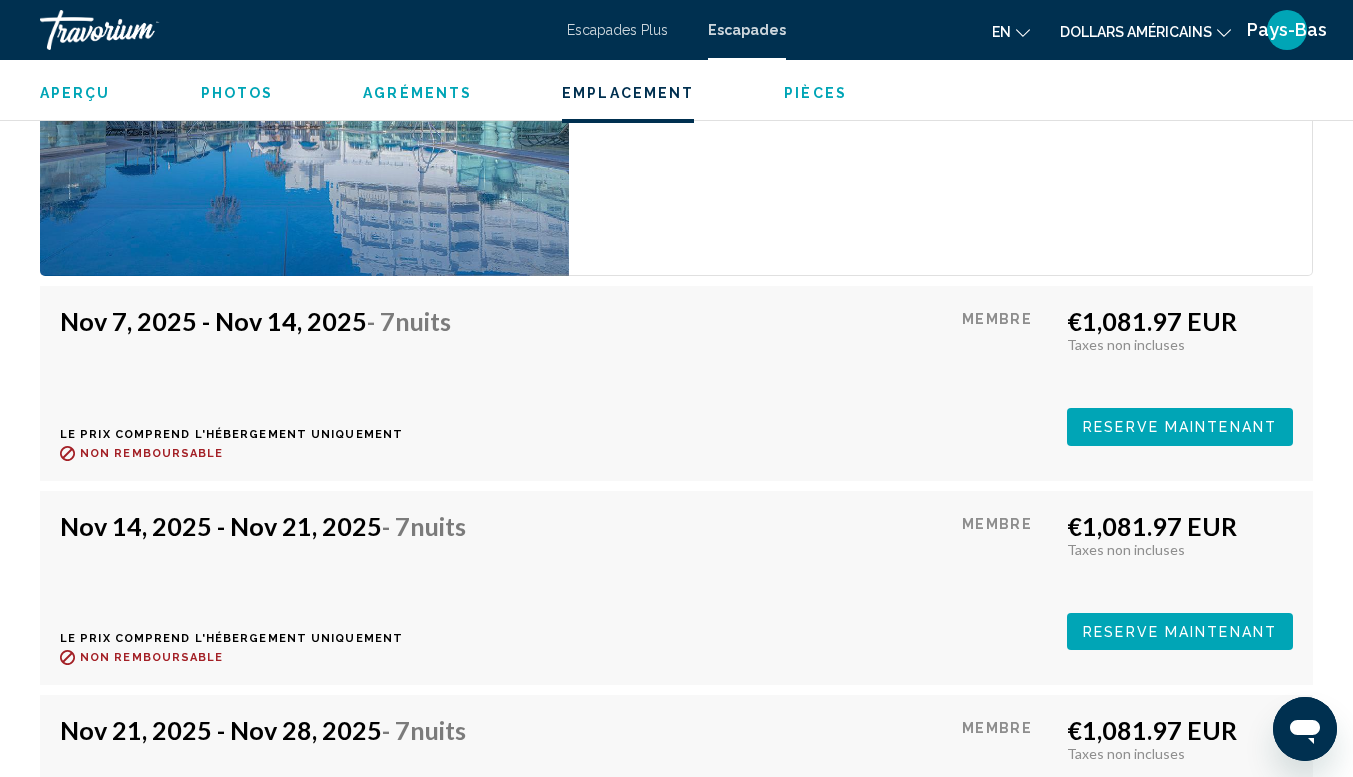 scroll, scrollTop: 3800, scrollLeft: 0, axis: vertical 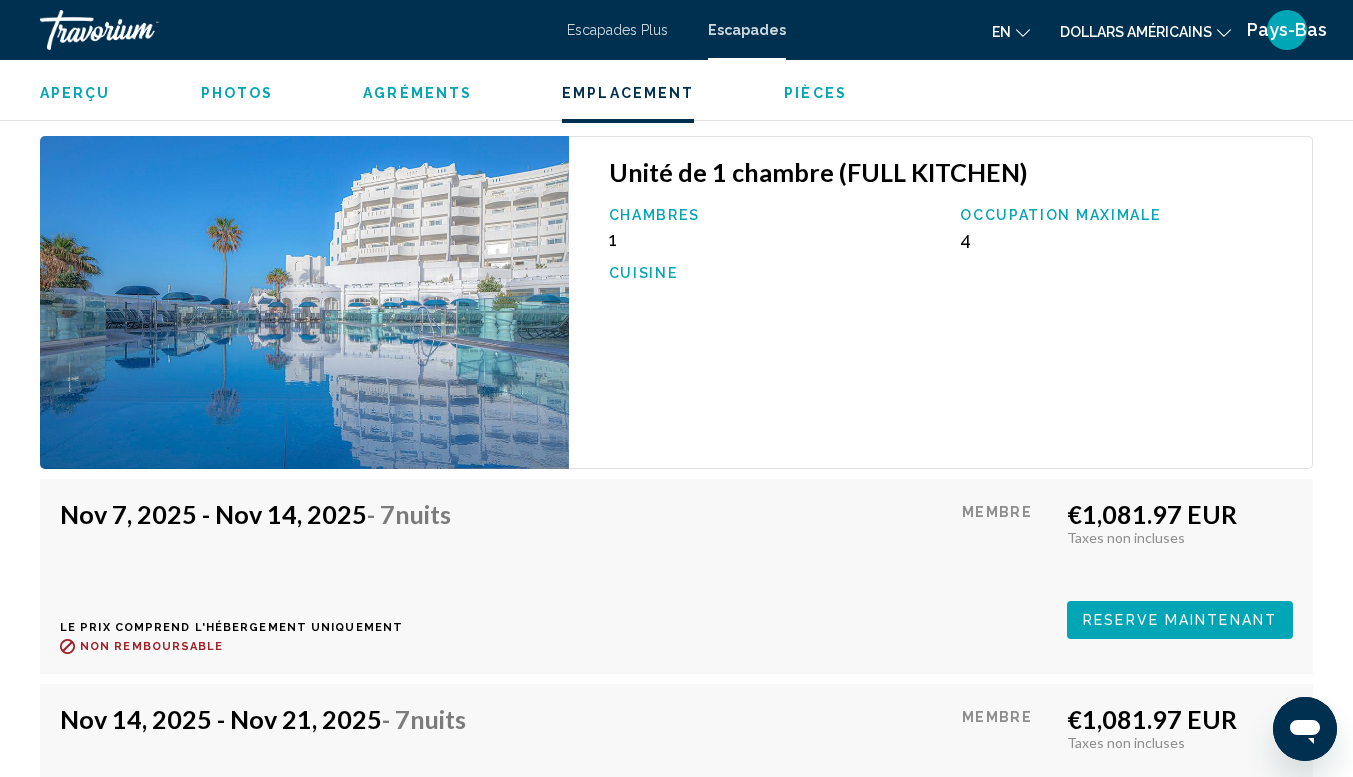 click on "Escapades Plus" at bounding box center [617, 30] 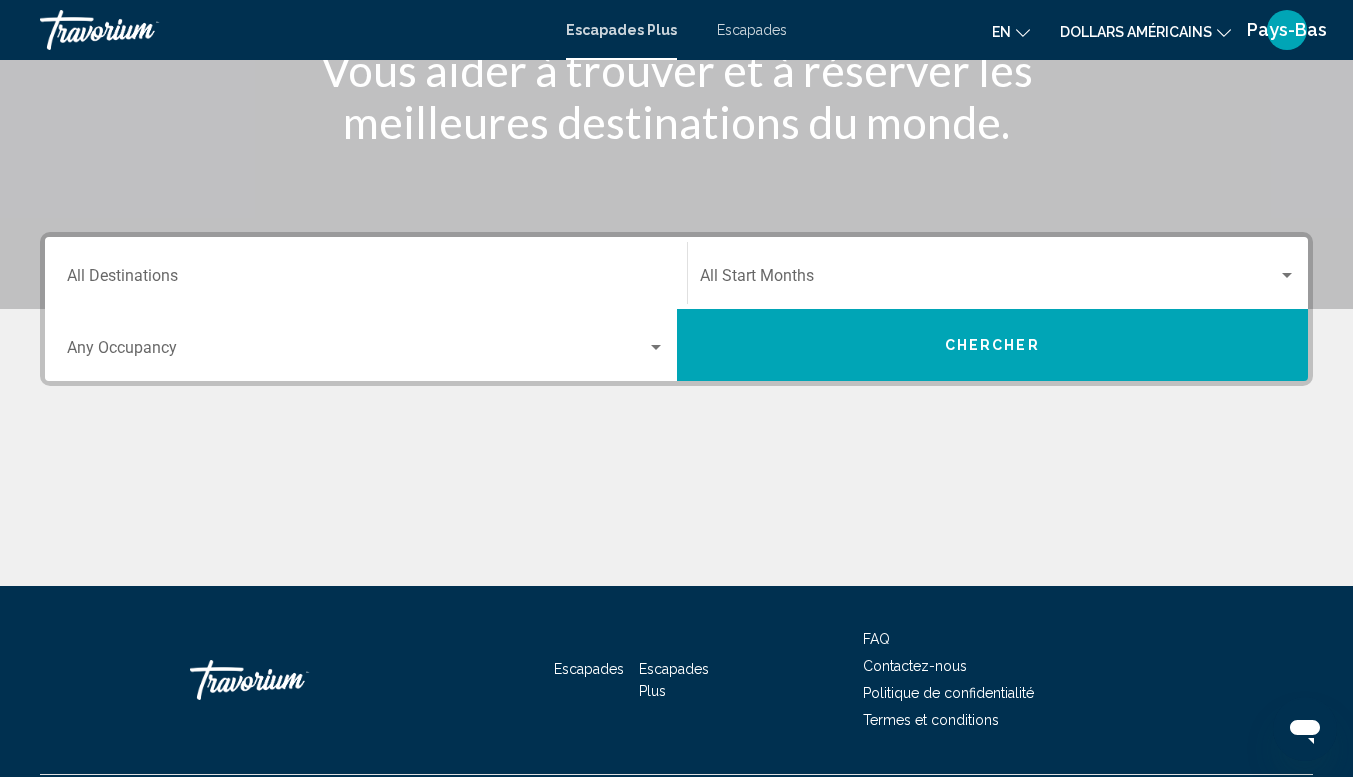 scroll, scrollTop: 300, scrollLeft: 0, axis: vertical 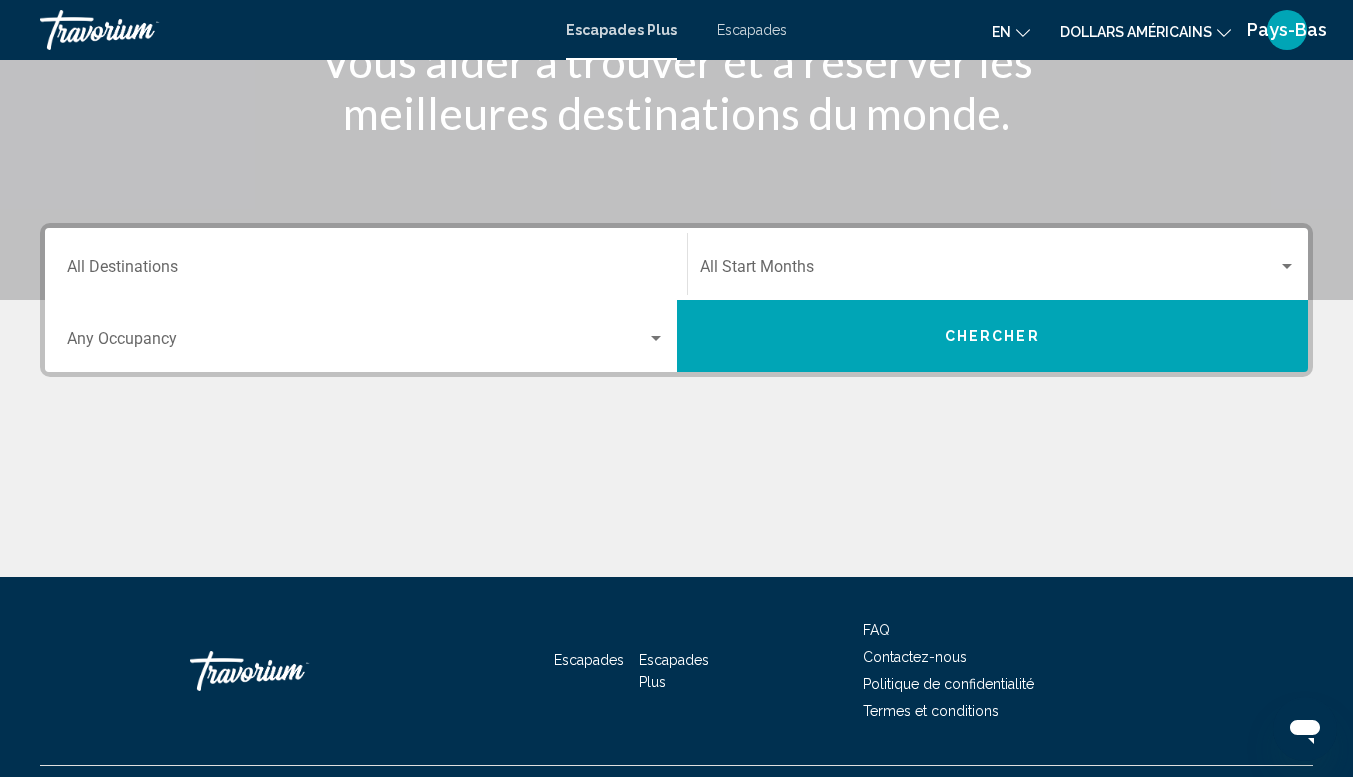 click on "Start Month All Start Months" 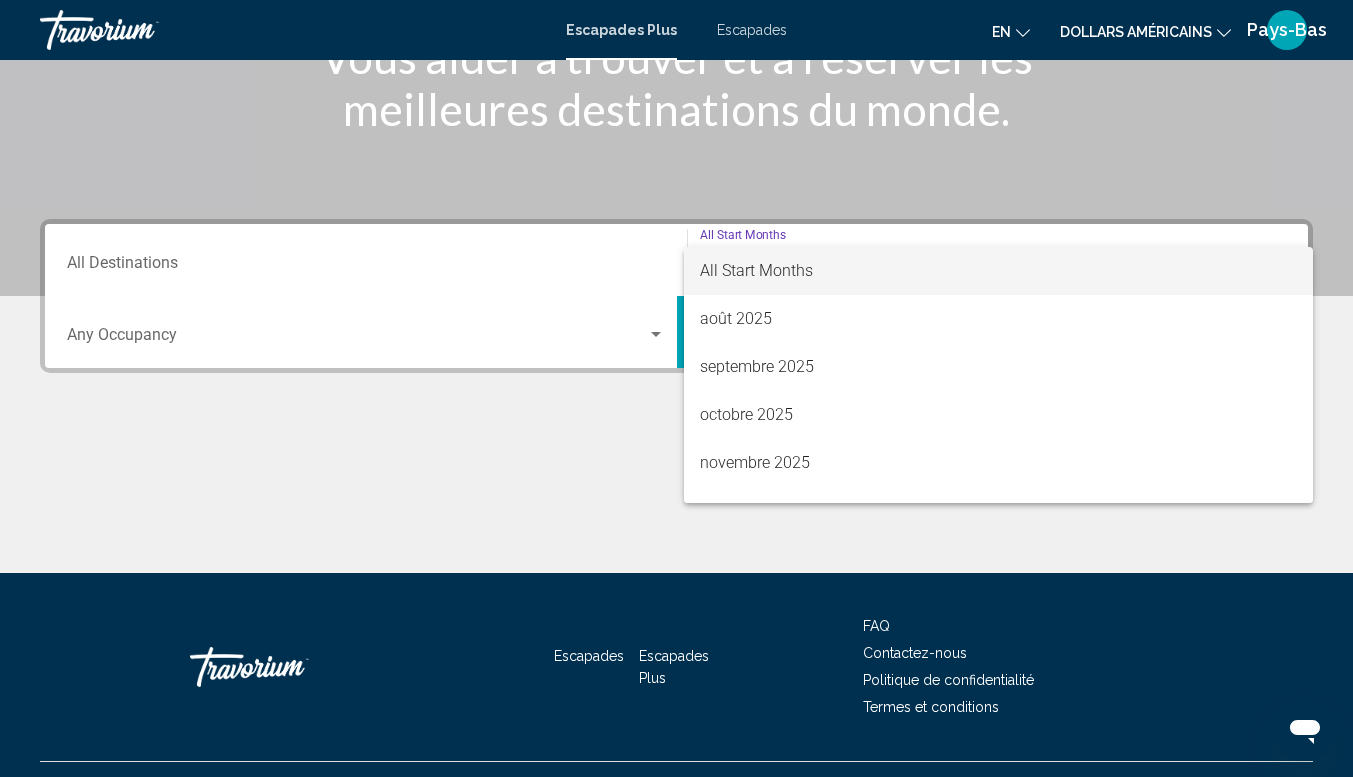 scroll, scrollTop: 345, scrollLeft: 0, axis: vertical 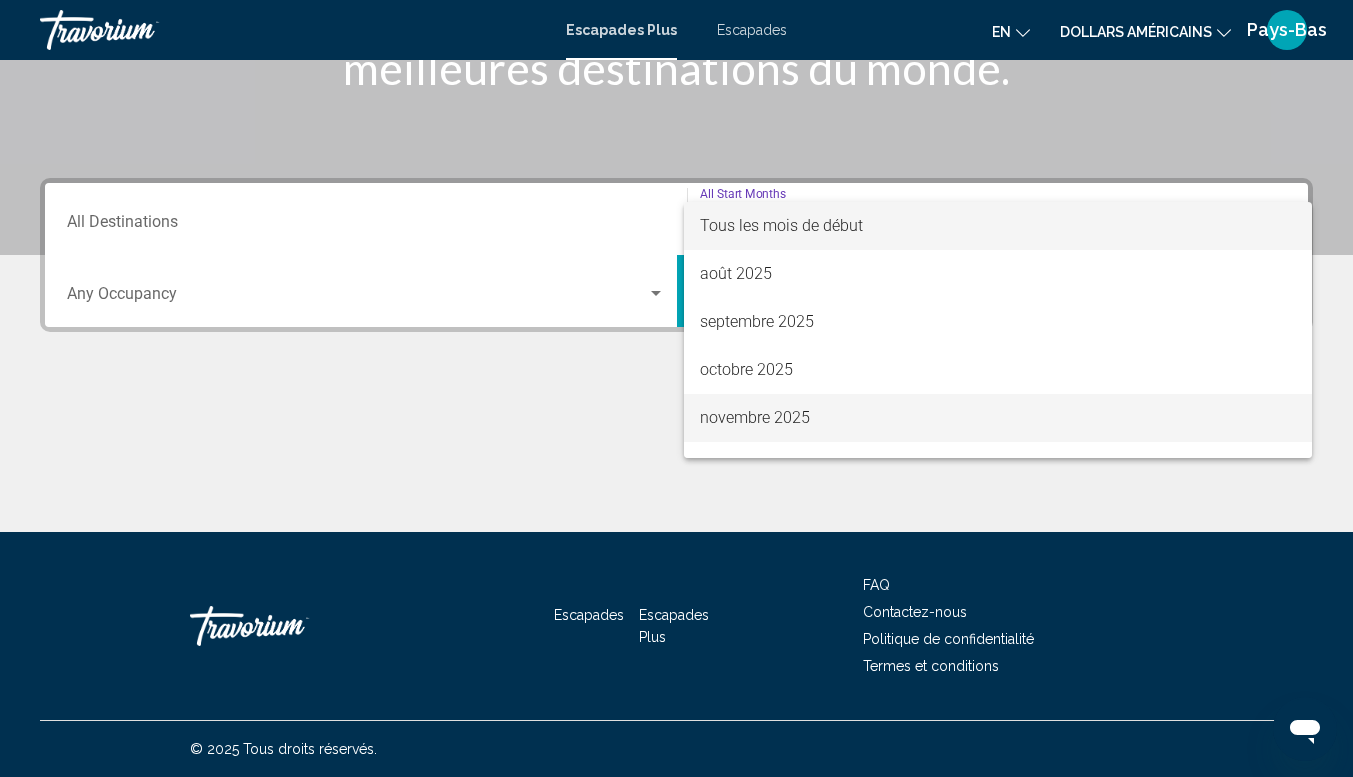 click on "novembre 2025" at bounding box center [755, 417] 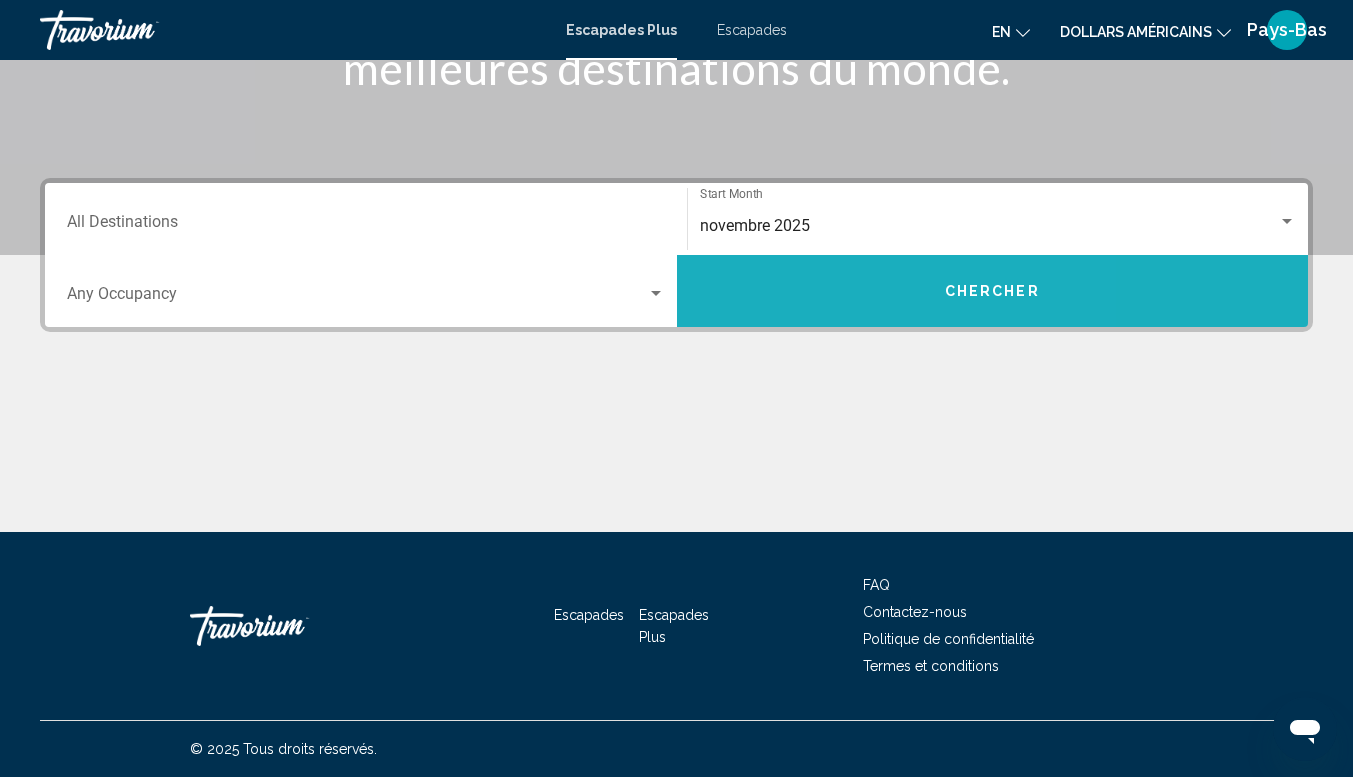 click on "Chercher" at bounding box center [993, 291] 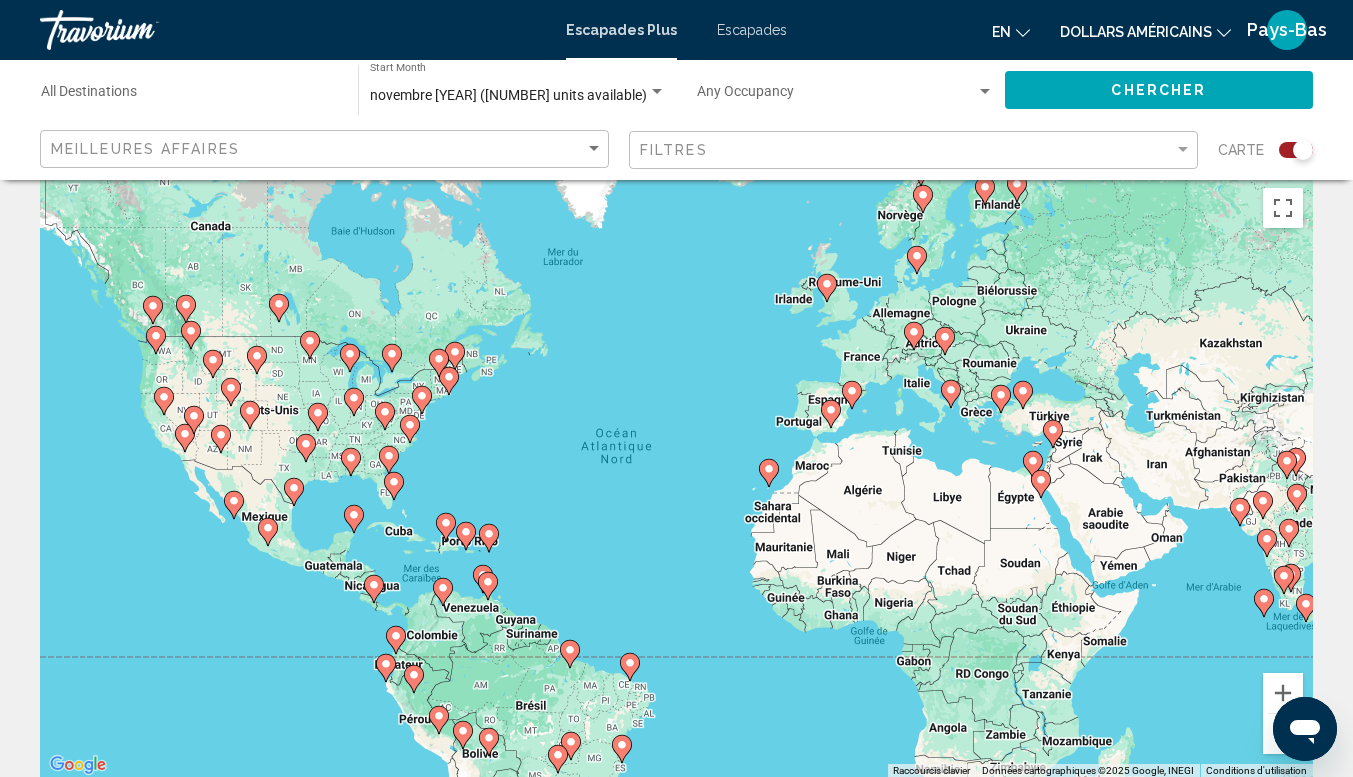 scroll, scrollTop: 0, scrollLeft: 0, axis: both 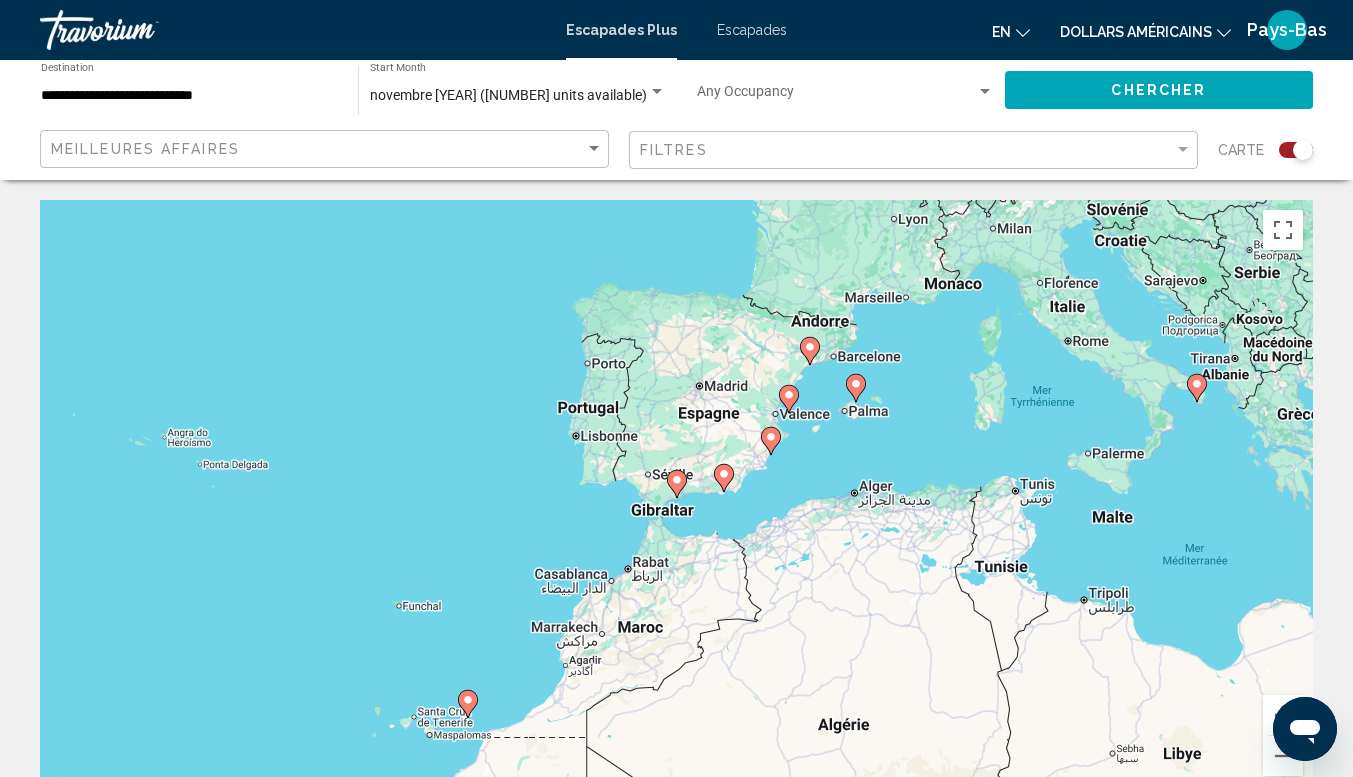 type on "**********" 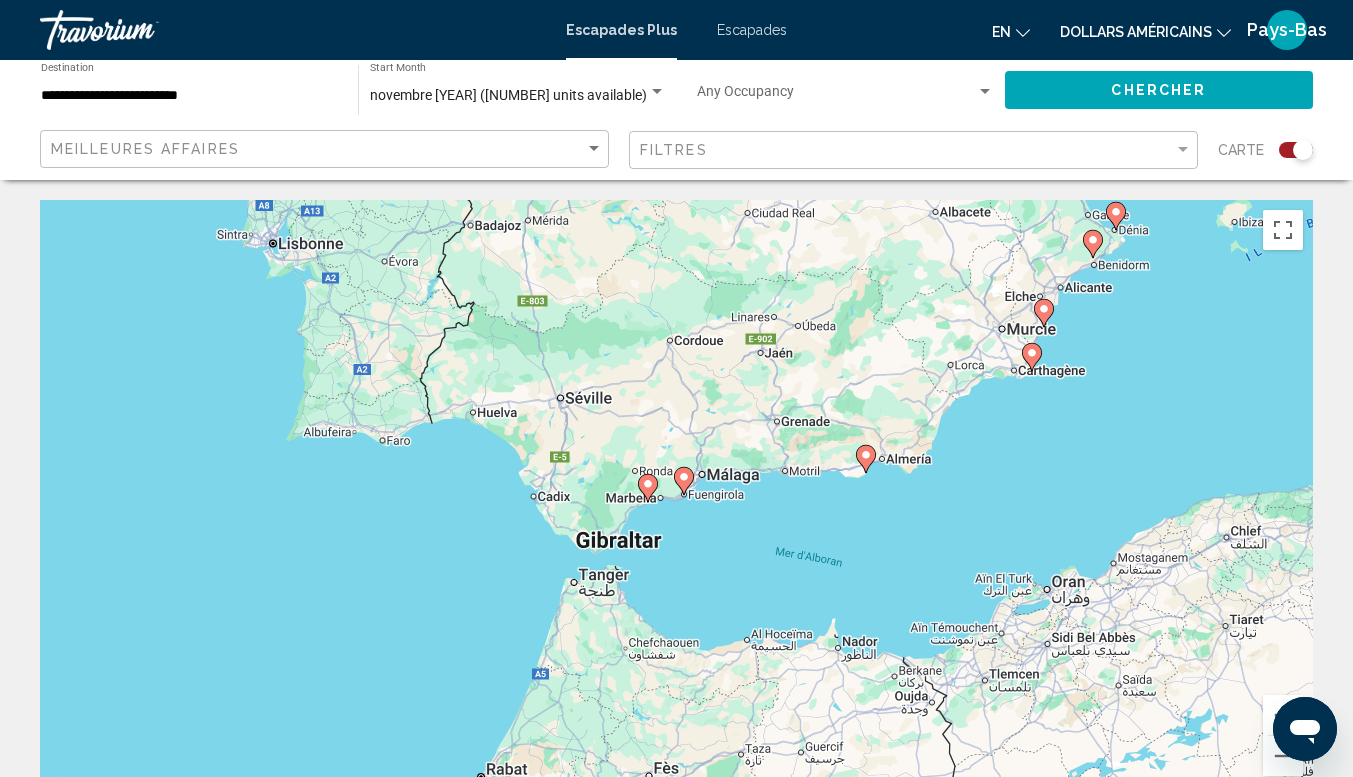 click 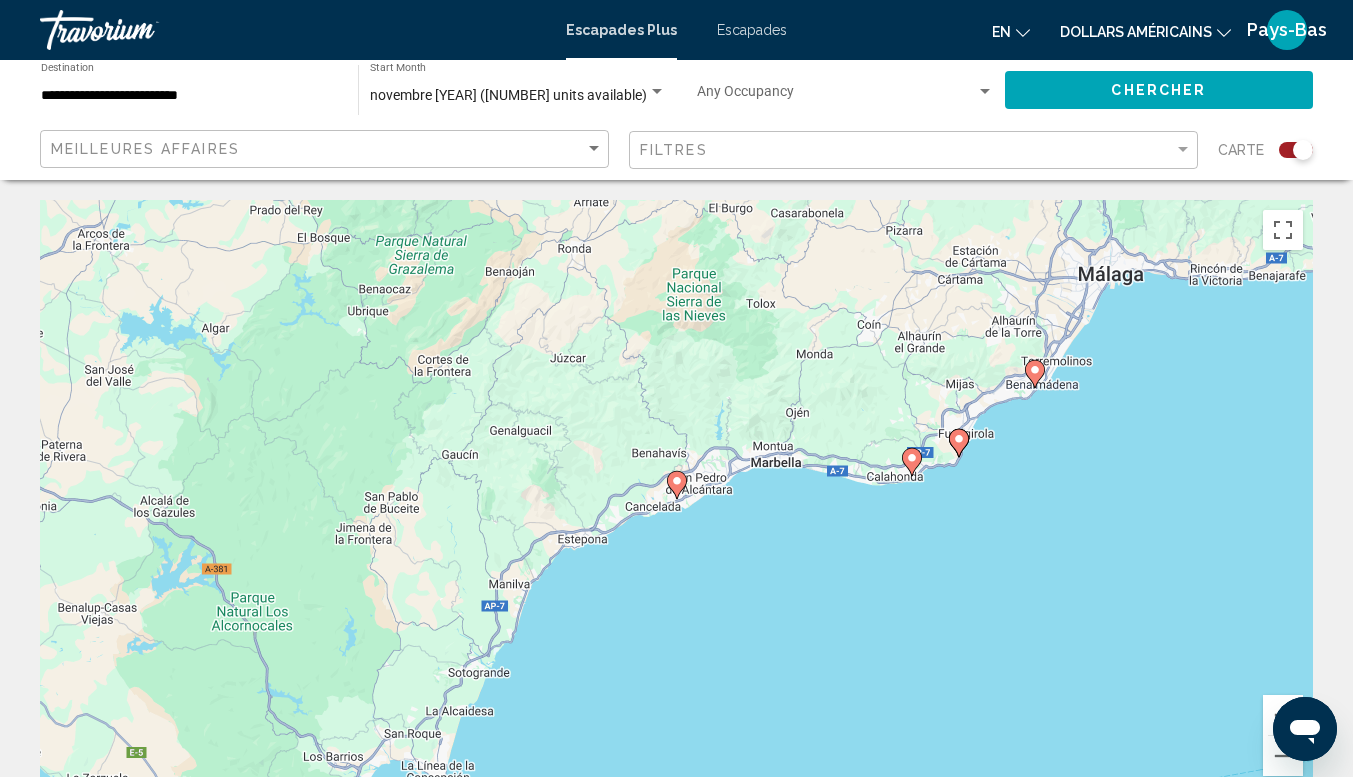 click 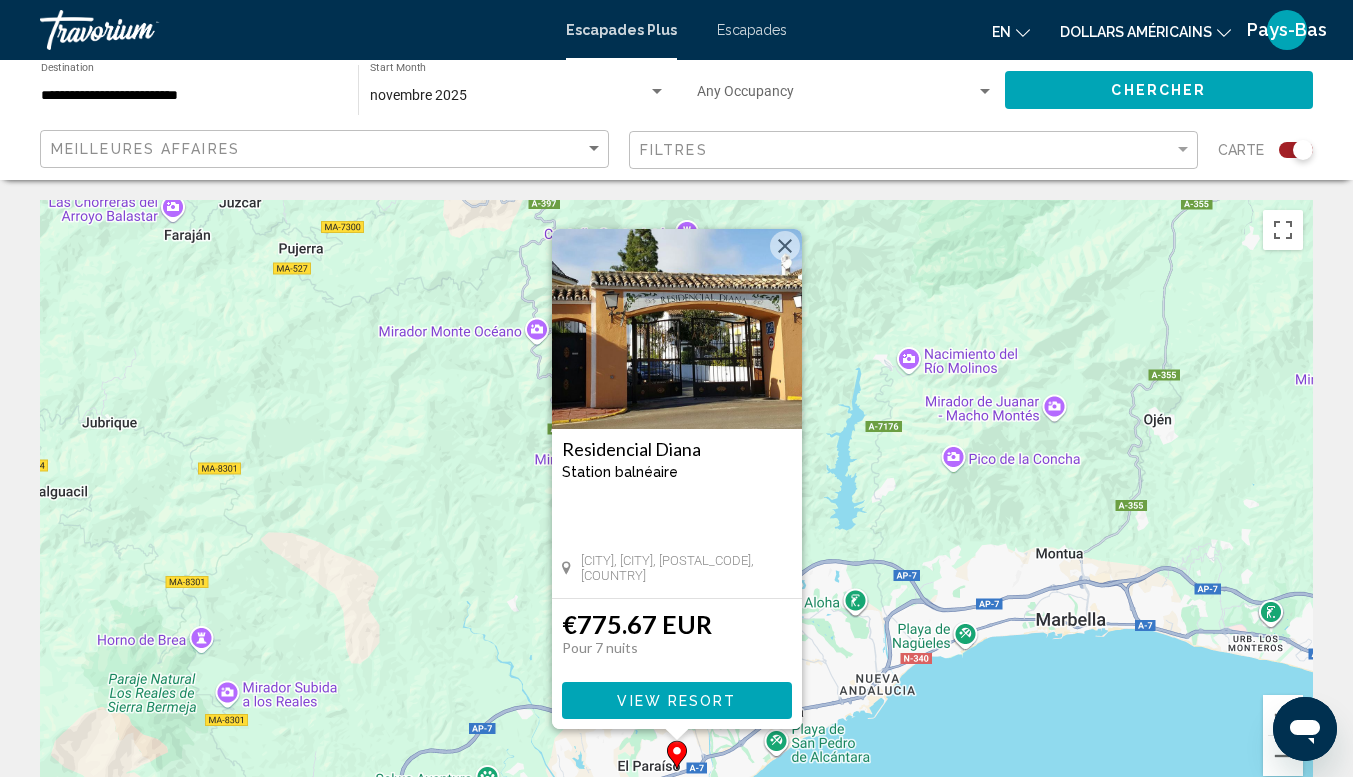 scroll, scrollTop: 200, scrollLeft: 0, axis: vertical 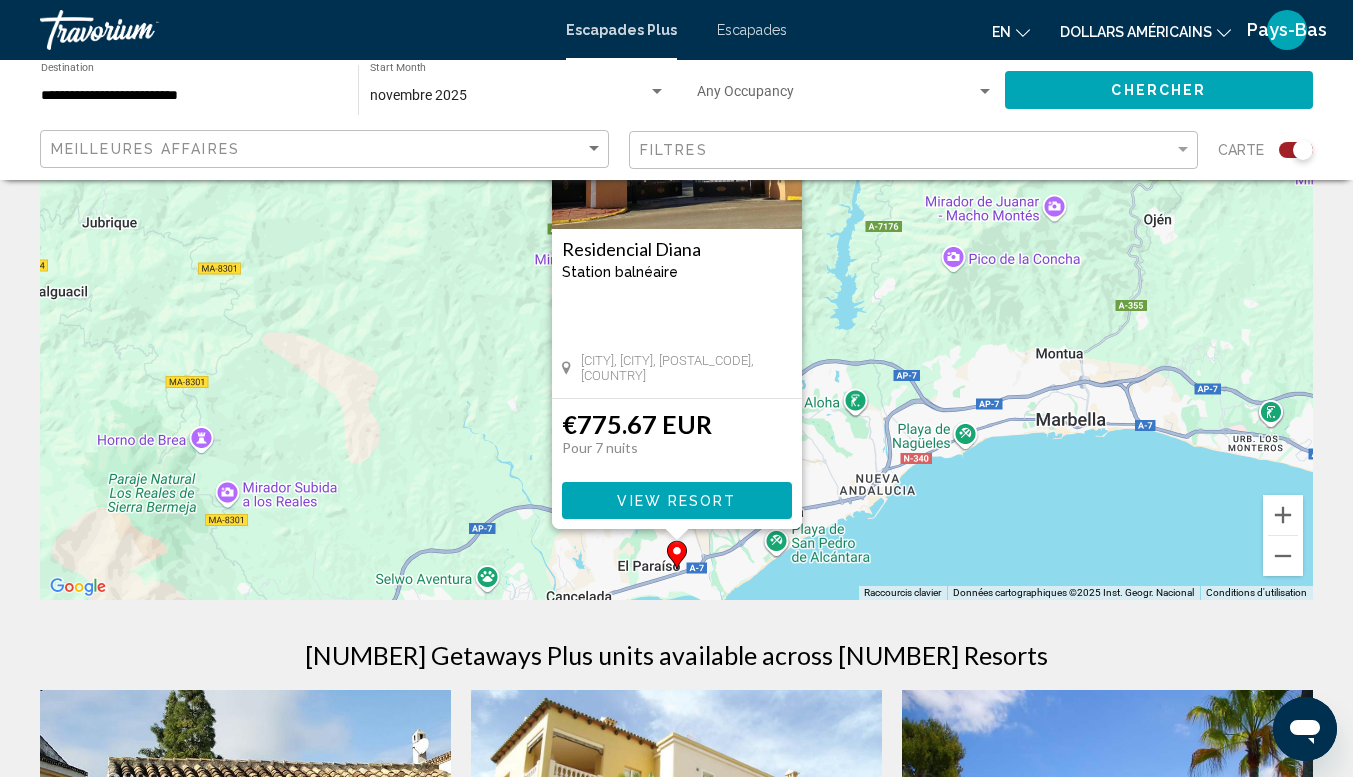 click on "View Resort" at bounding box center [677, 500] 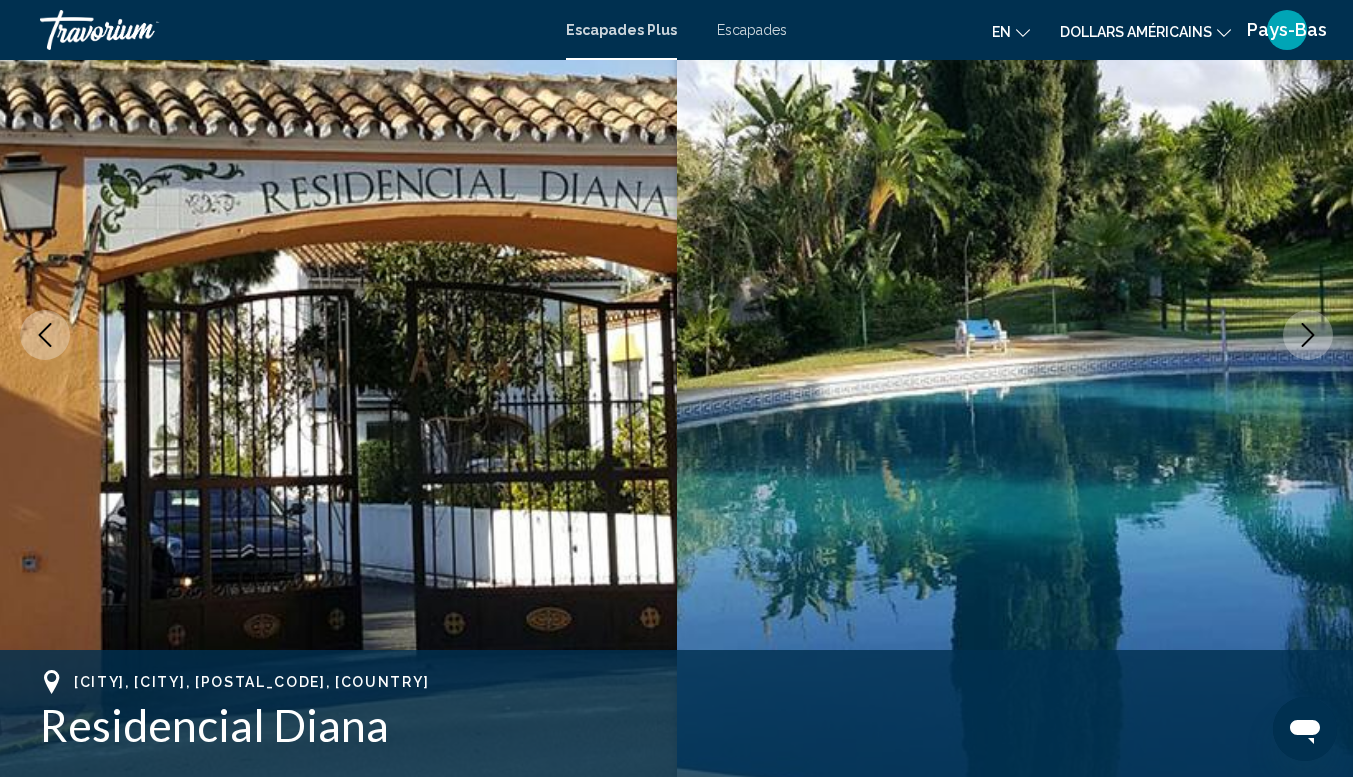 scroll, scrollTop: 146, scrollLeft: 0, axis: vertical 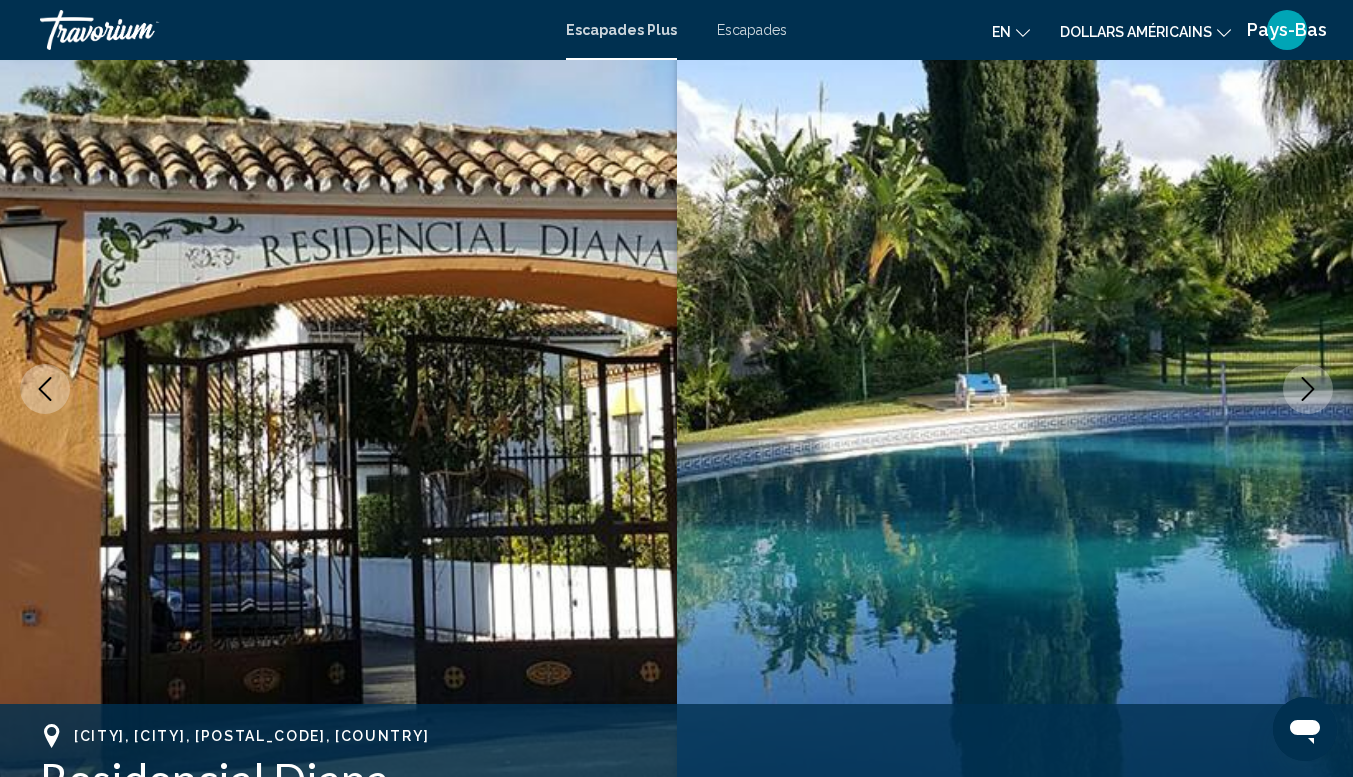 click at bounding box center [1308, 389] 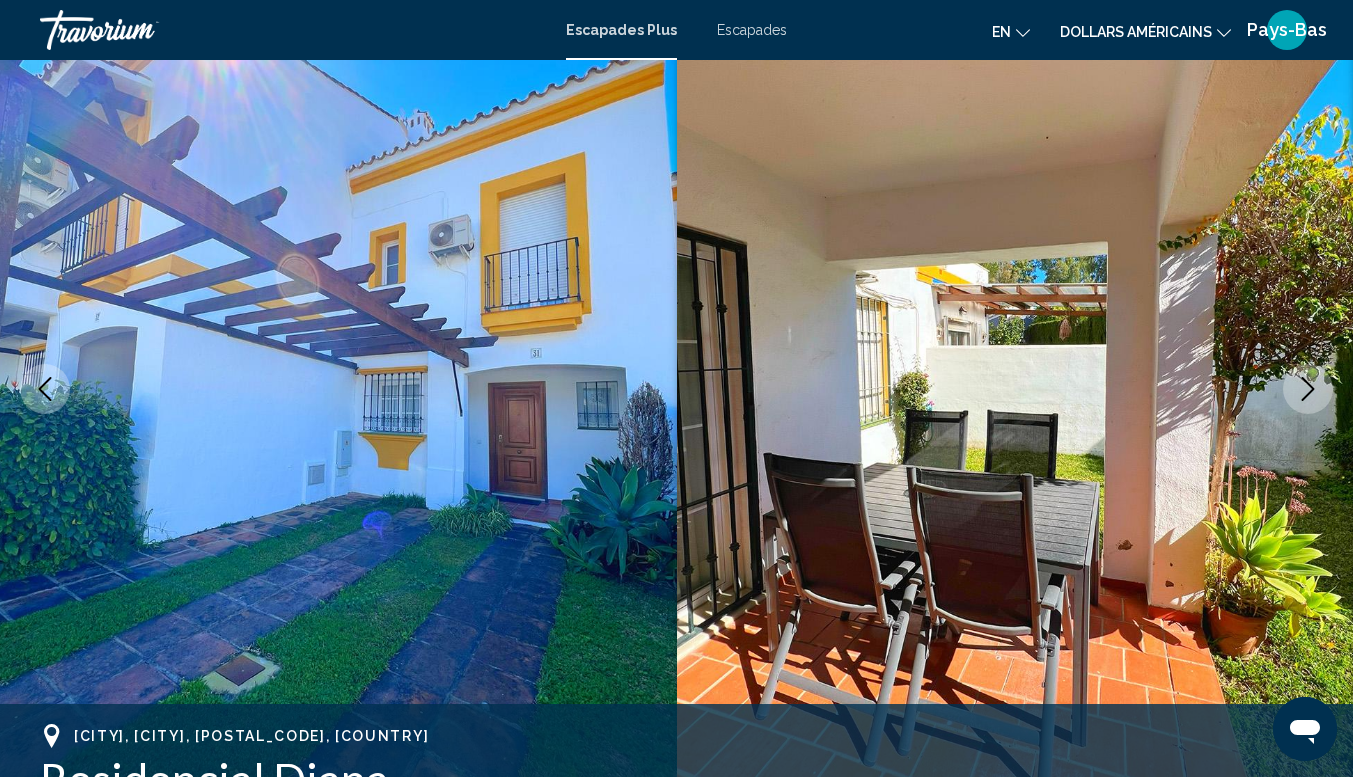 click 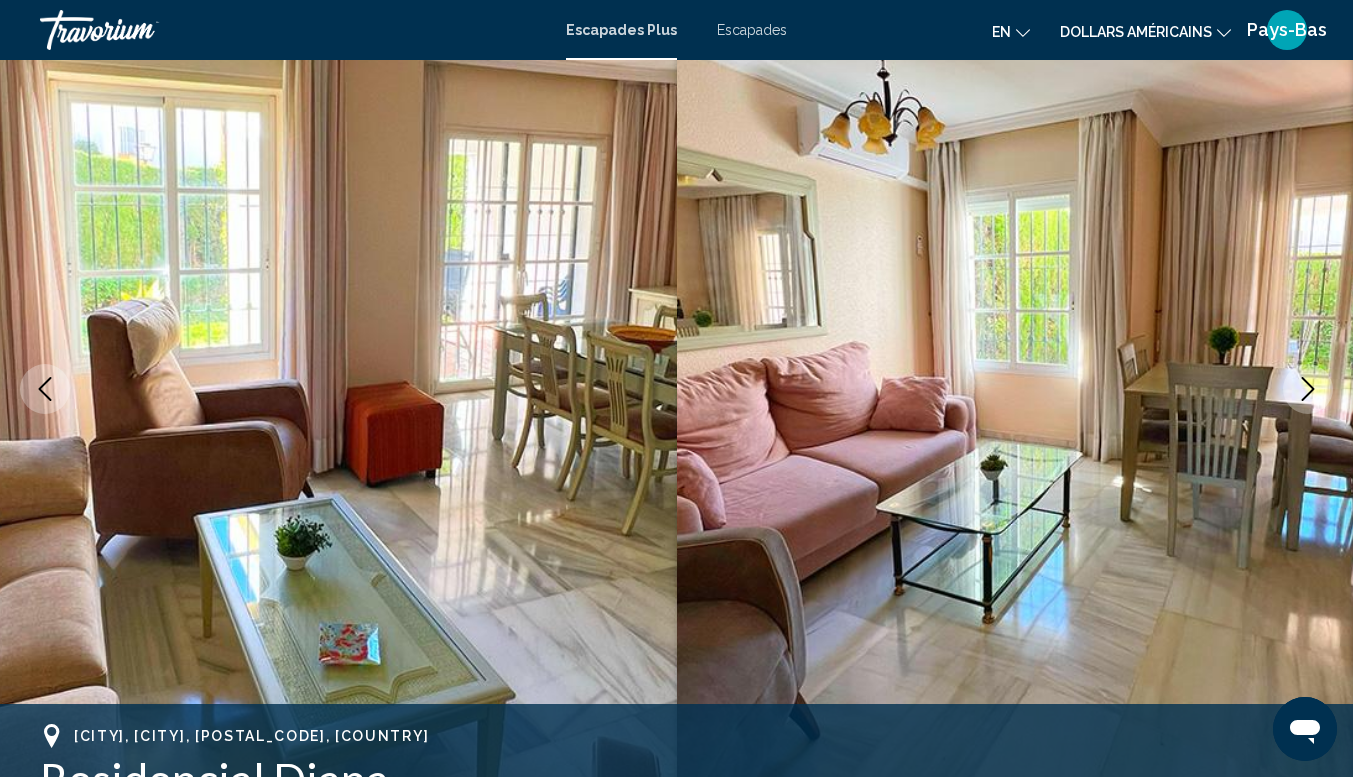 click 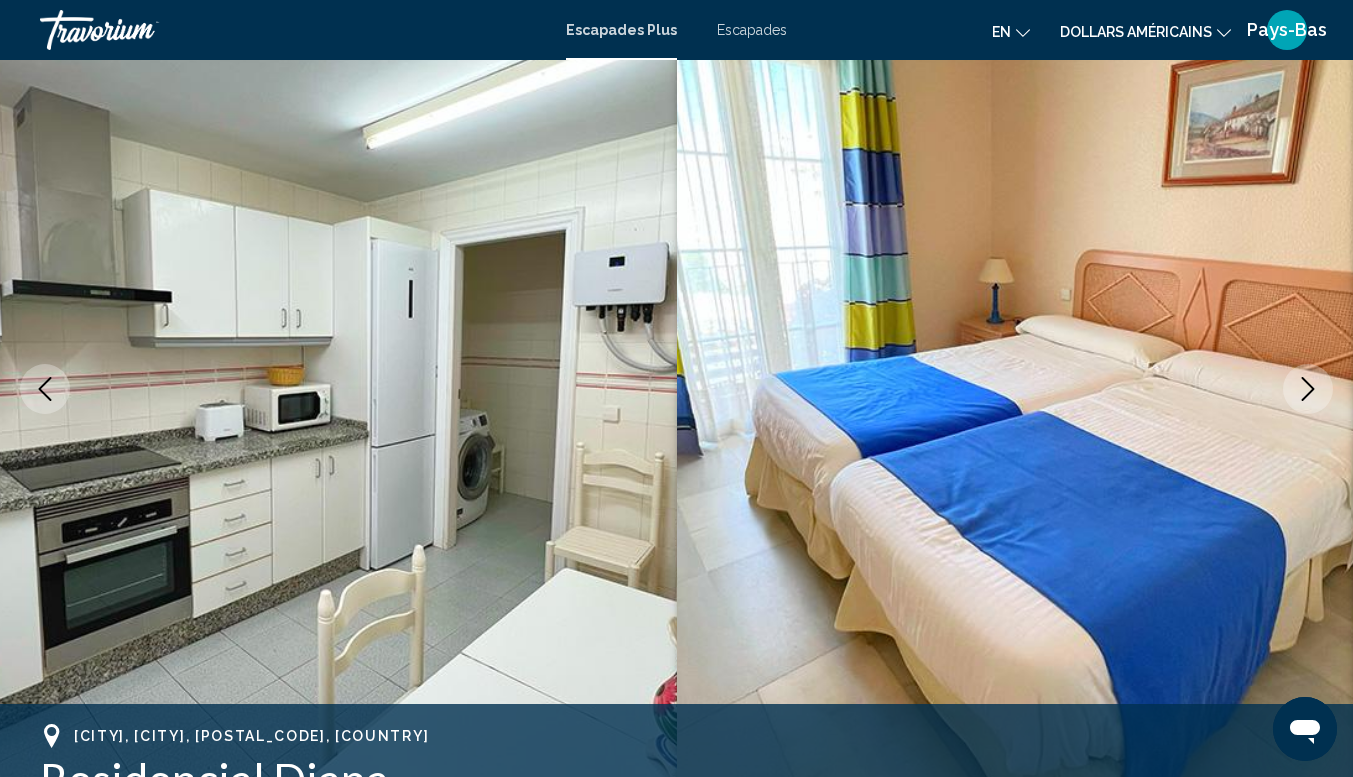 click 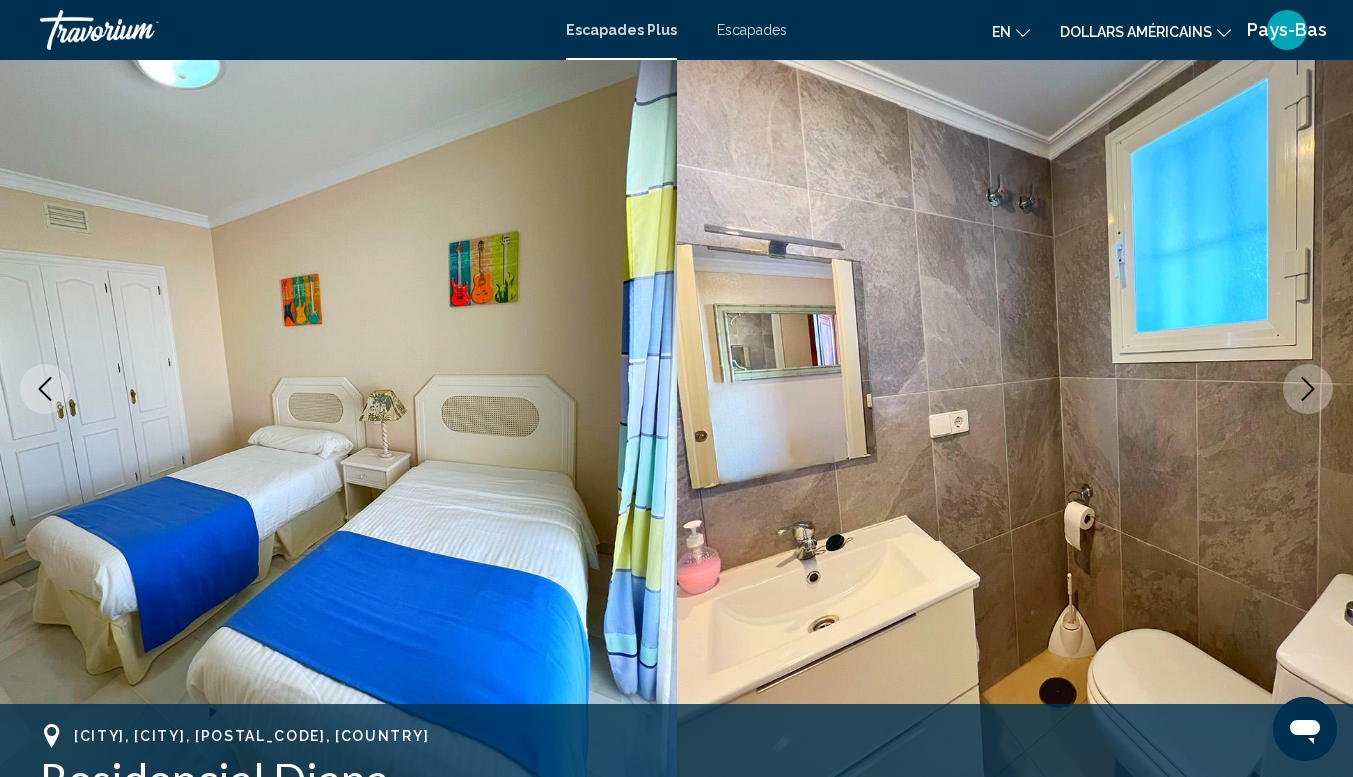 click 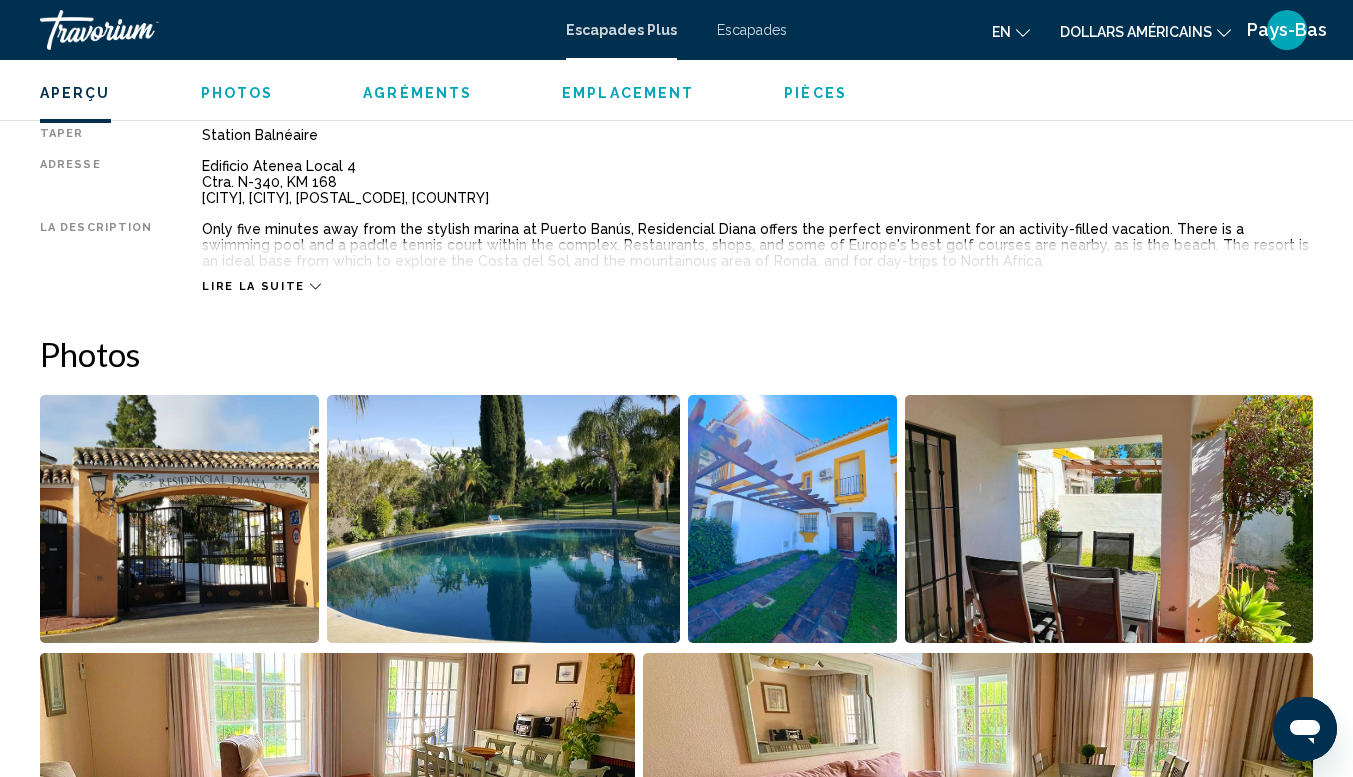 scroll, scrollTop: 1046, scrollLeft: 0, axis: vertical 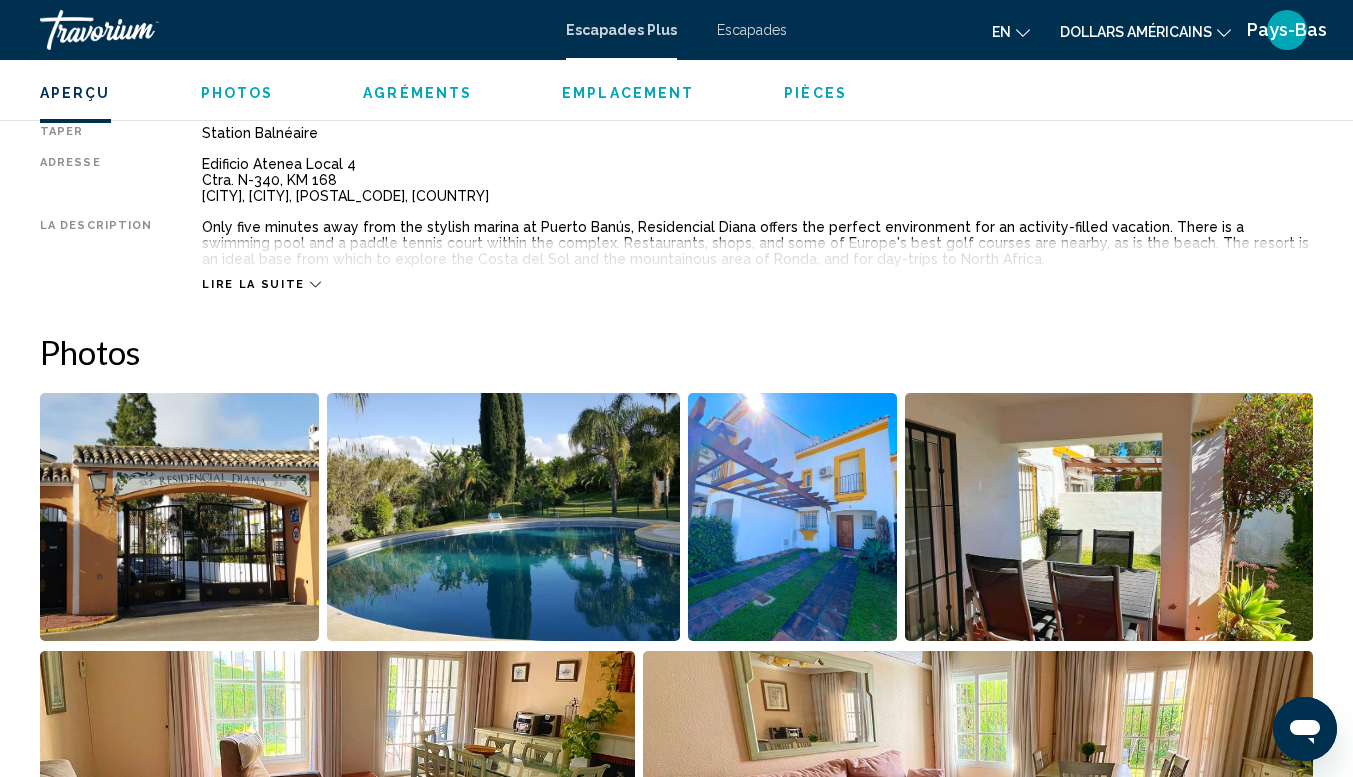 click on "Agréments" at bounding box center (417, 93) 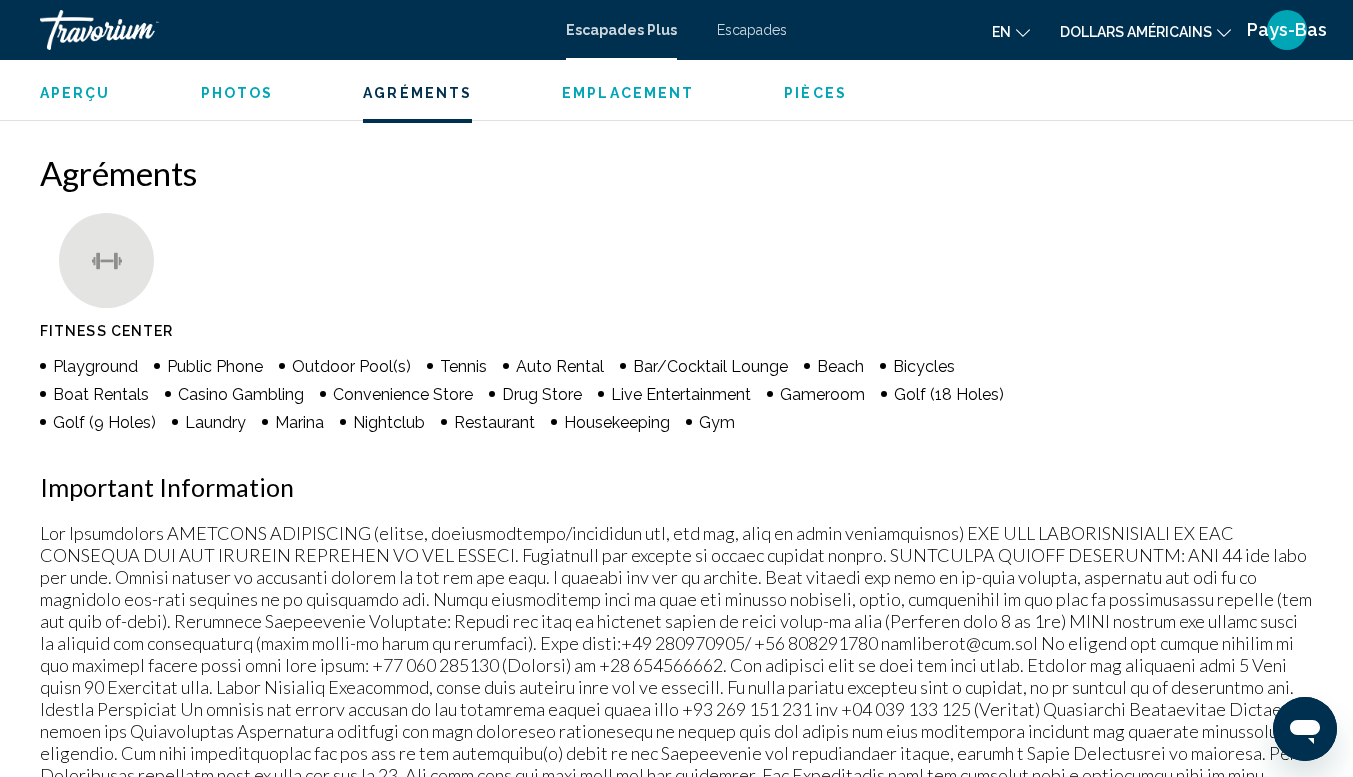 scroll, scrollTop: 1874, scrollLeft: 0, axis: vertical 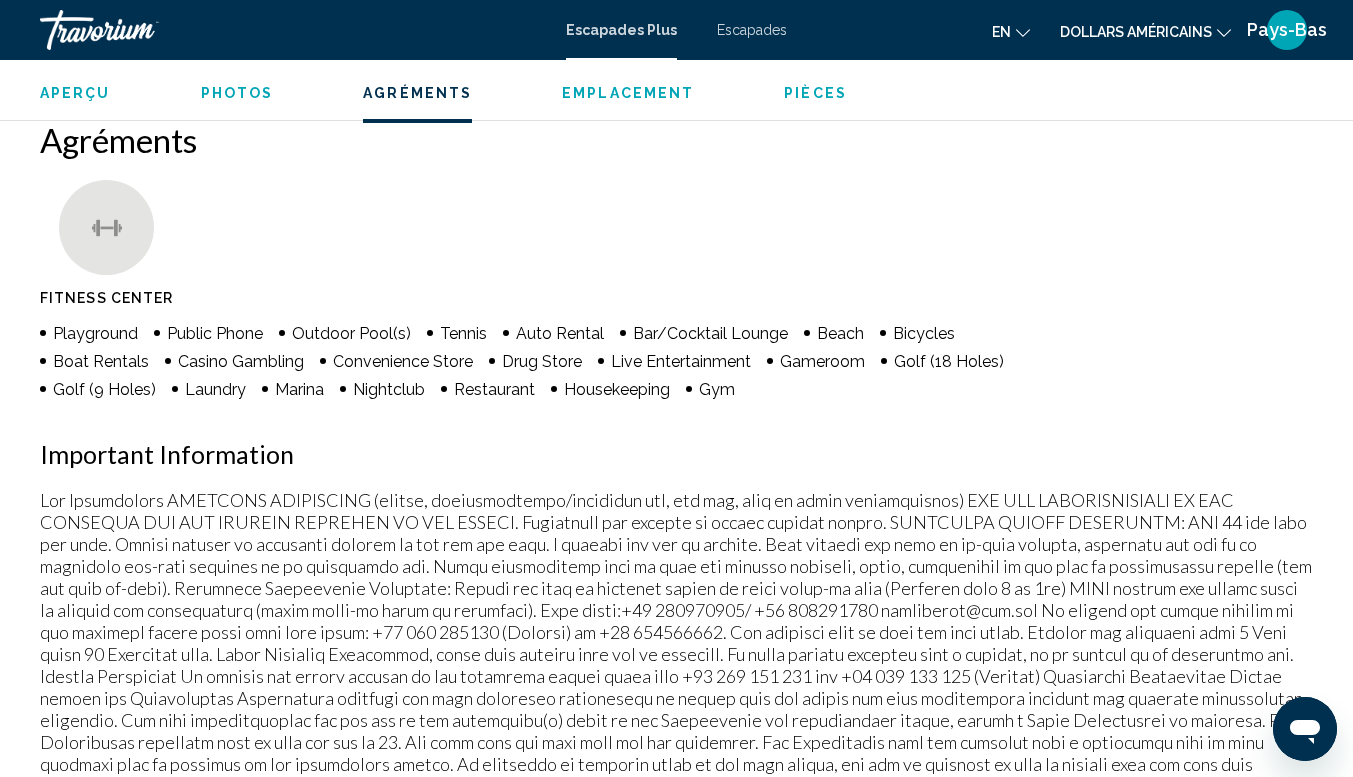 click on "Emplacement" at bounding box center [628, 93] 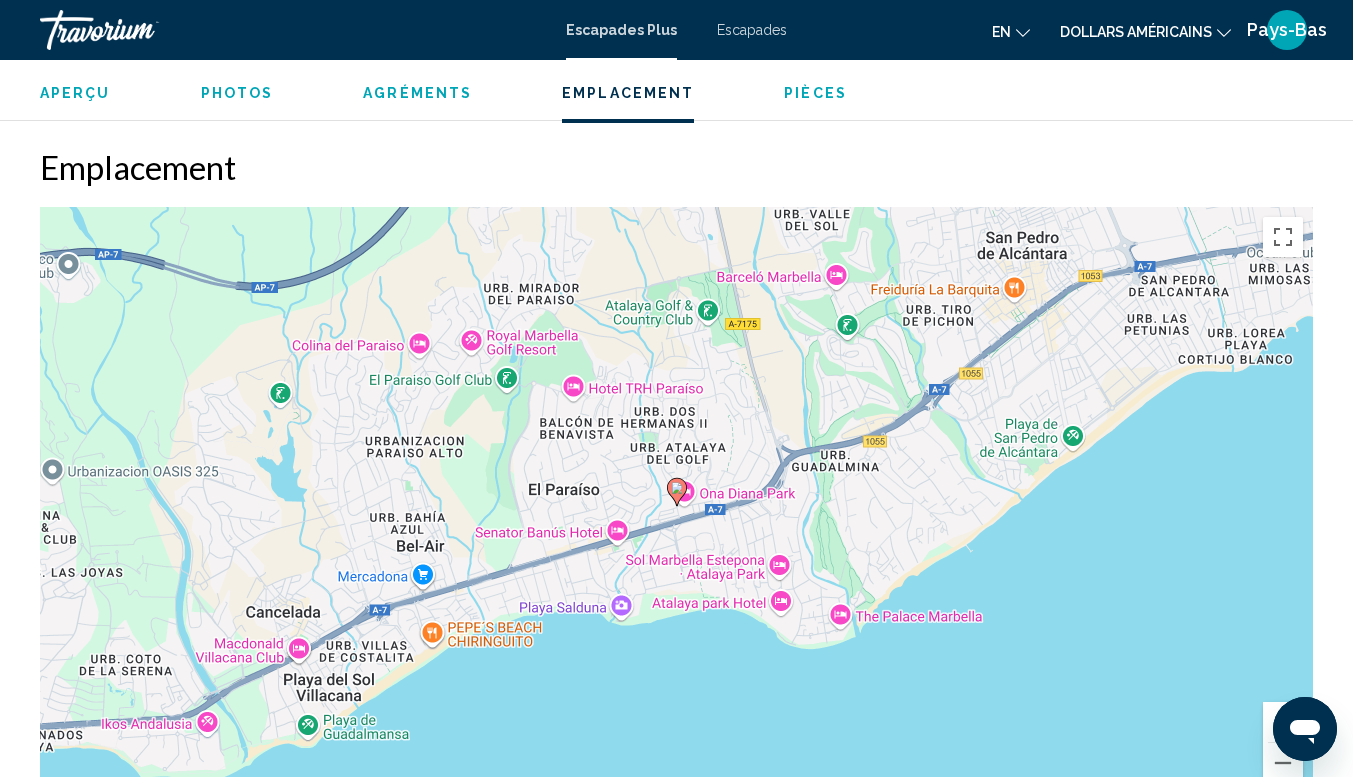 scroll, scrollTop: 2723, scrollLeft: 0, axis: vertical 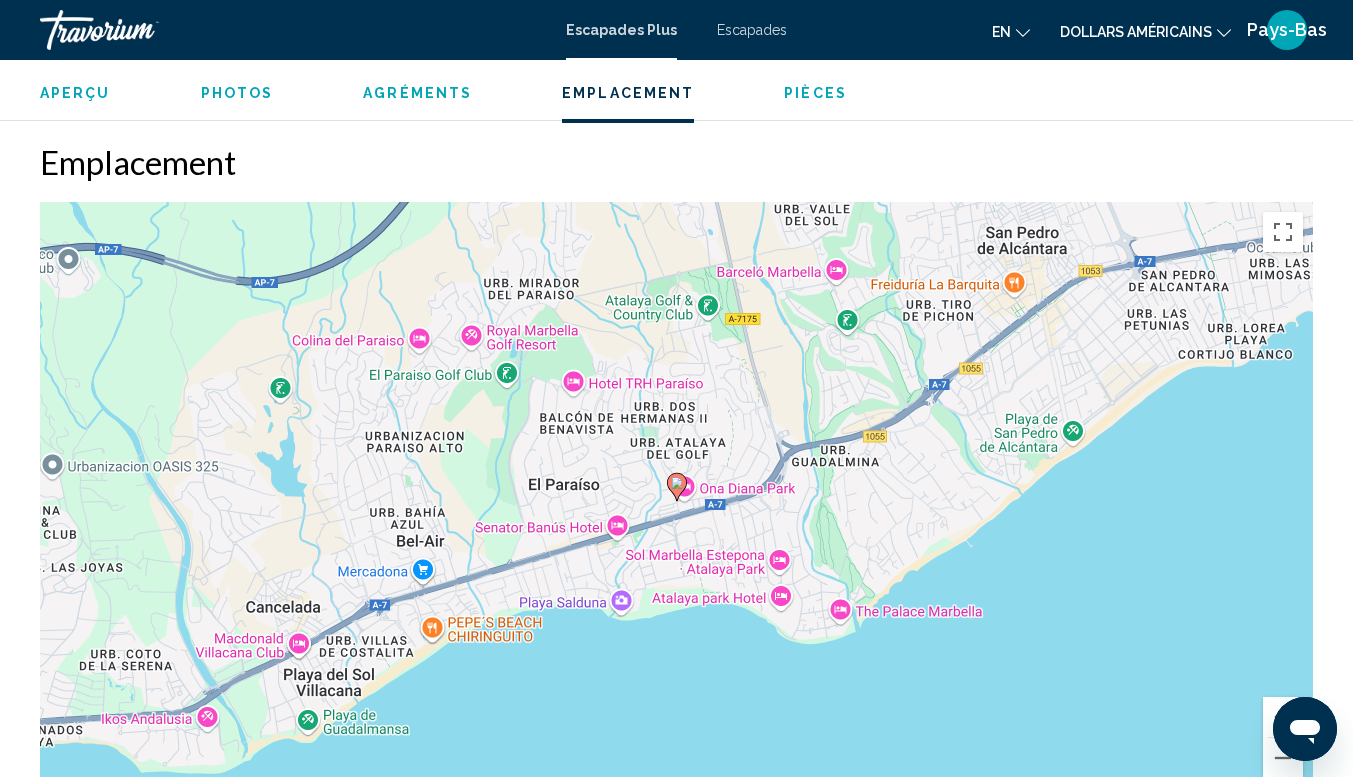 click on "Pièces" at bounding box center (815, 93) 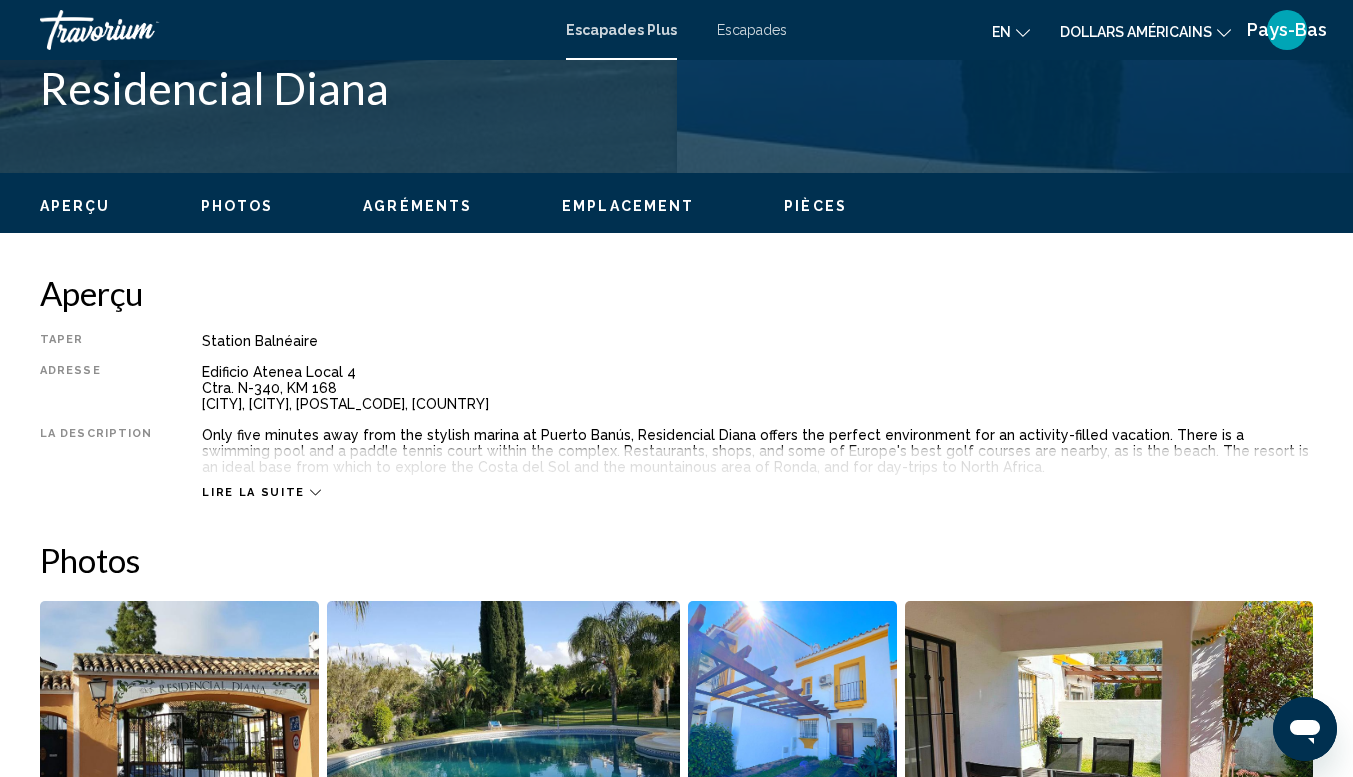 scroll, scrollTop: 522, scrollLeft: 0, axis: vertical 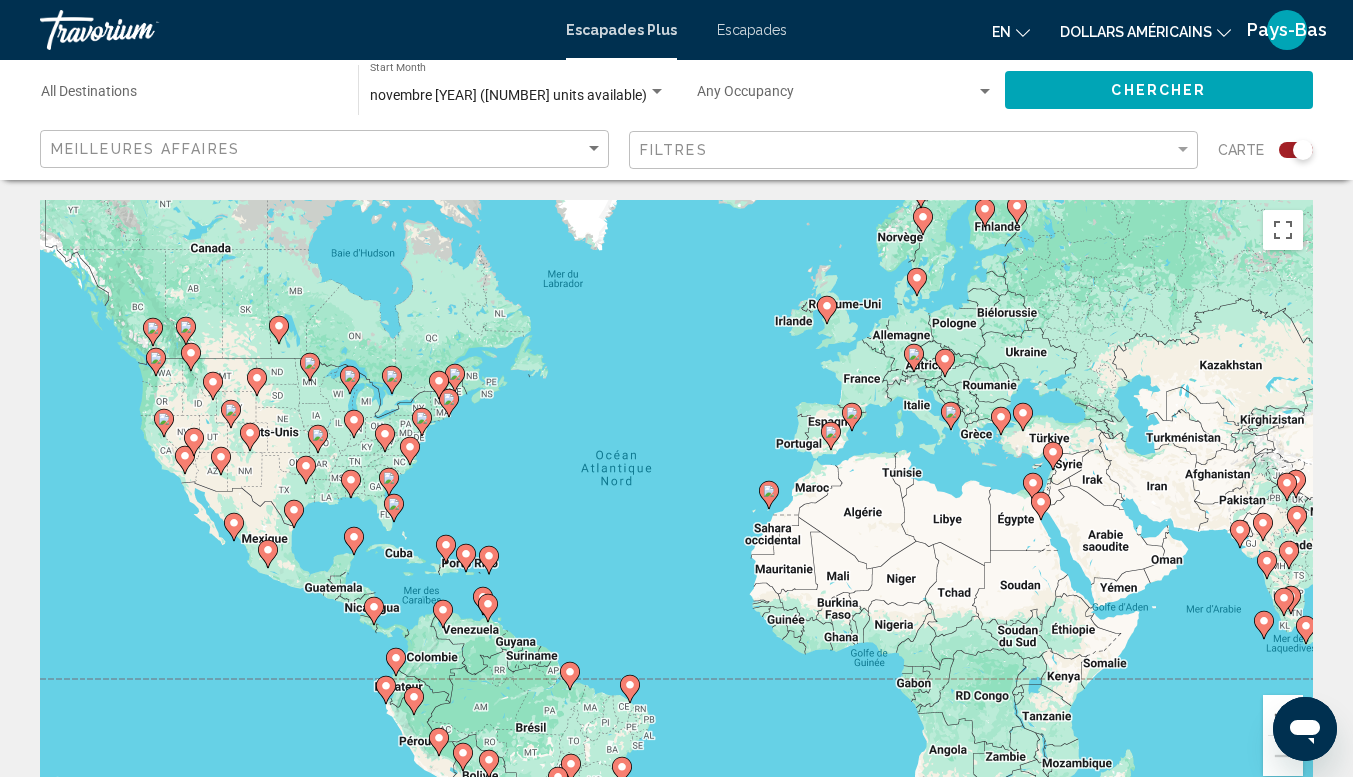 click on "novembre 2025 (16,062 units available)" at bounding box center (508, 95) 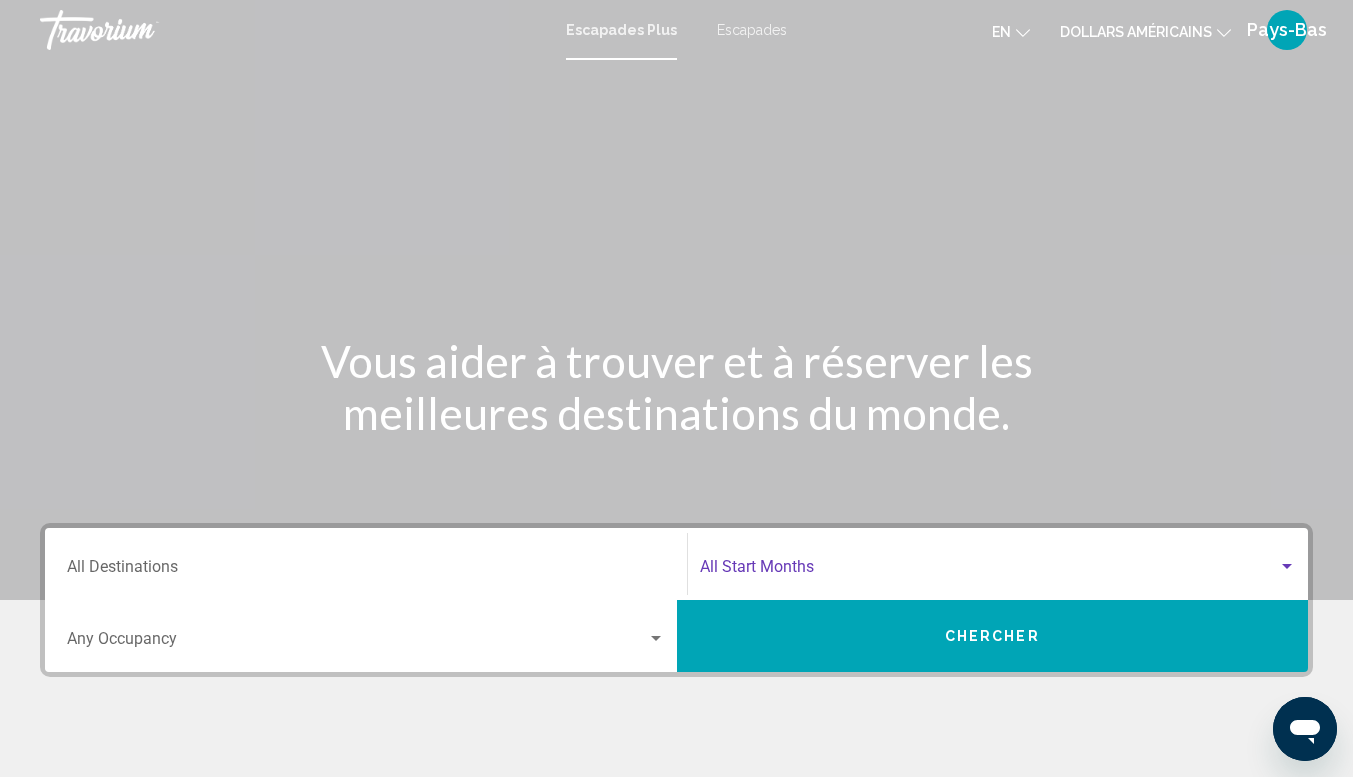 click at bounding box center (989, 571) 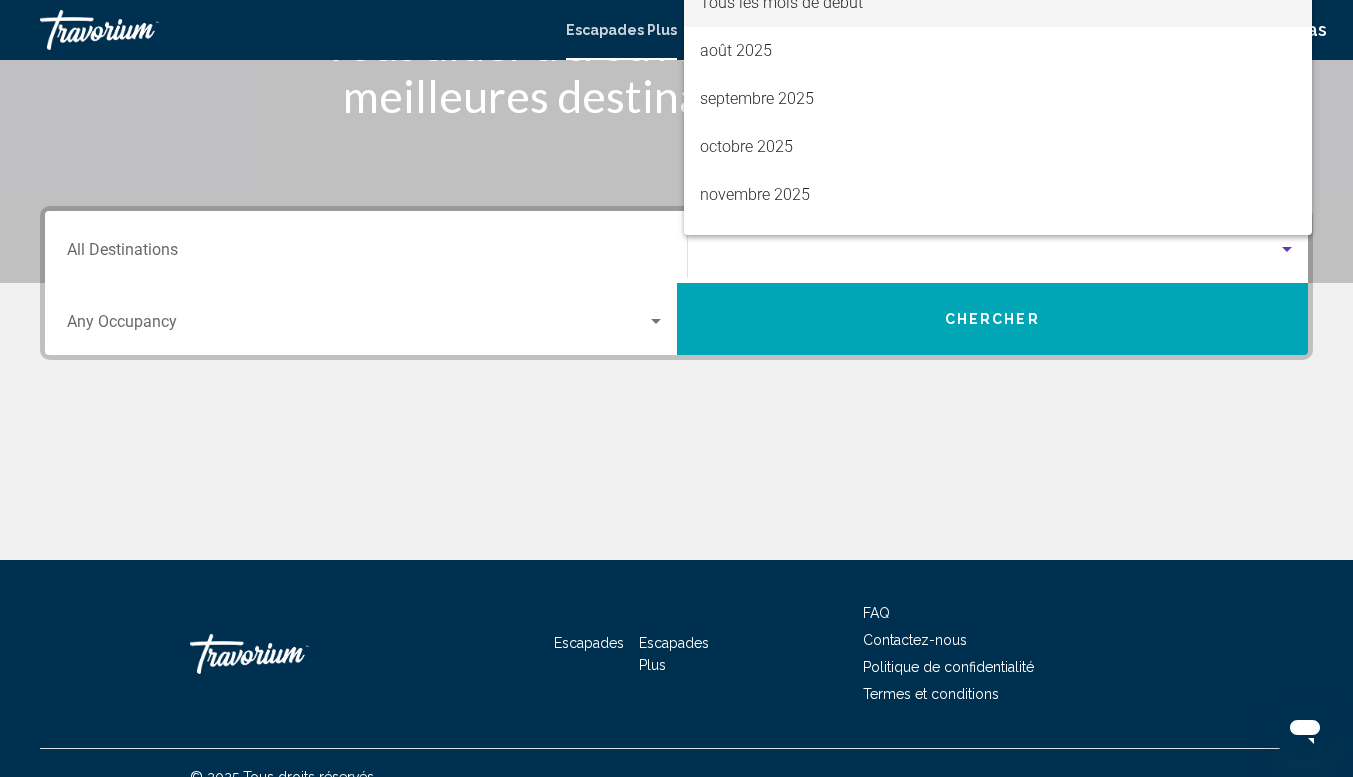 scroll, scrollTop: 345, scrollLeft: 0, axis: vertical 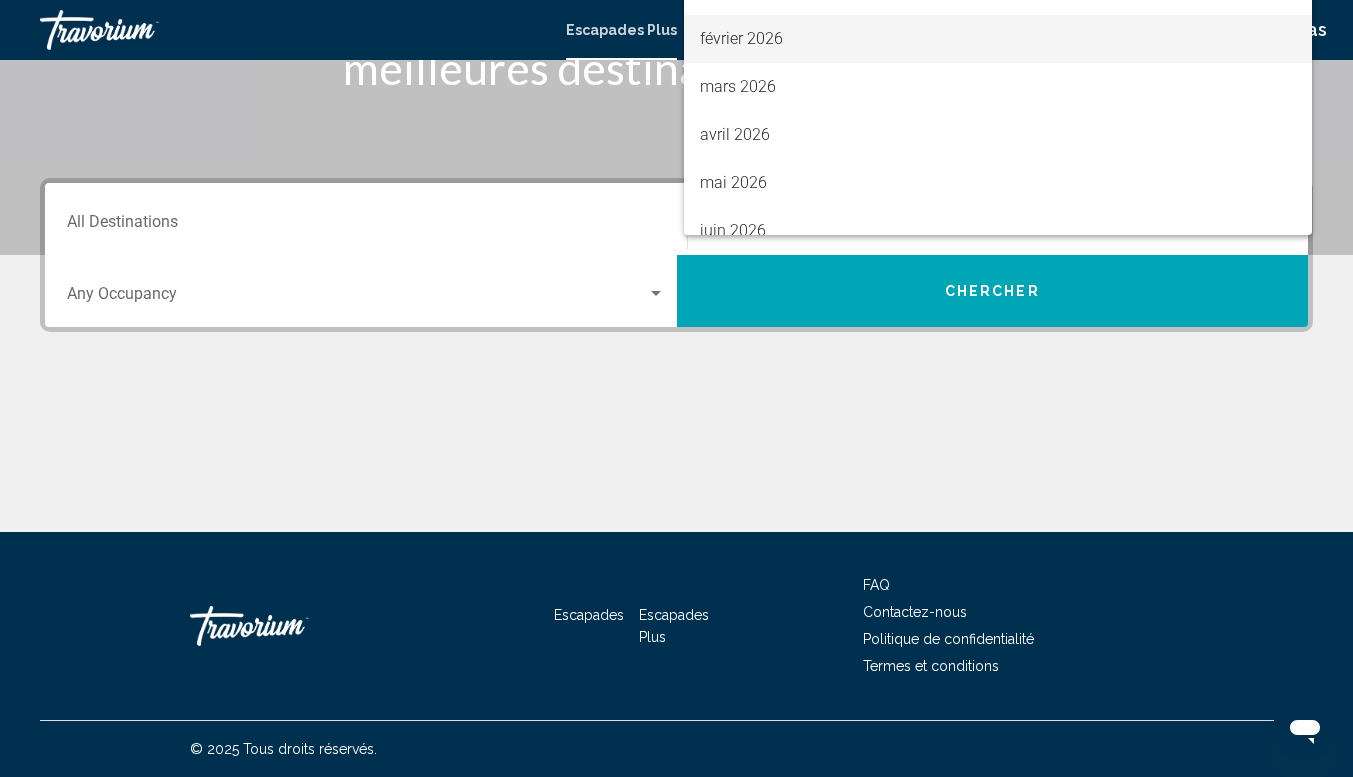 click on "février 2026" at bounding box center (998, 39) 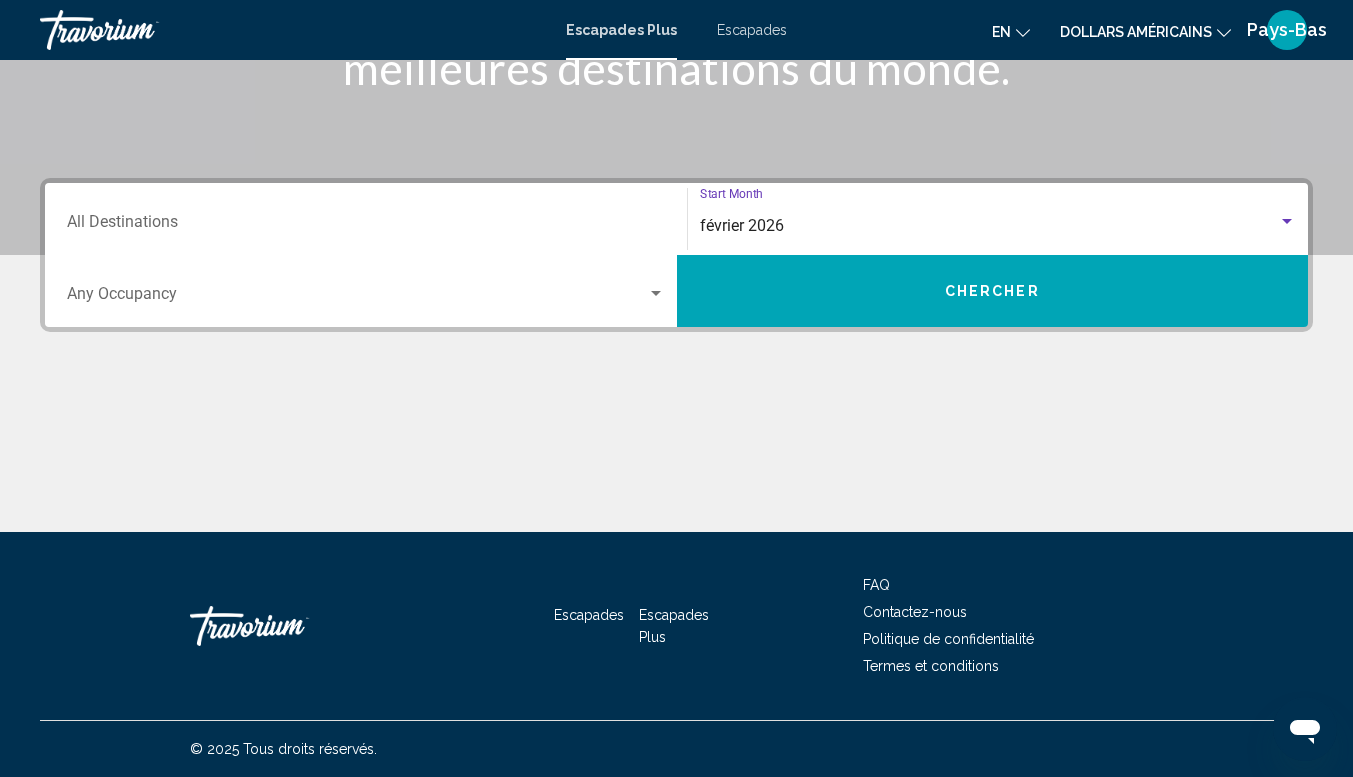 click on "Chercher" at bounding box center [993, 291] 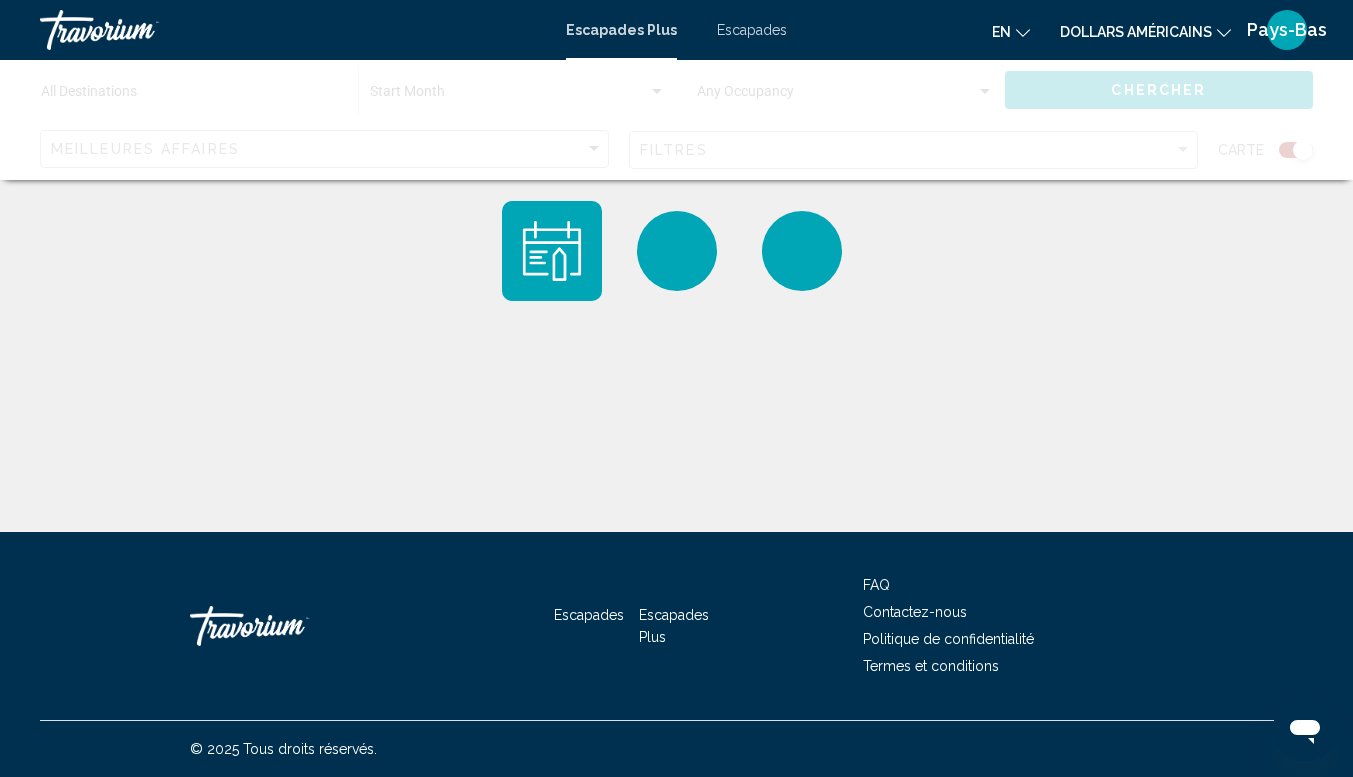 scroll, scrollTop: 0, scrollLeft: 0, axis: both 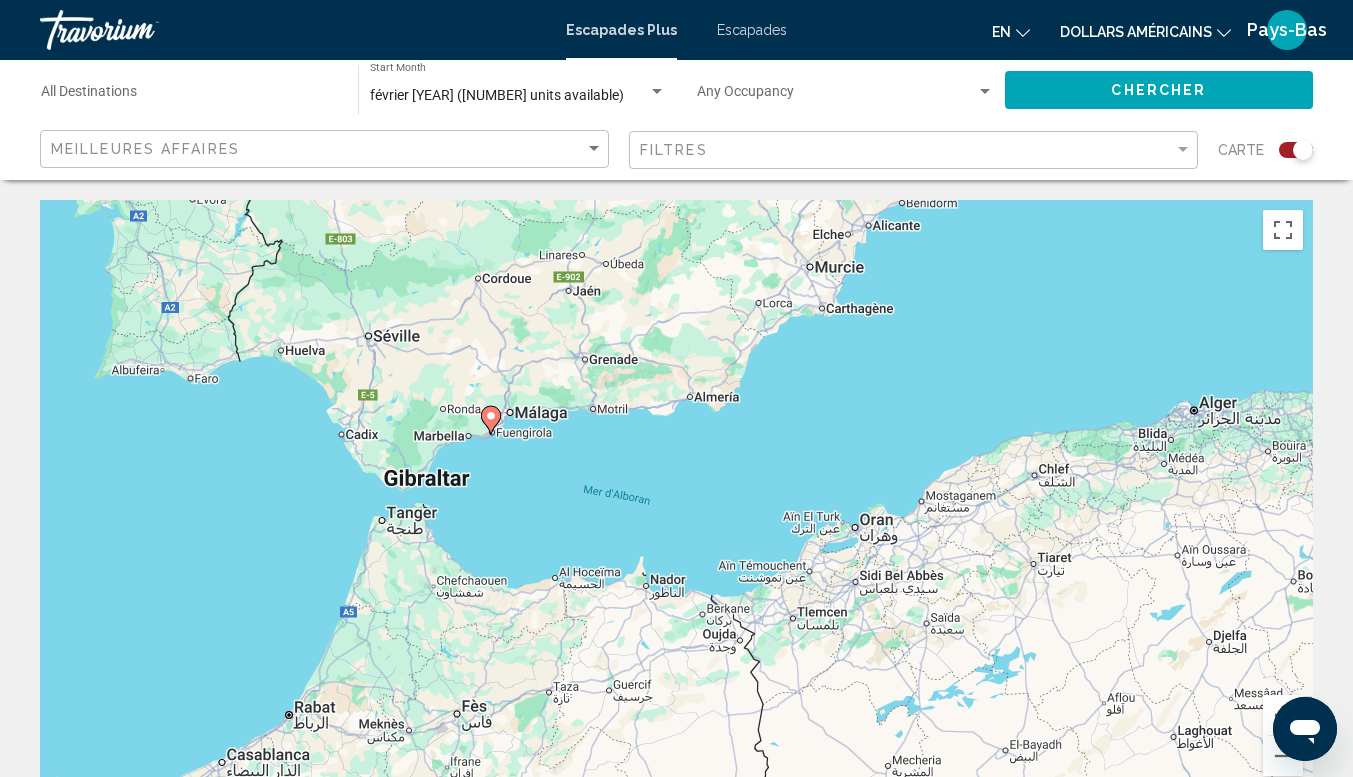 click 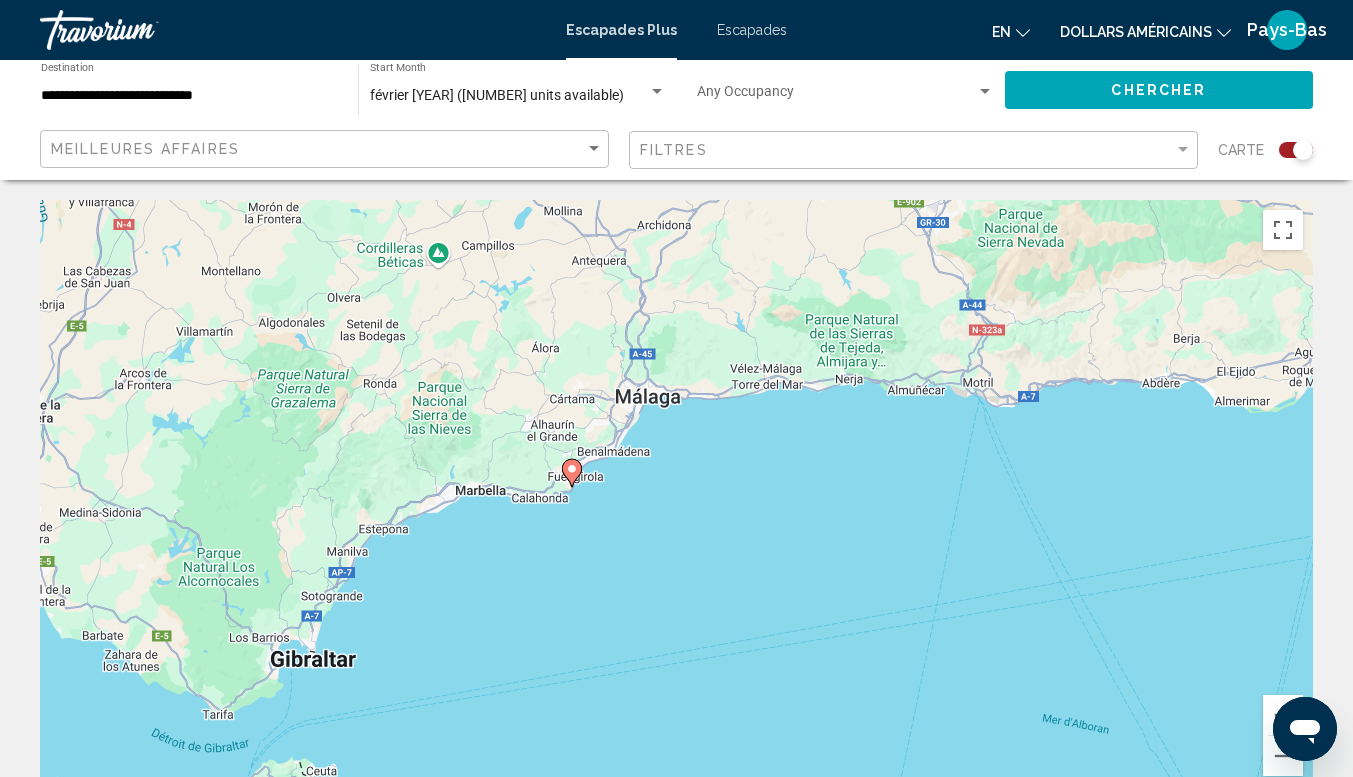 click 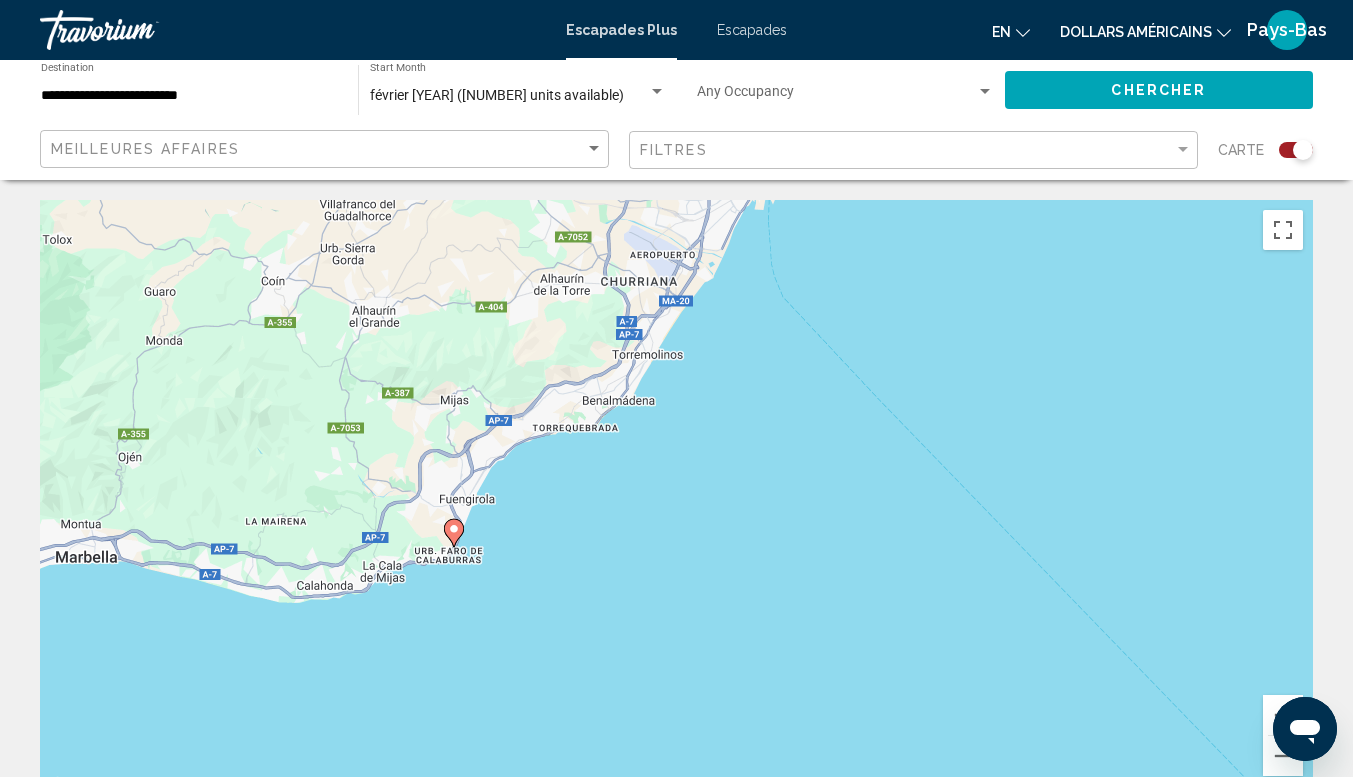 click at bounding box center [454, 533] 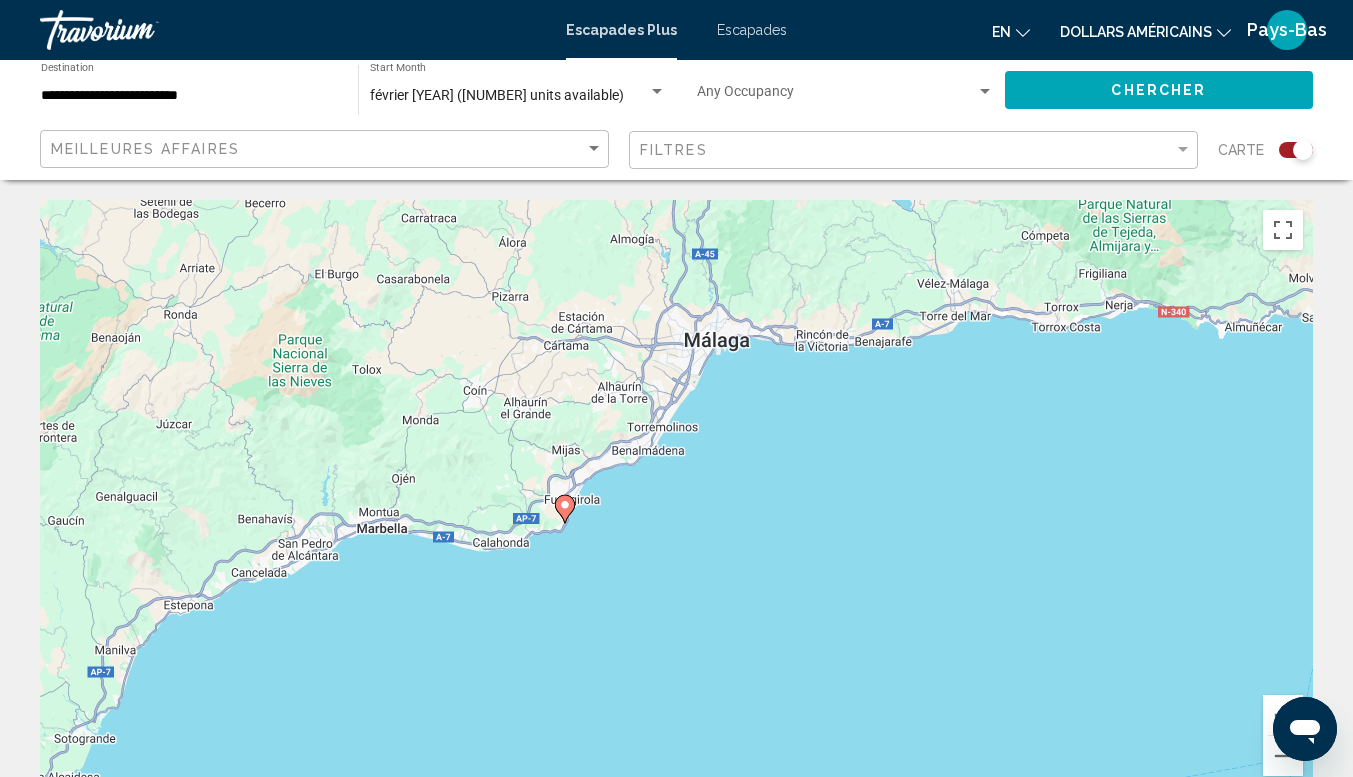click 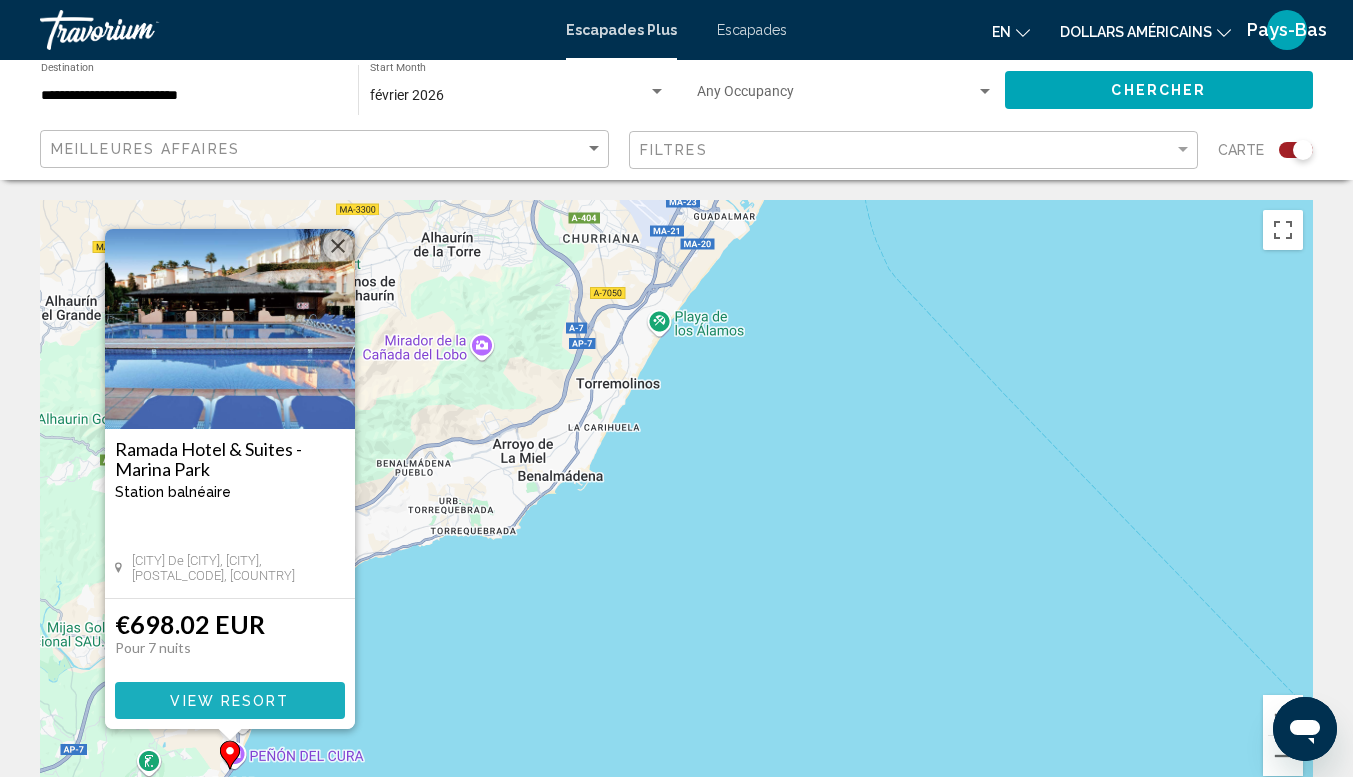 click on "View Resort" at bounding box center [229, 701] 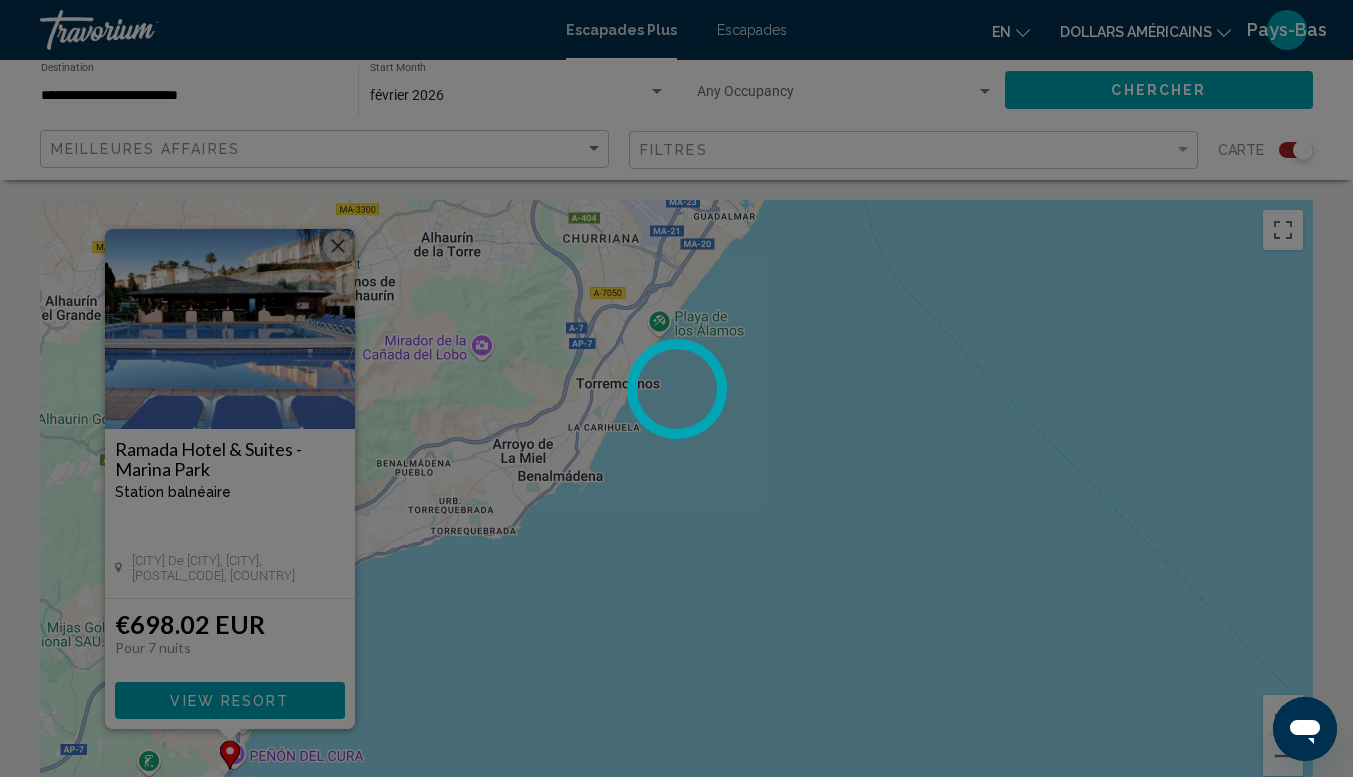 scroll, scrollTop: 146, scrollLeft: 0, axis: vertical 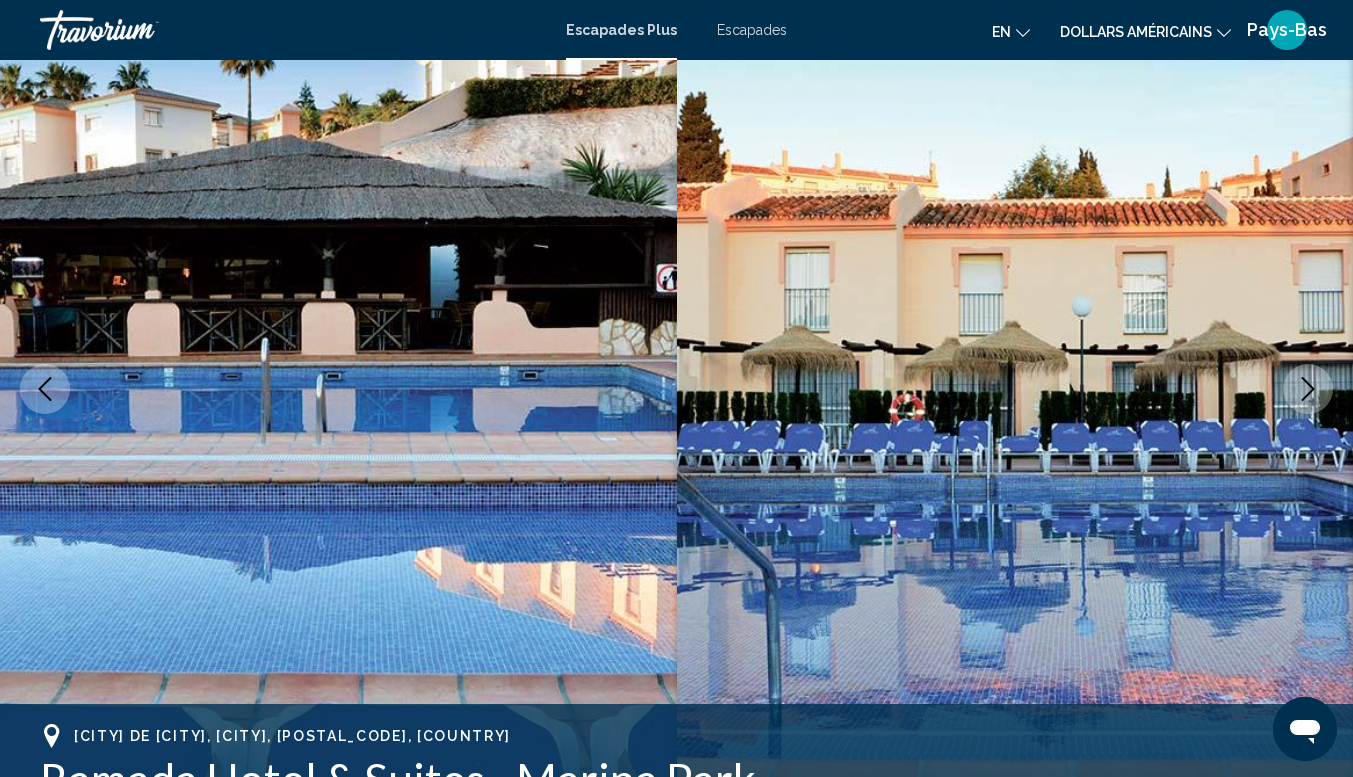 click at bounding box center (1308, 389) 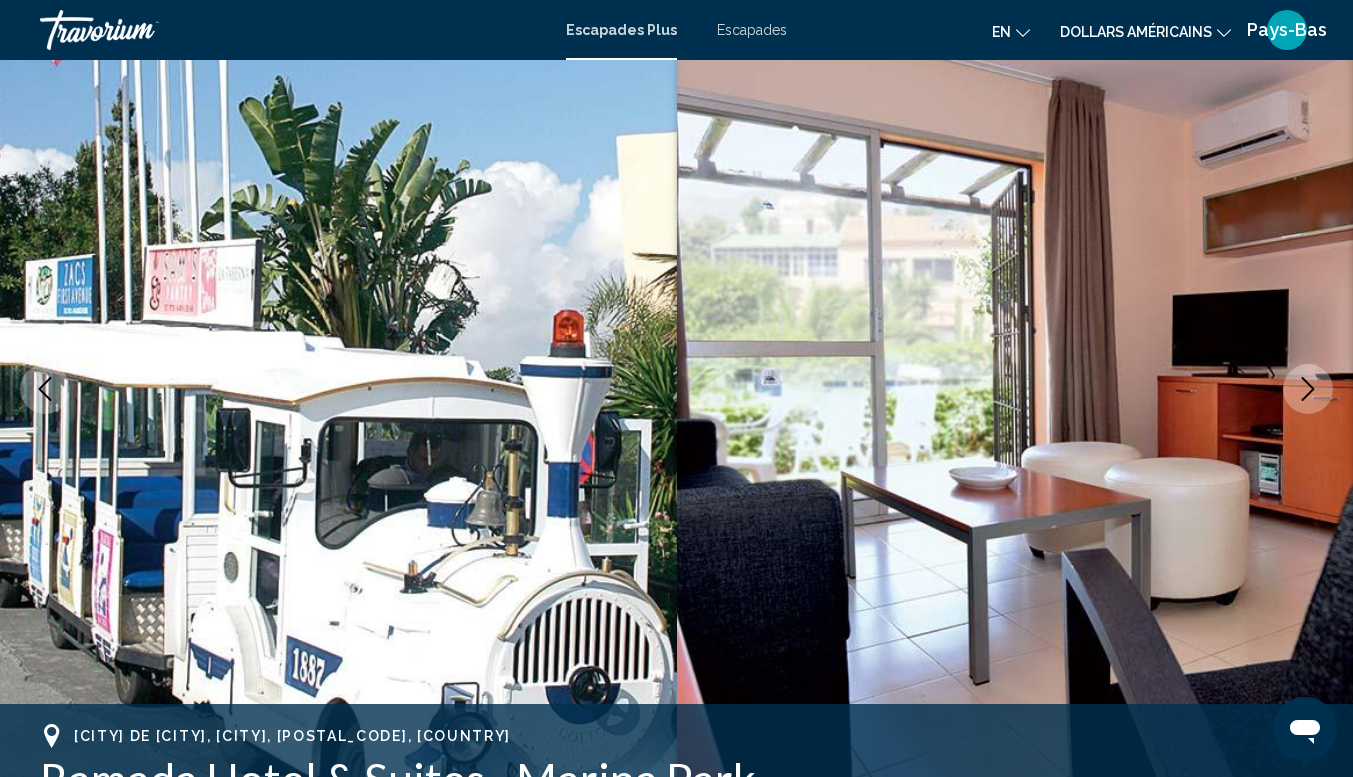click at bounding box center [1308, 389] 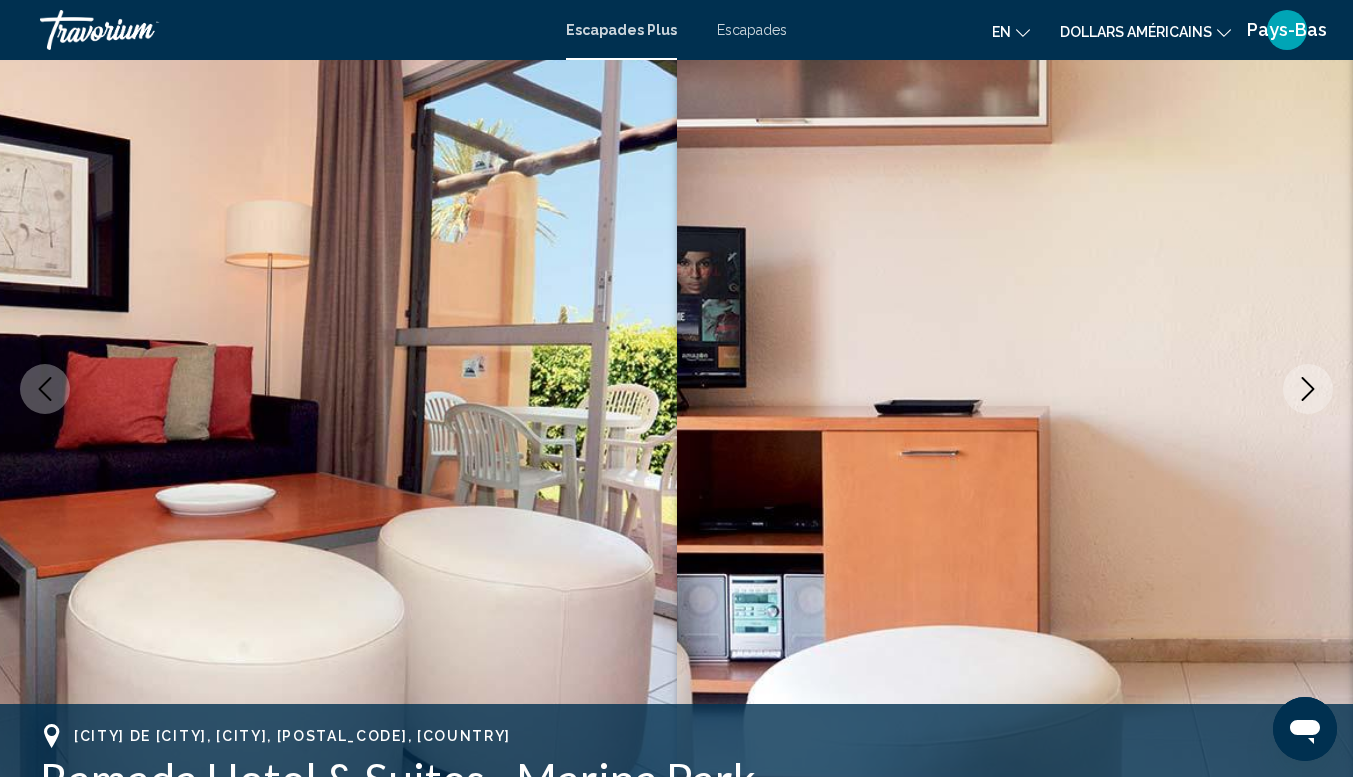 click 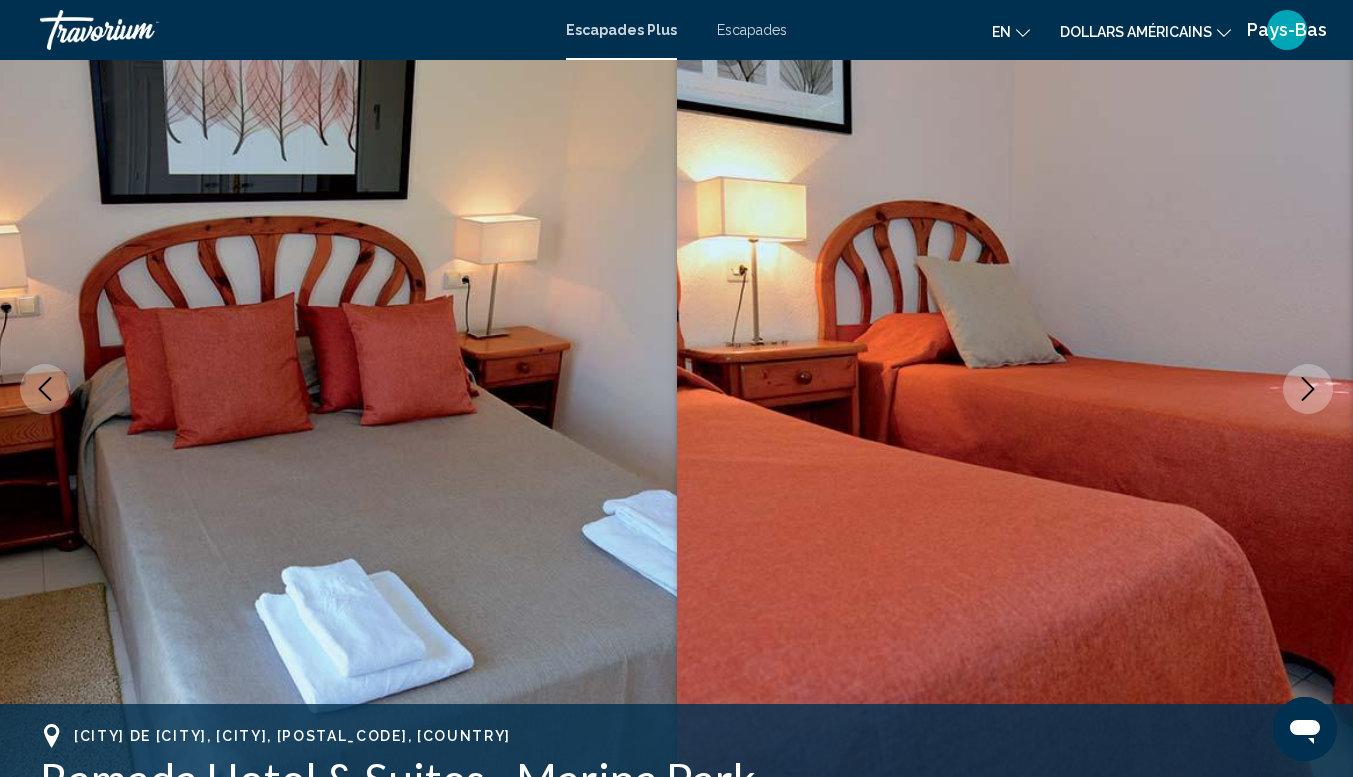 click 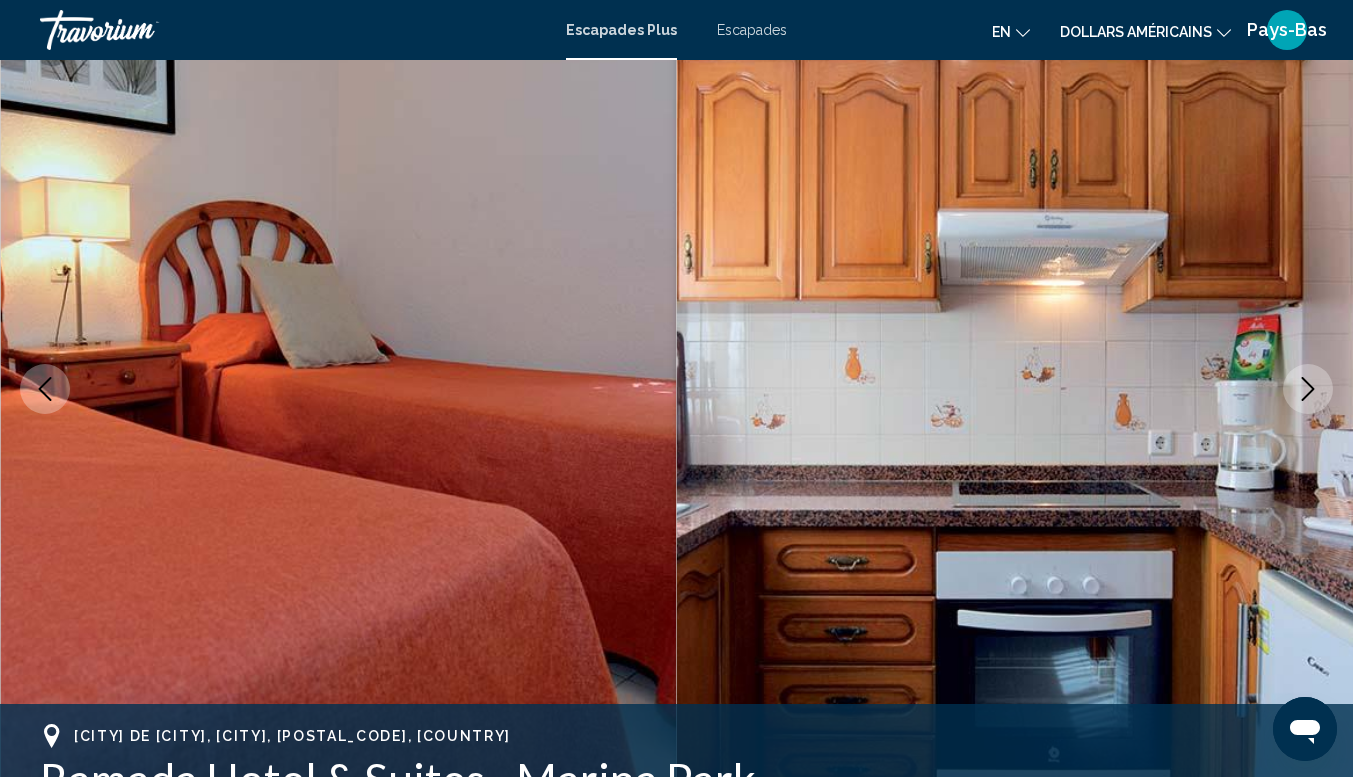 click 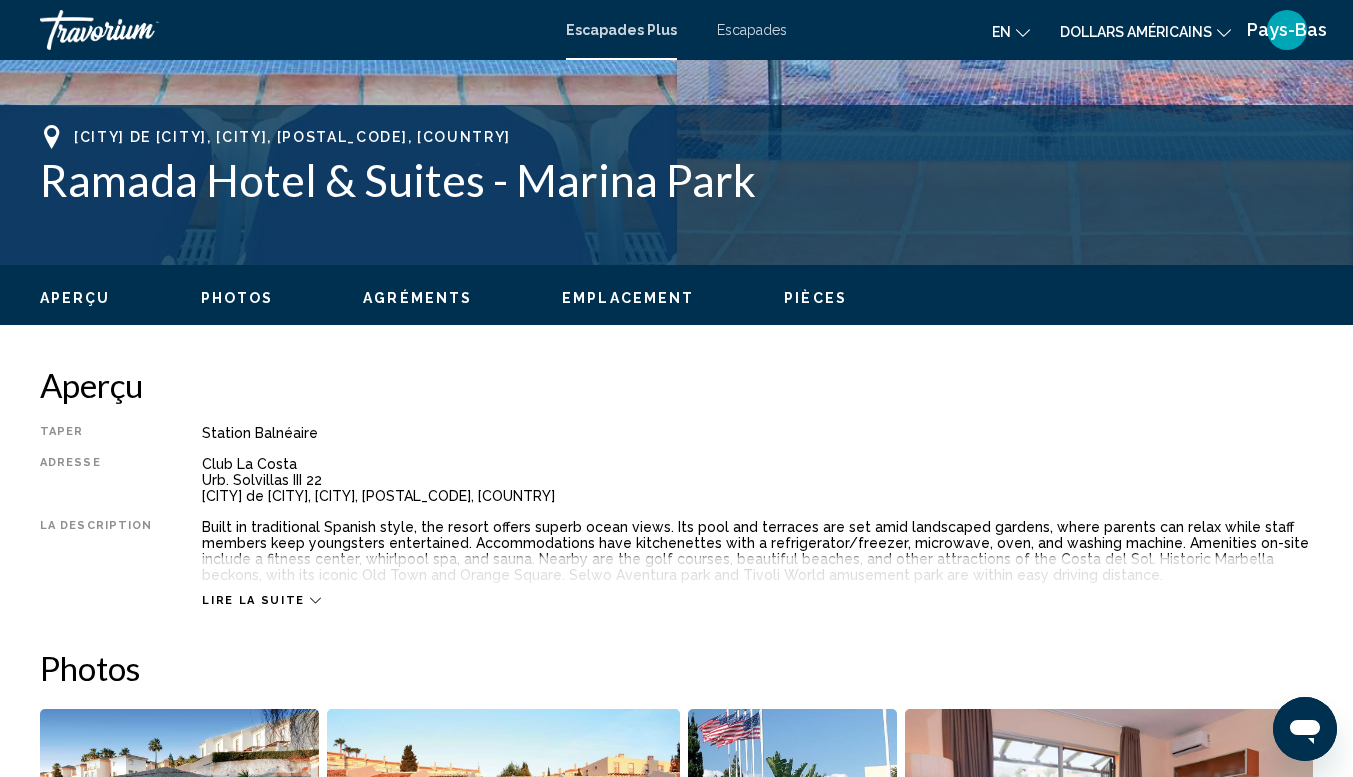 scroll, scrollTop: 746, scrollLeft: 0, axis: vertical 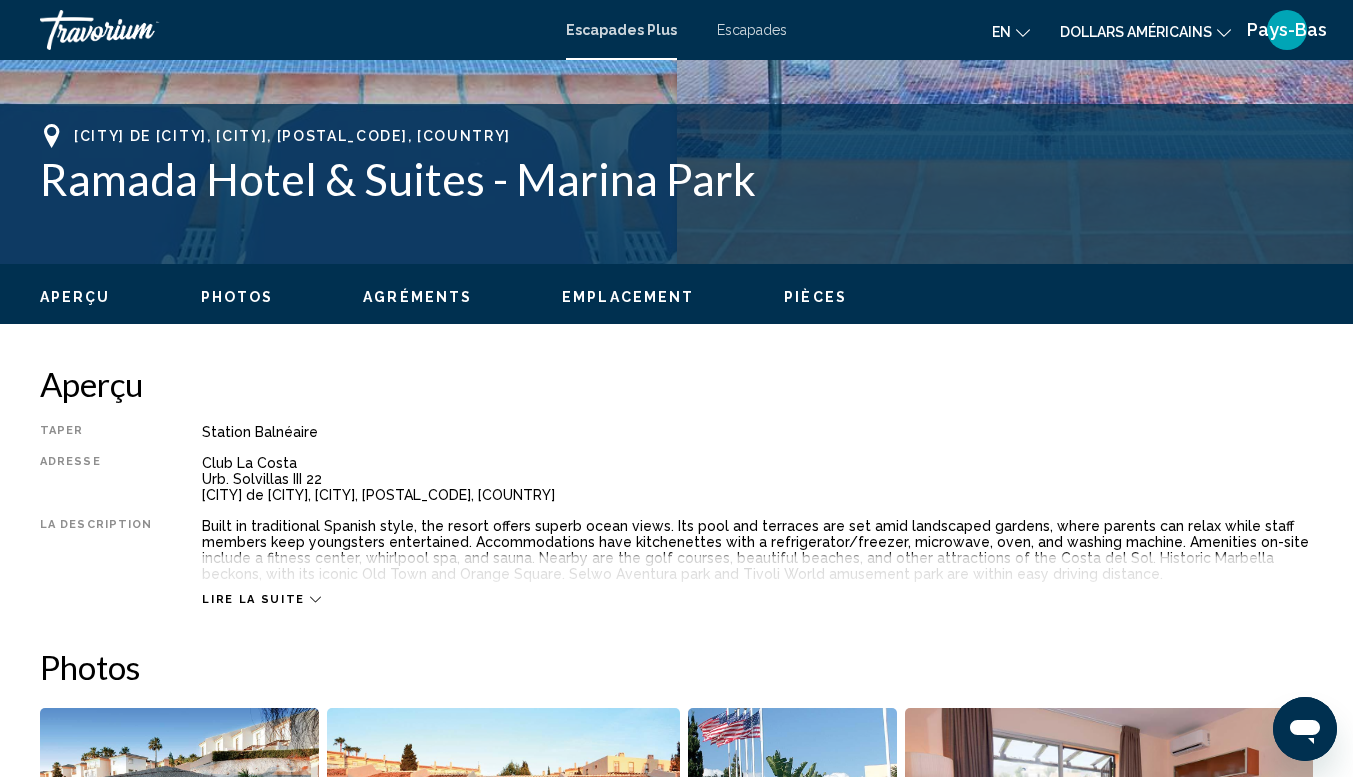 click on "Pièces" at bounding box center [815, 297] 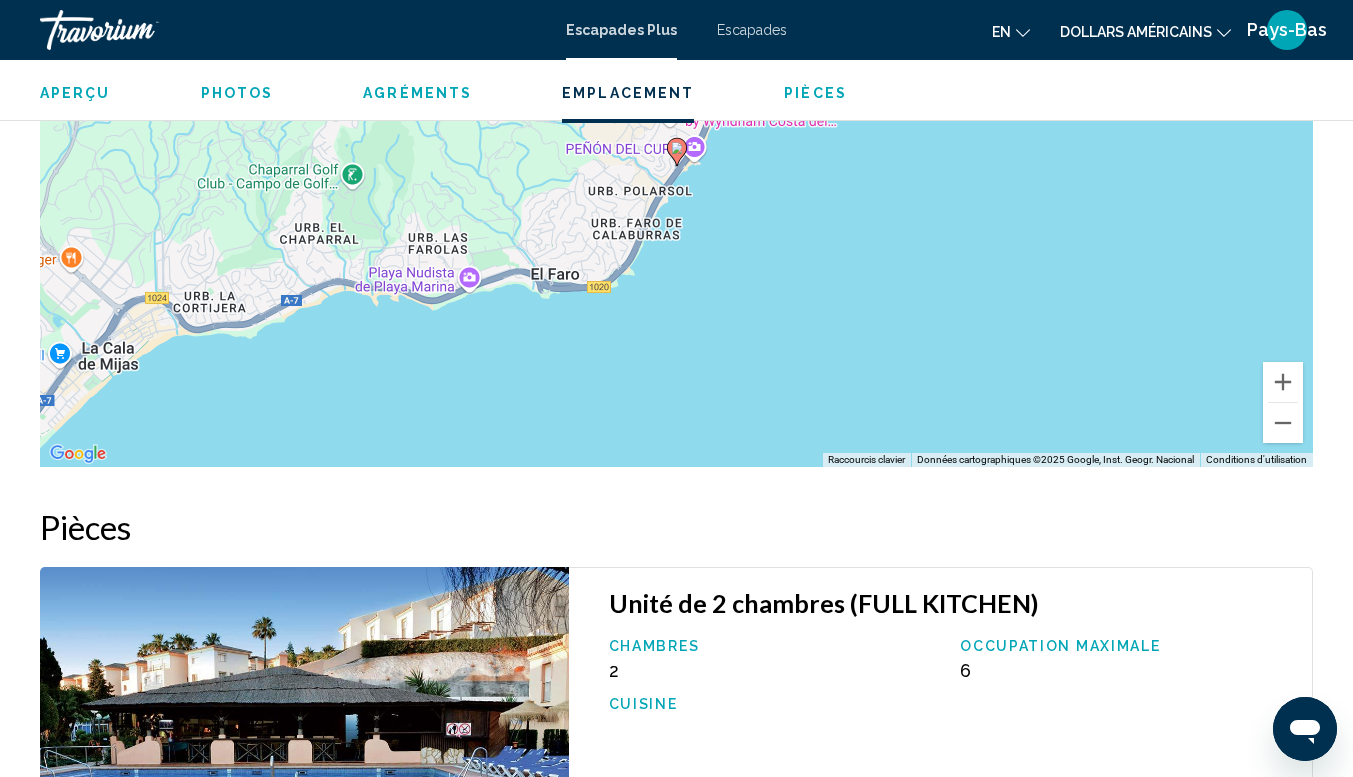 scroll, scrollTop: 3642, scrollLeft: 0, axis: vertical 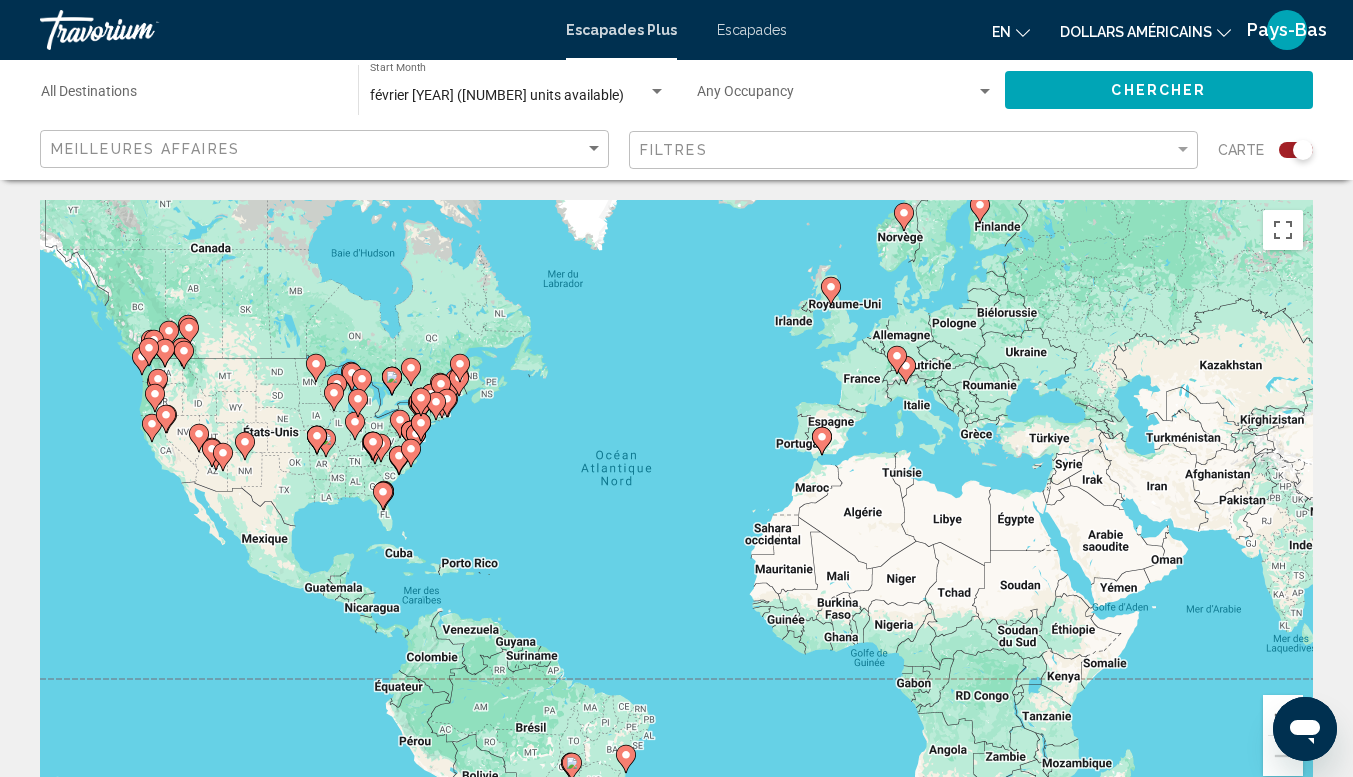 click at bounding box center (140, 30) 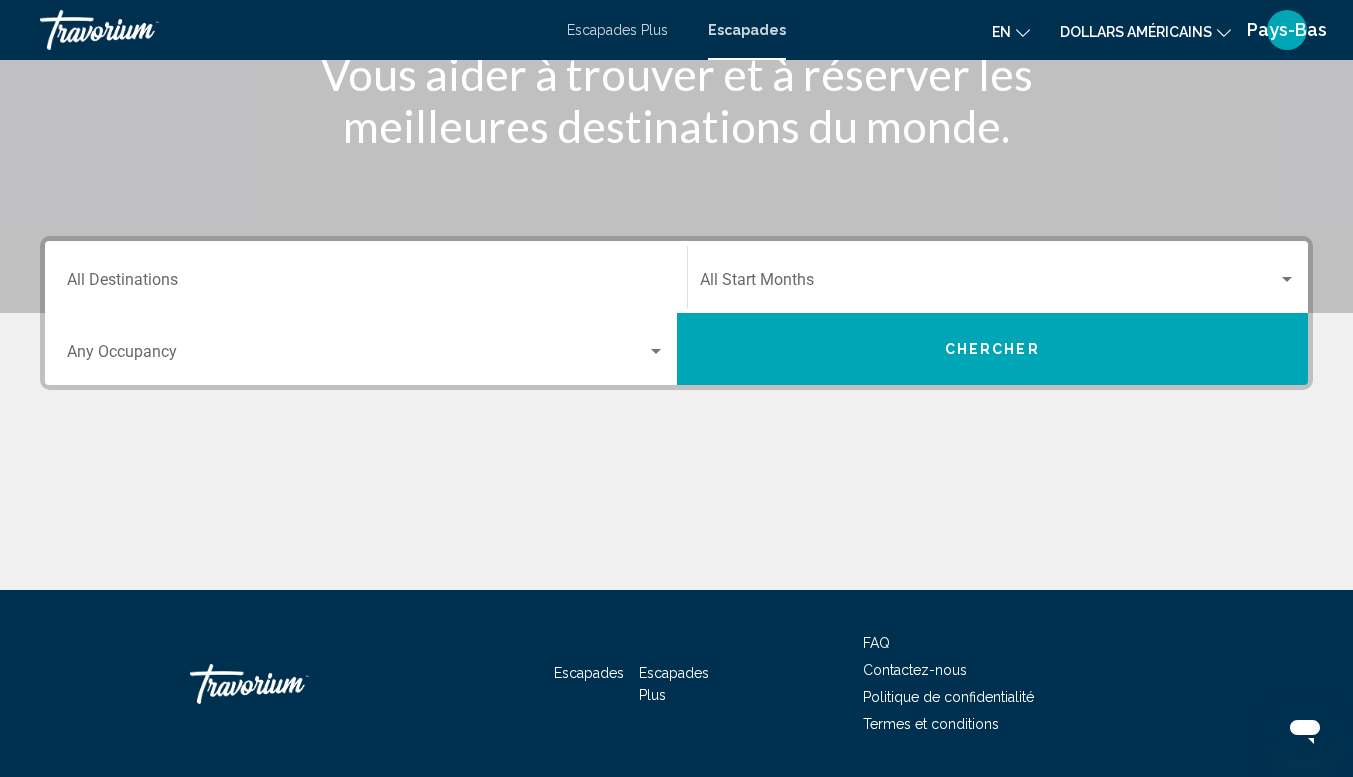 scroll, scrollTop: 0, scrollLeft: 0, axis: both 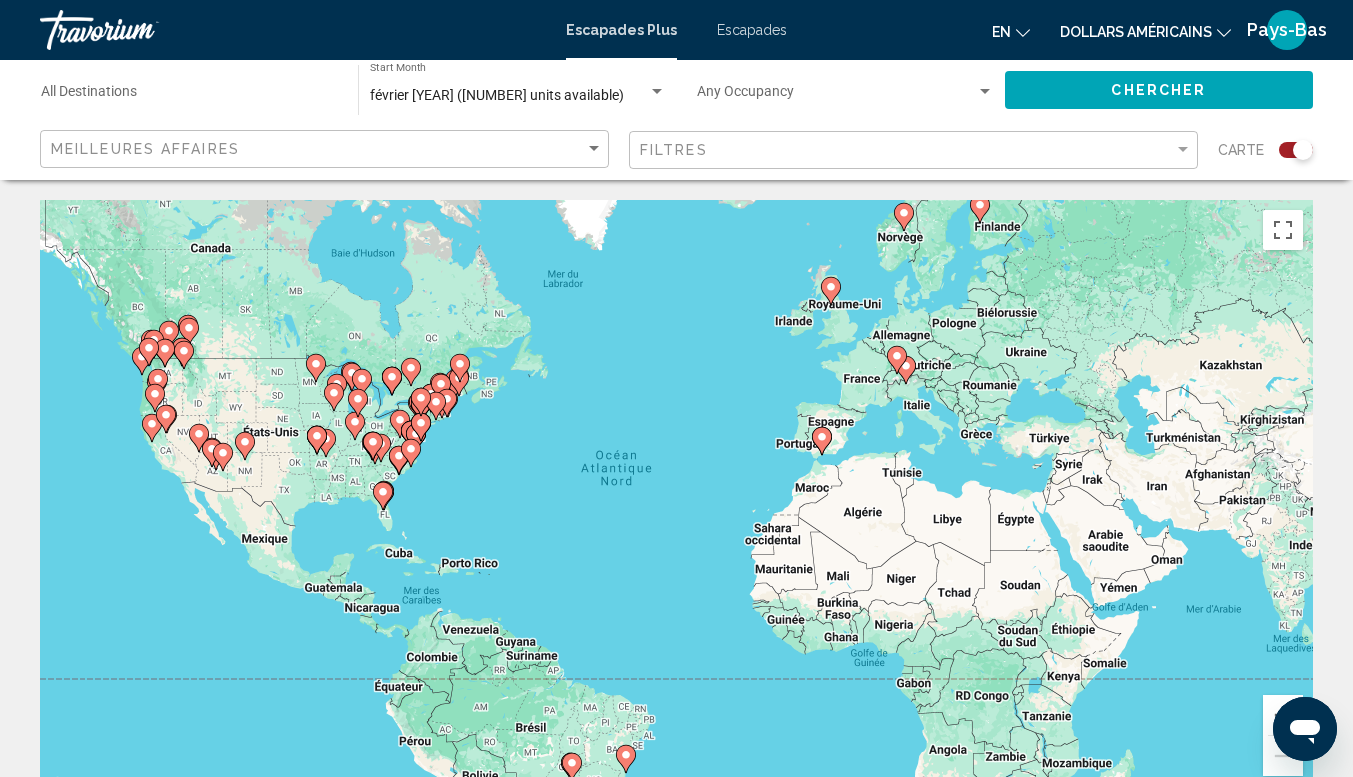 click at bounding box center [140, 30] 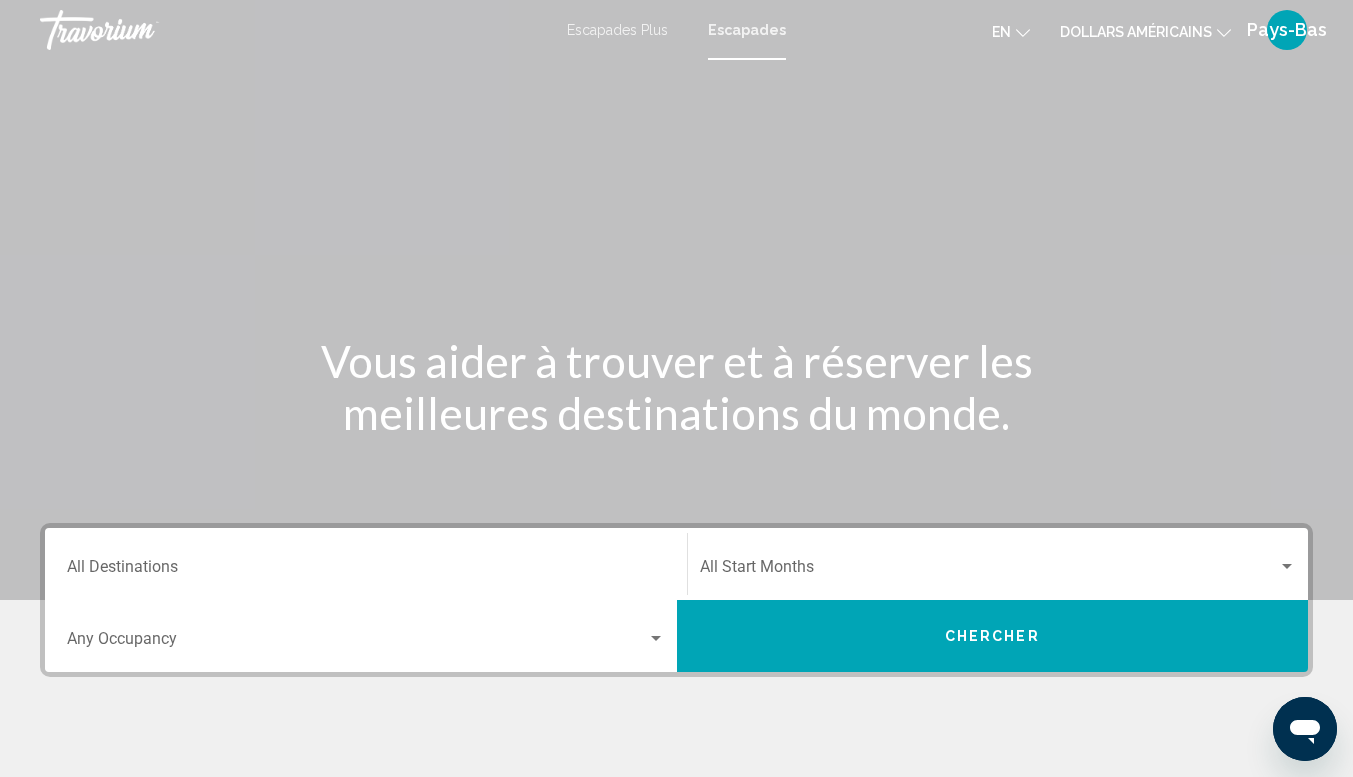 click on "dollars américains" 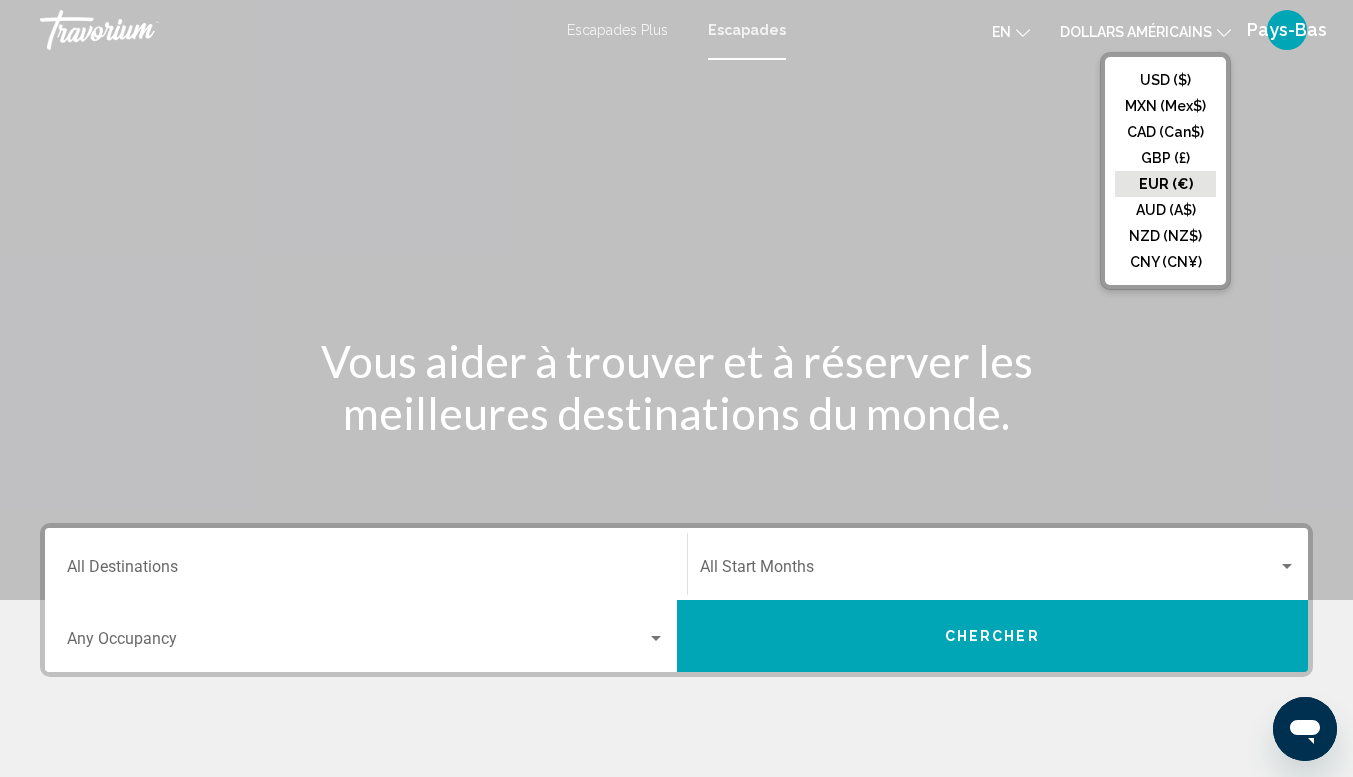 click on "en" 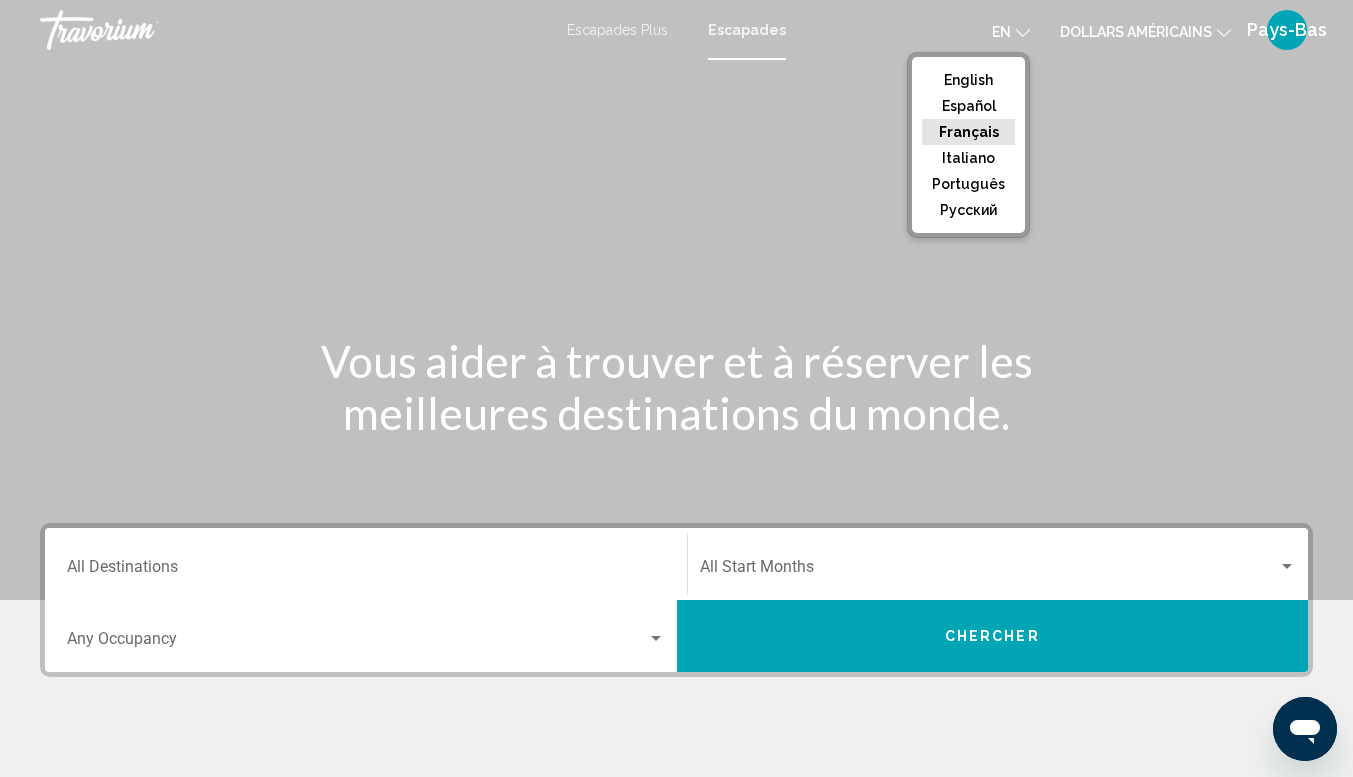 click at bounding box center [676, 300] 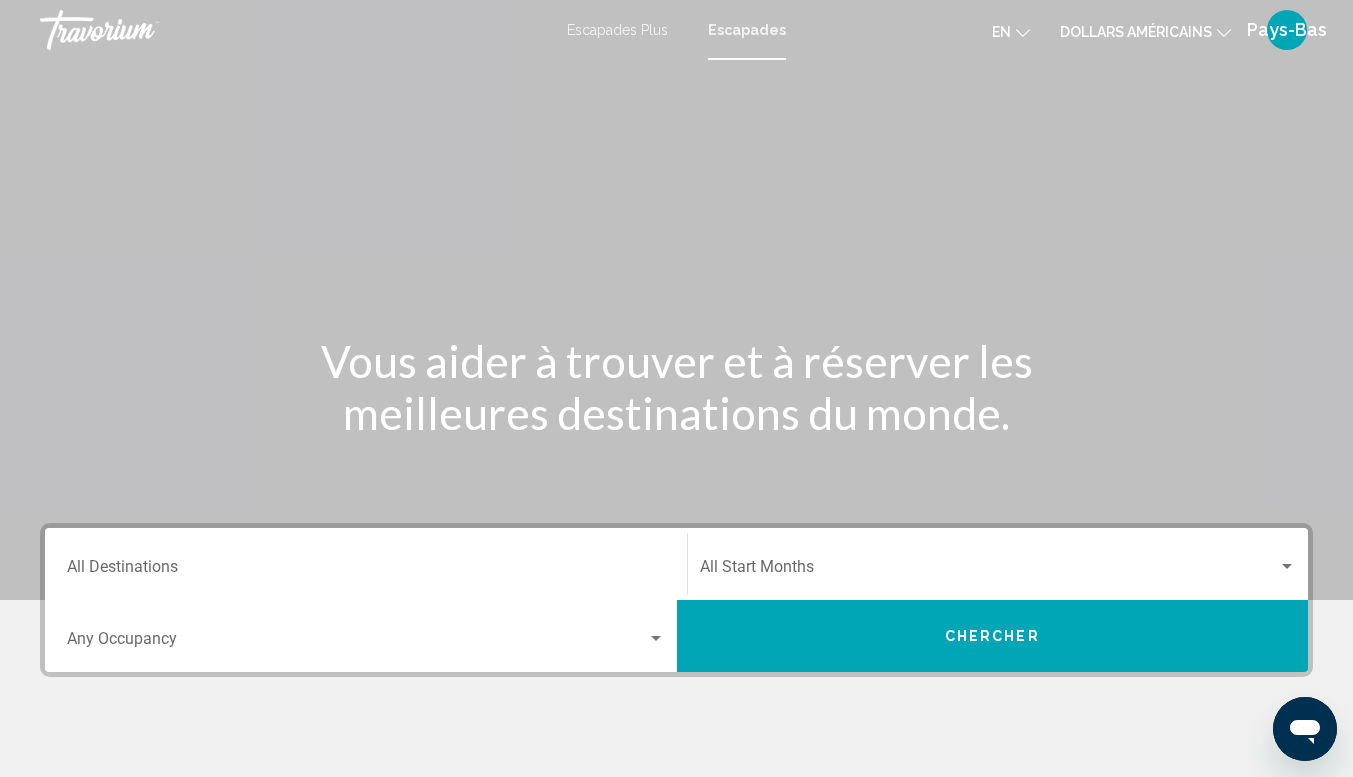 click at bounding box center [140, 30] 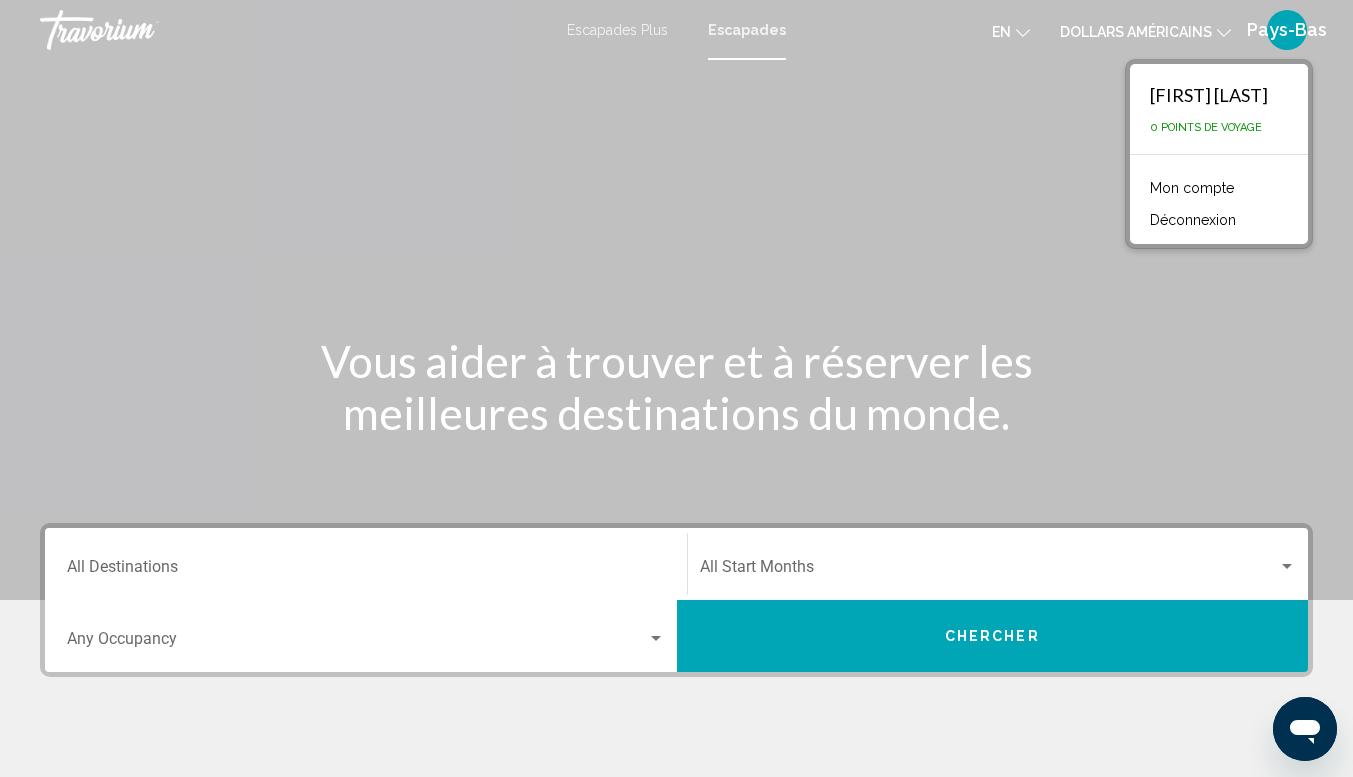 click on "Mon compte" at bounding box center [1192, 188] 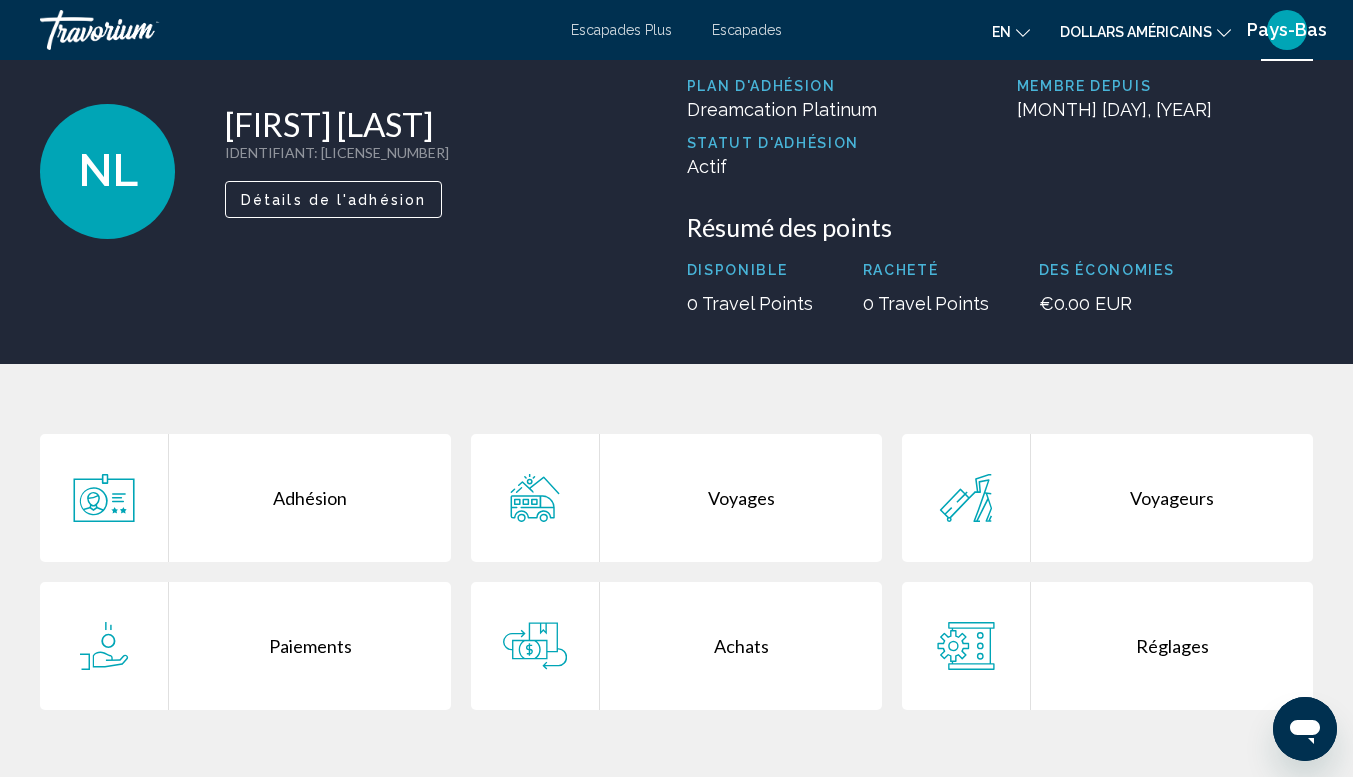 scroll, scrollTop: 200, scrollLeft: 0, axis: vertical 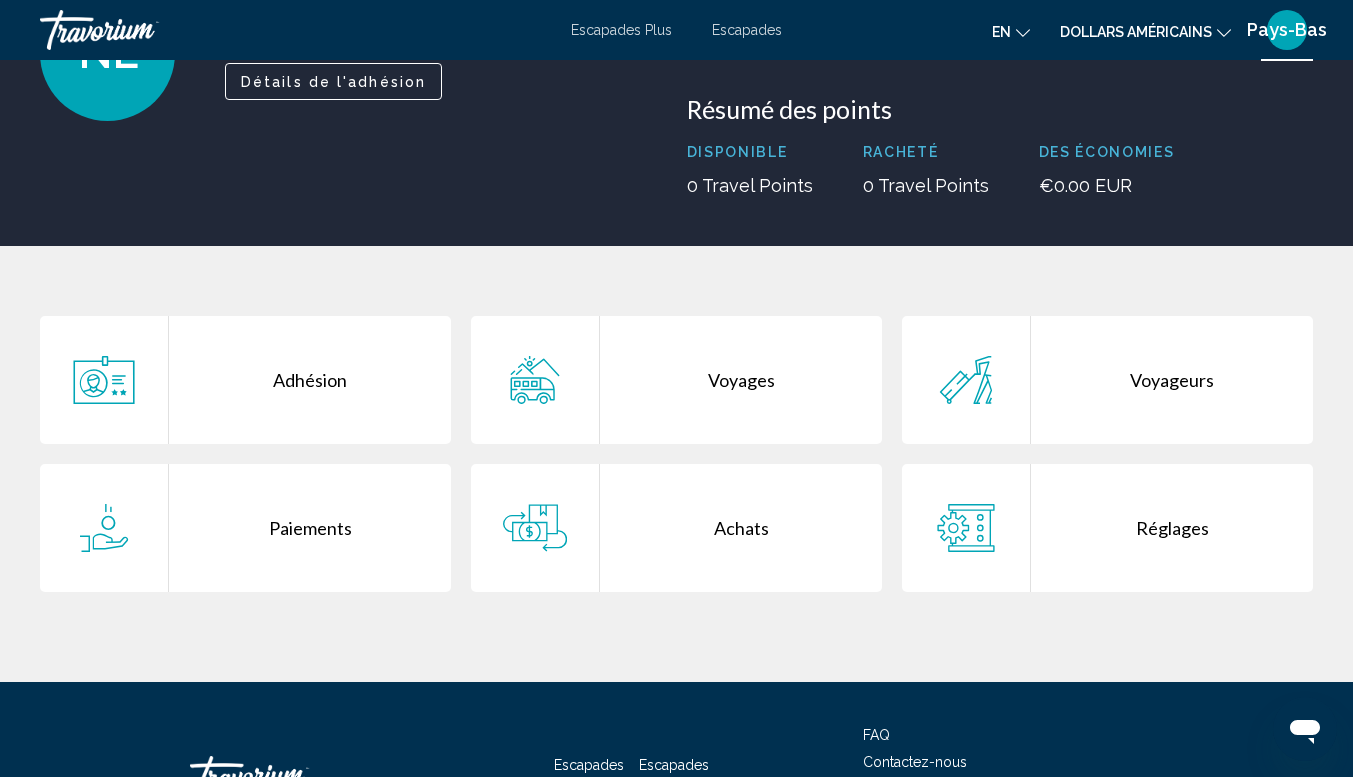 click on "Voyages" at bounding box center [741, 380] 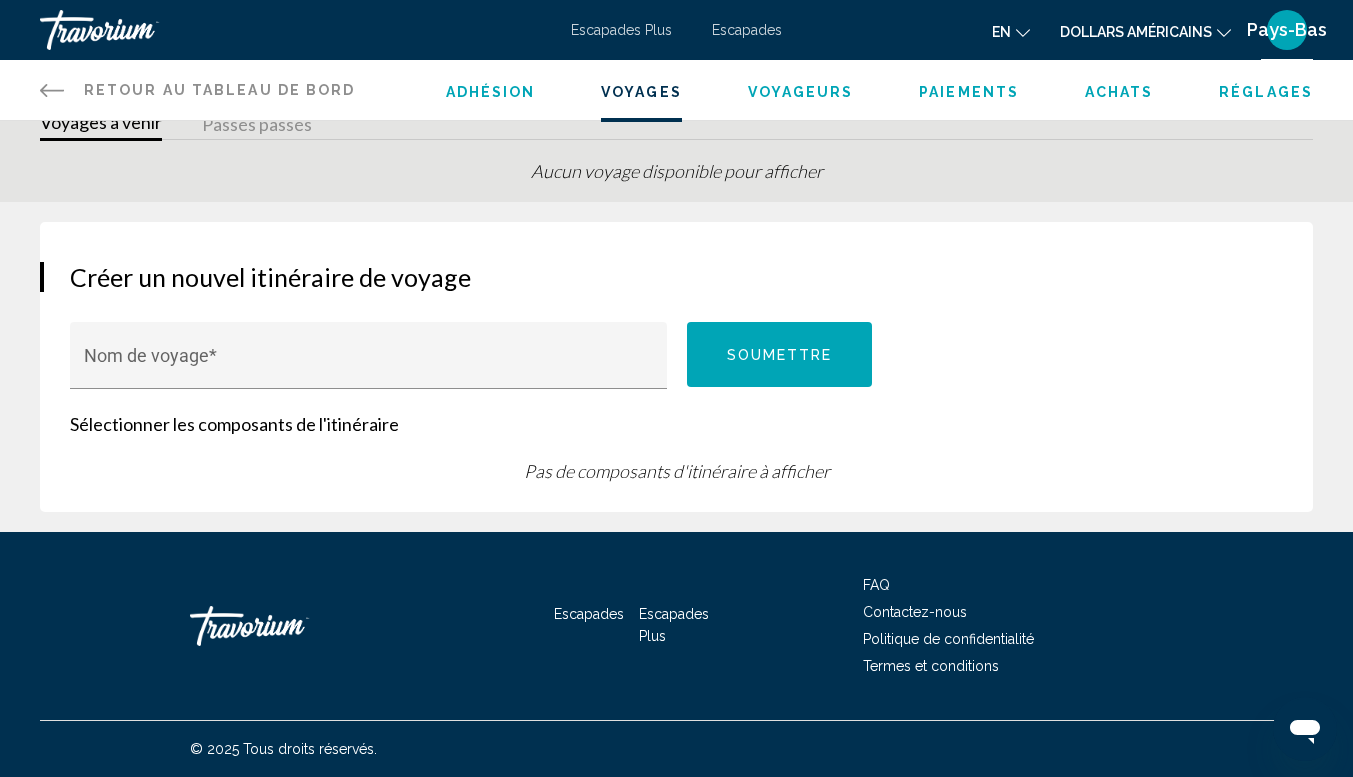 scroll, scrollTop: 0, scrollLeft: 0, axis: both 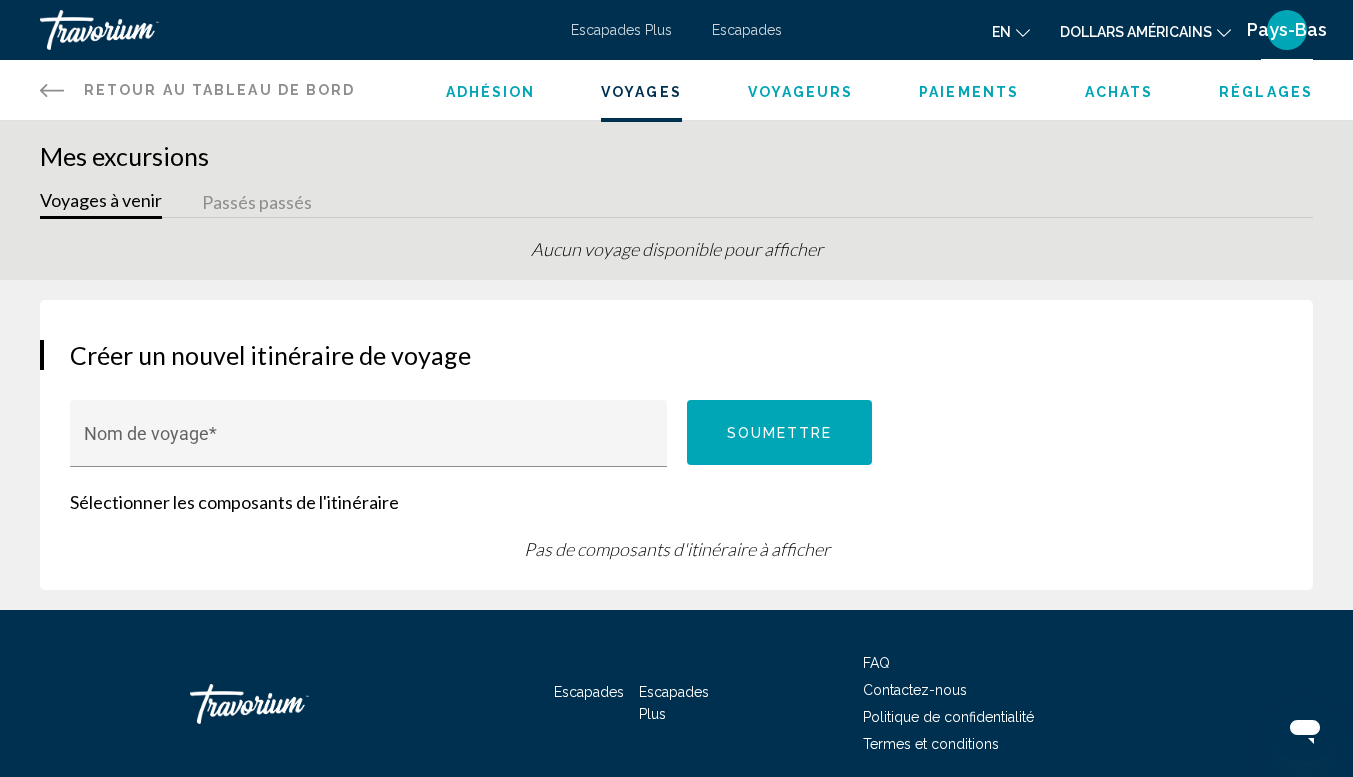 click on "Adhésion" at bounding box center [491, 92] 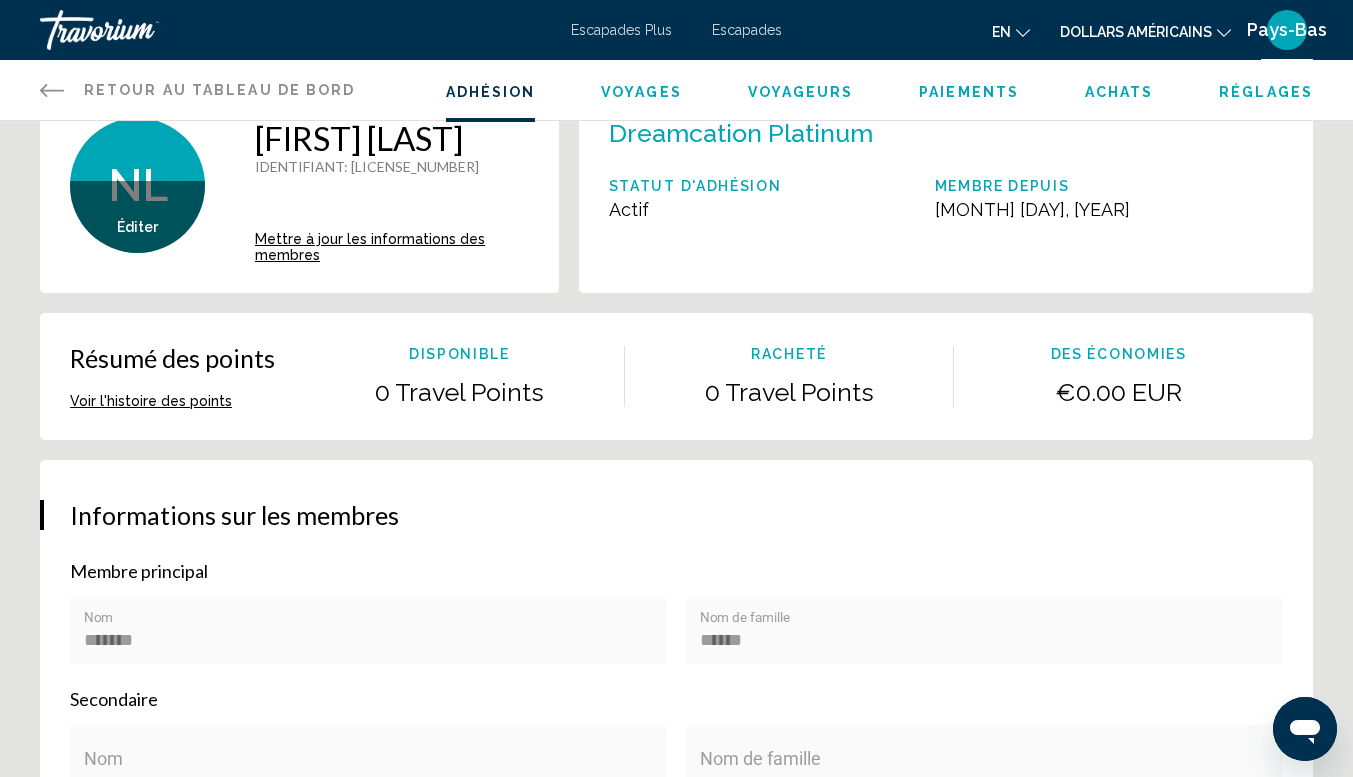 scroll, scrollTop: 0, scrollLeft: 0, axis: both 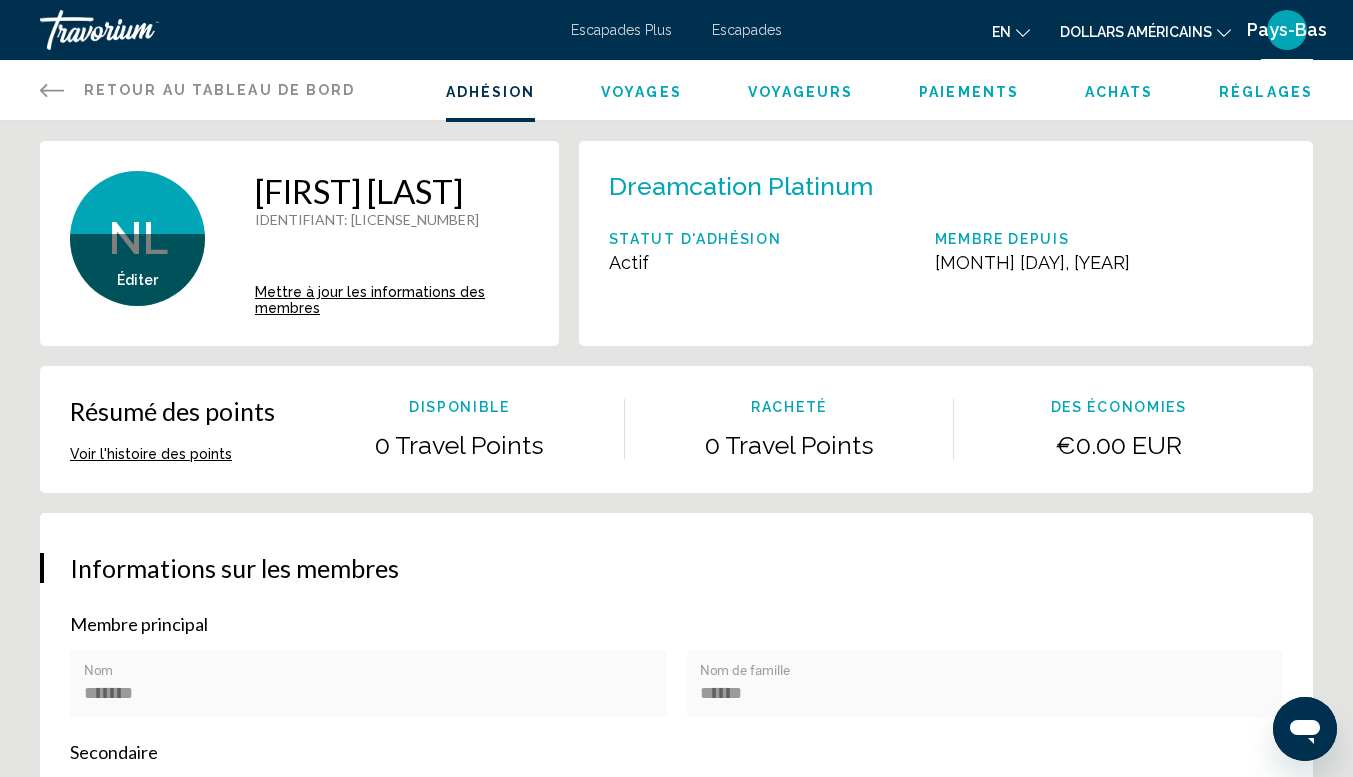 click on "Voyageurs" at bounding box center [801, 92] 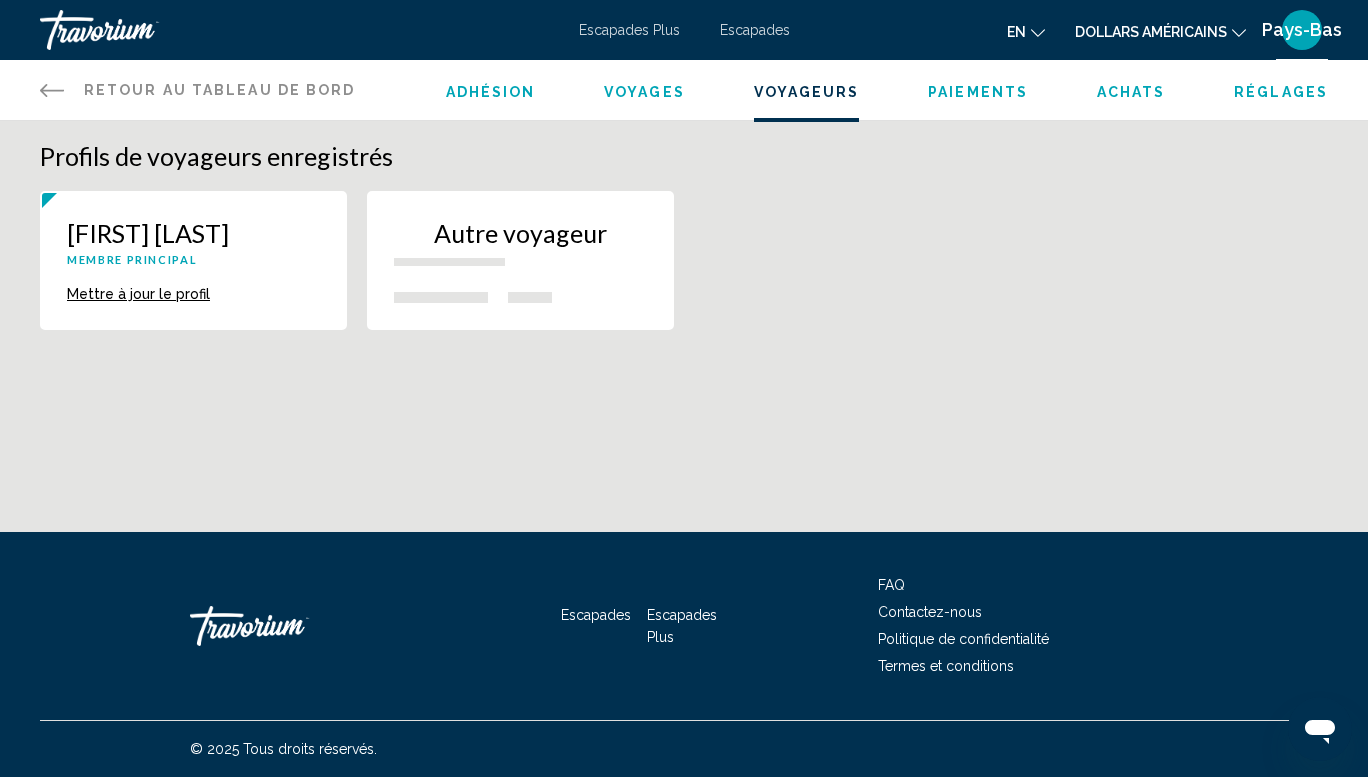 click on "Retour au tableau de bord Tableau de bord" at bounding box center [198, 90] 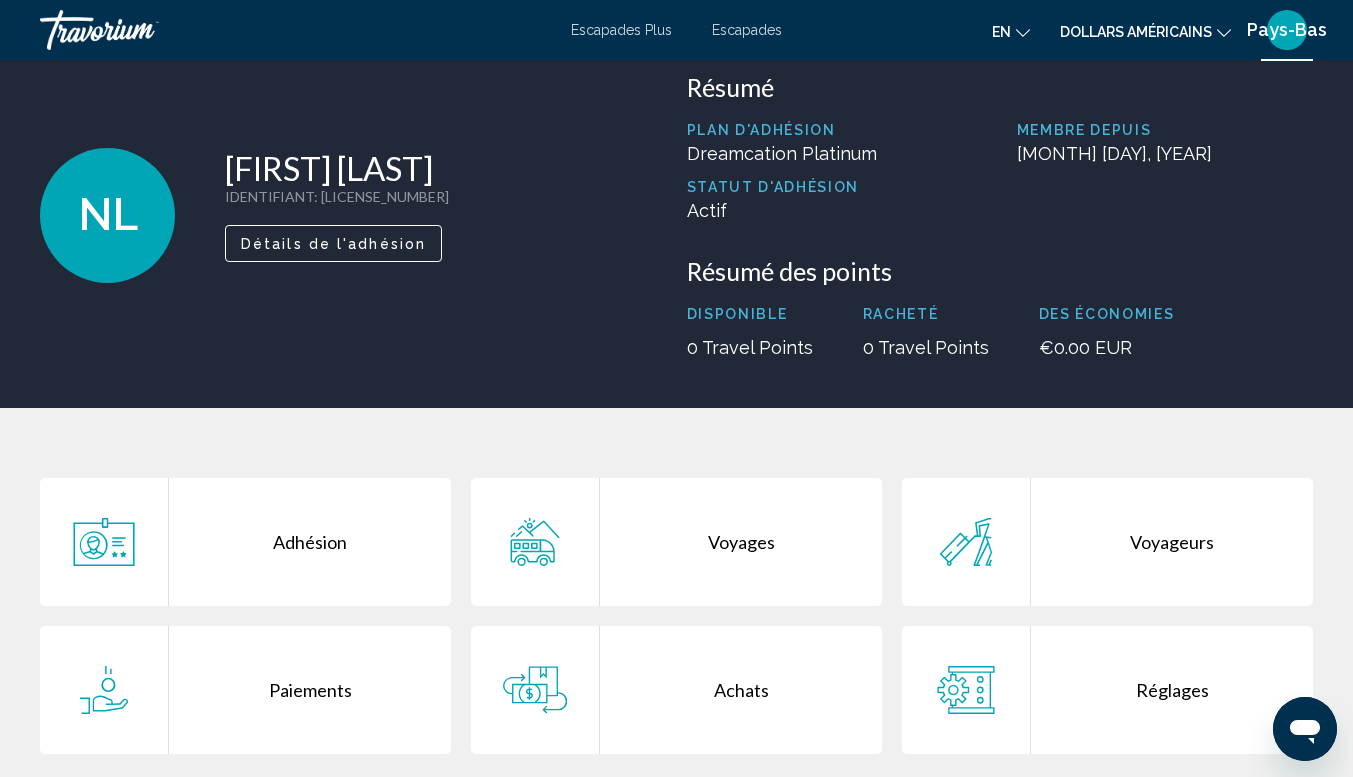scroll, scrollTop: 0, scrollLeft: 0, axis: both 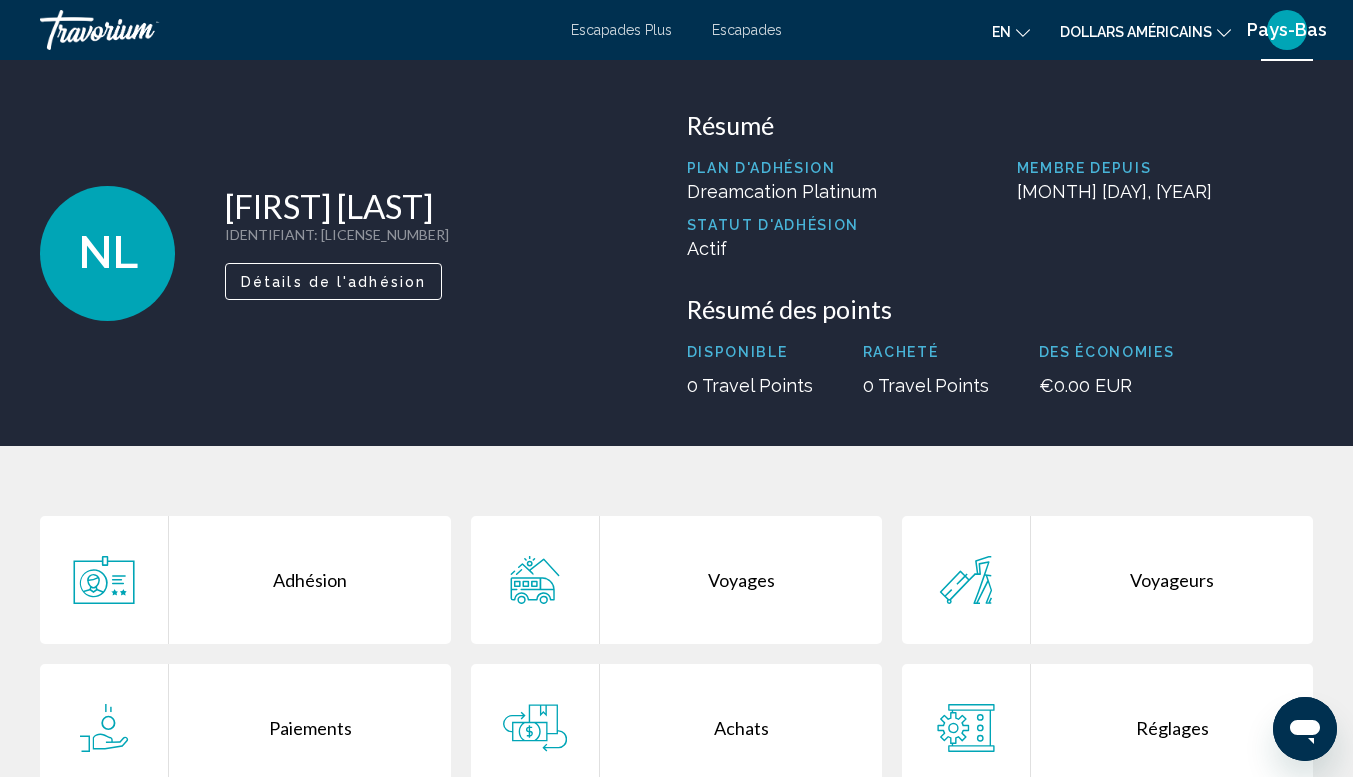 click at bounding box center [140, 30] 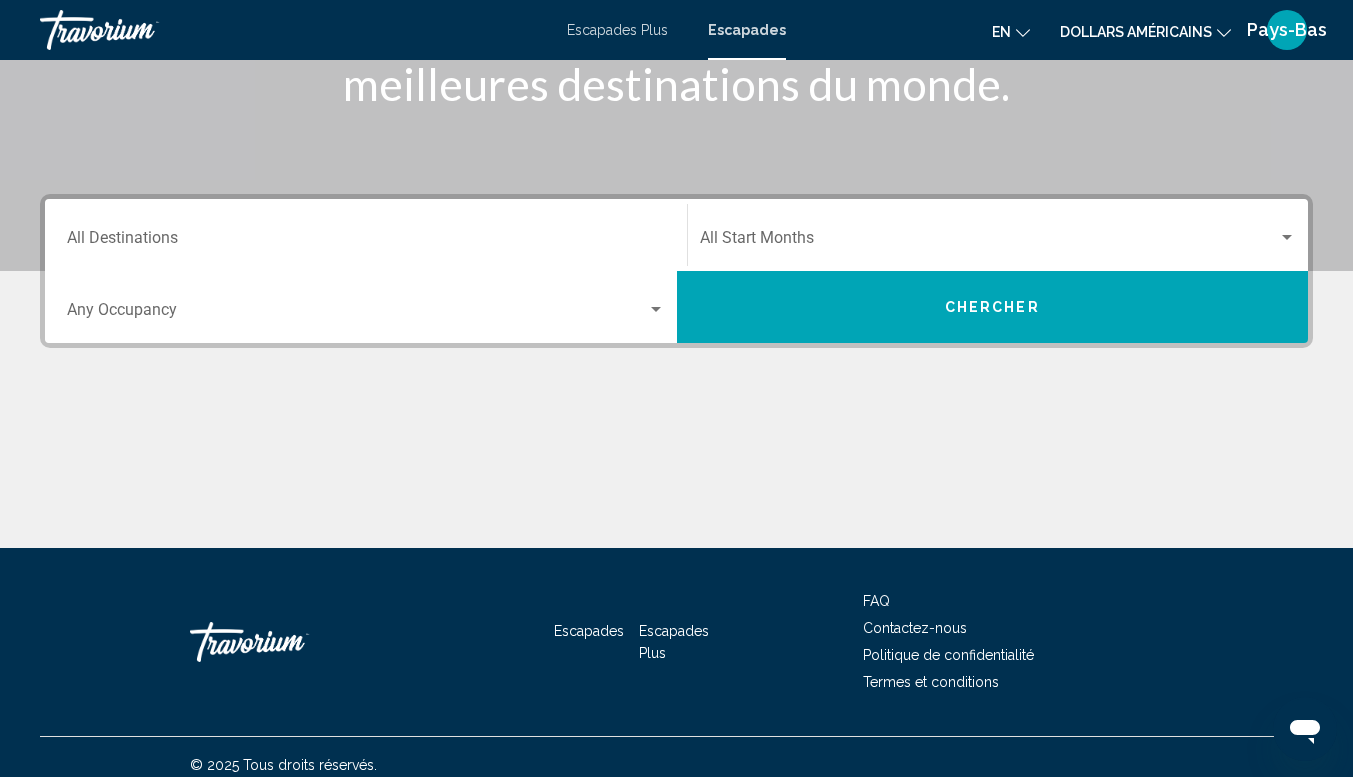 scroll, scrollTop: 345, scrollLeft: 0, axis: vertical 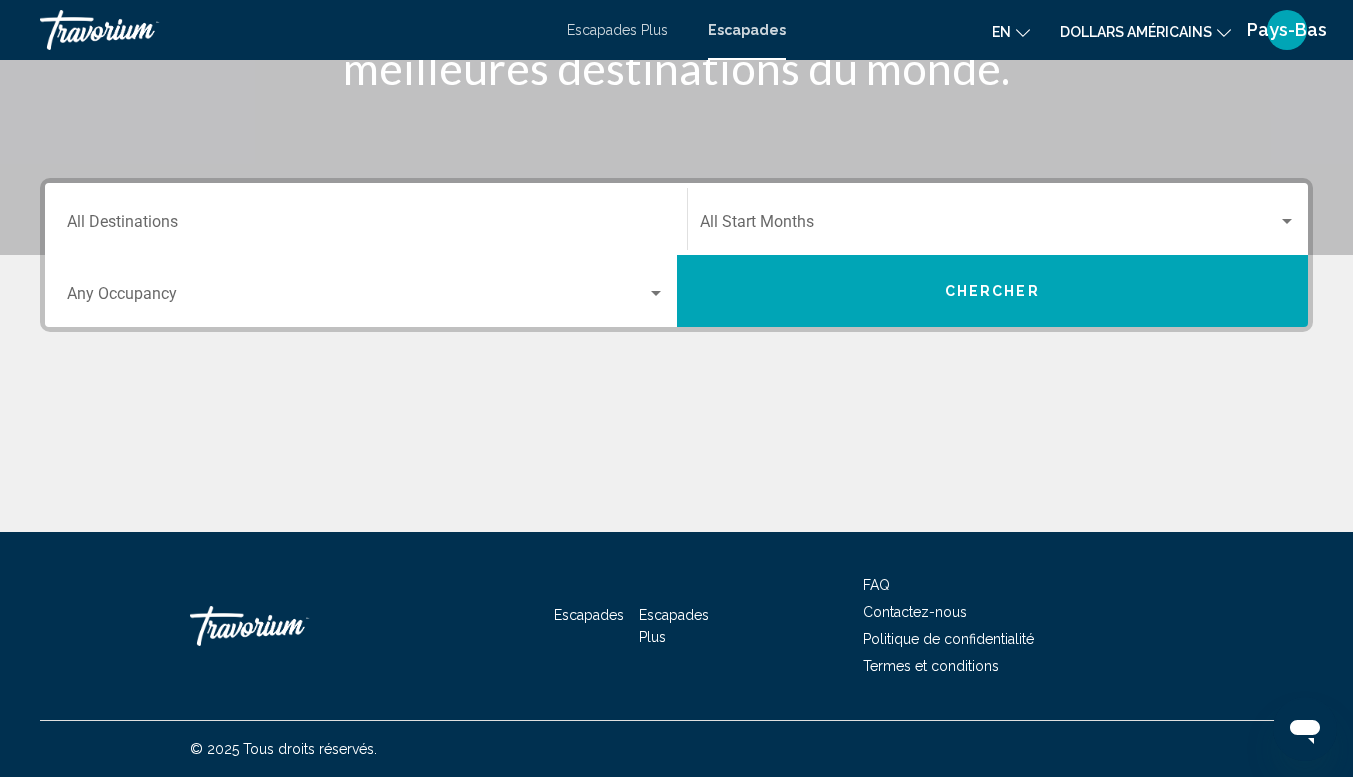 click at bounding box center (290, 626) 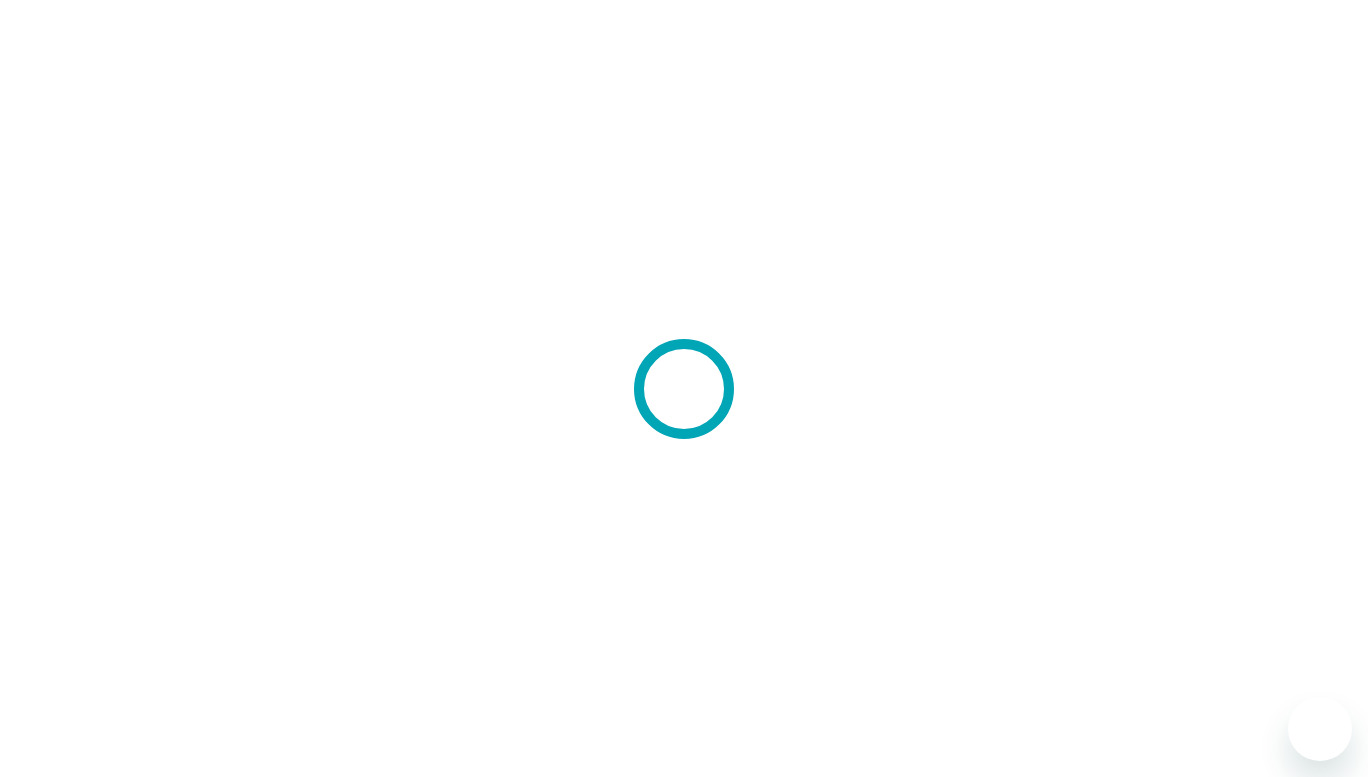 scroll, scrollTop: 0, scrollLeft: 0, axis: both 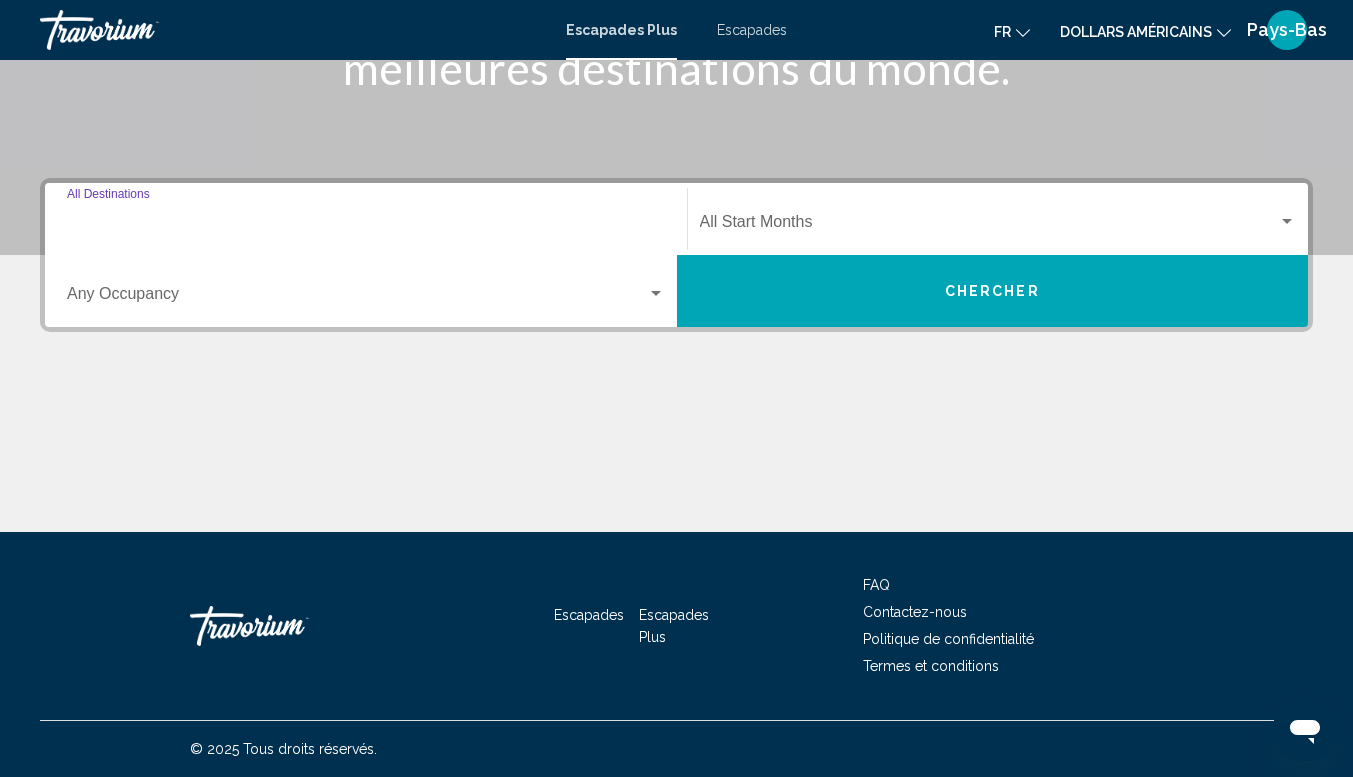 click on "Destination All Destinations" at bounding box center (366, 226) 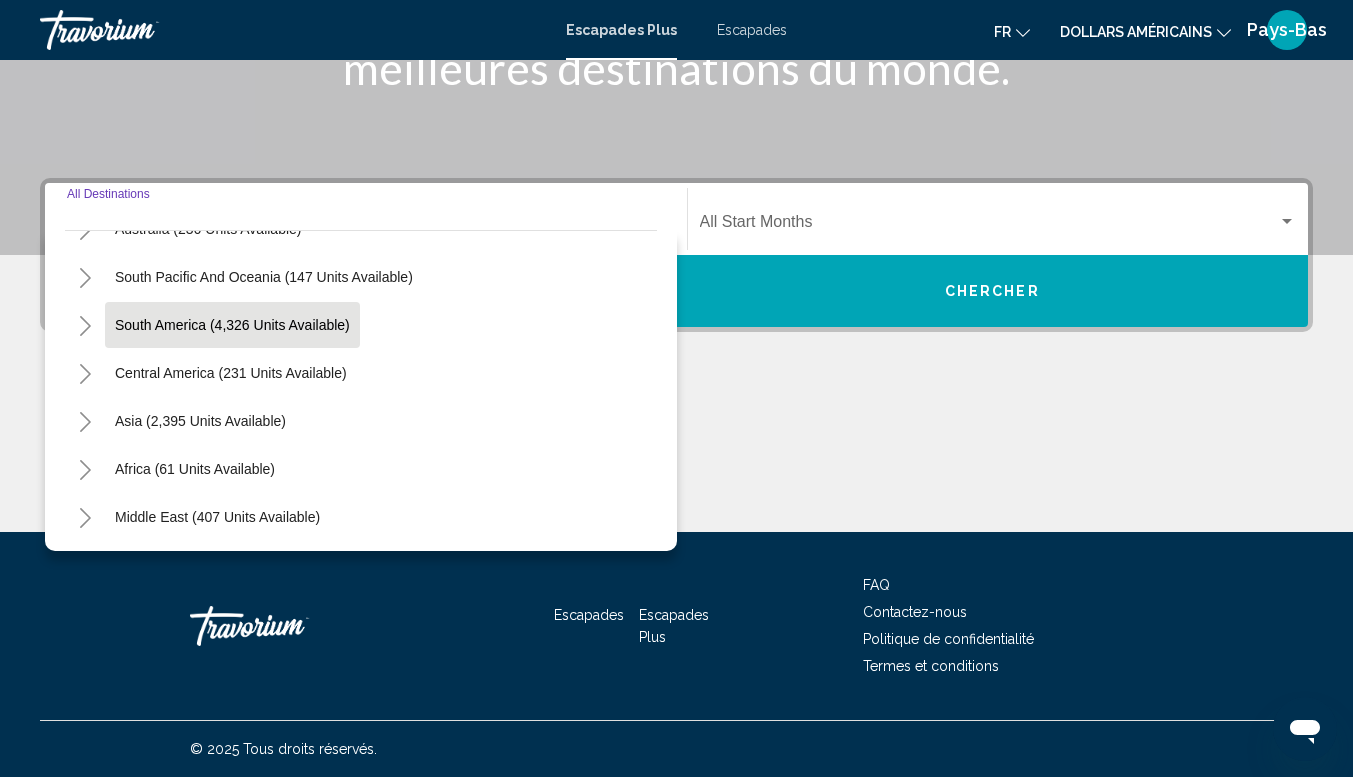 scroll, scrollTop: 224, scrollLeft: 0, axis: vertical 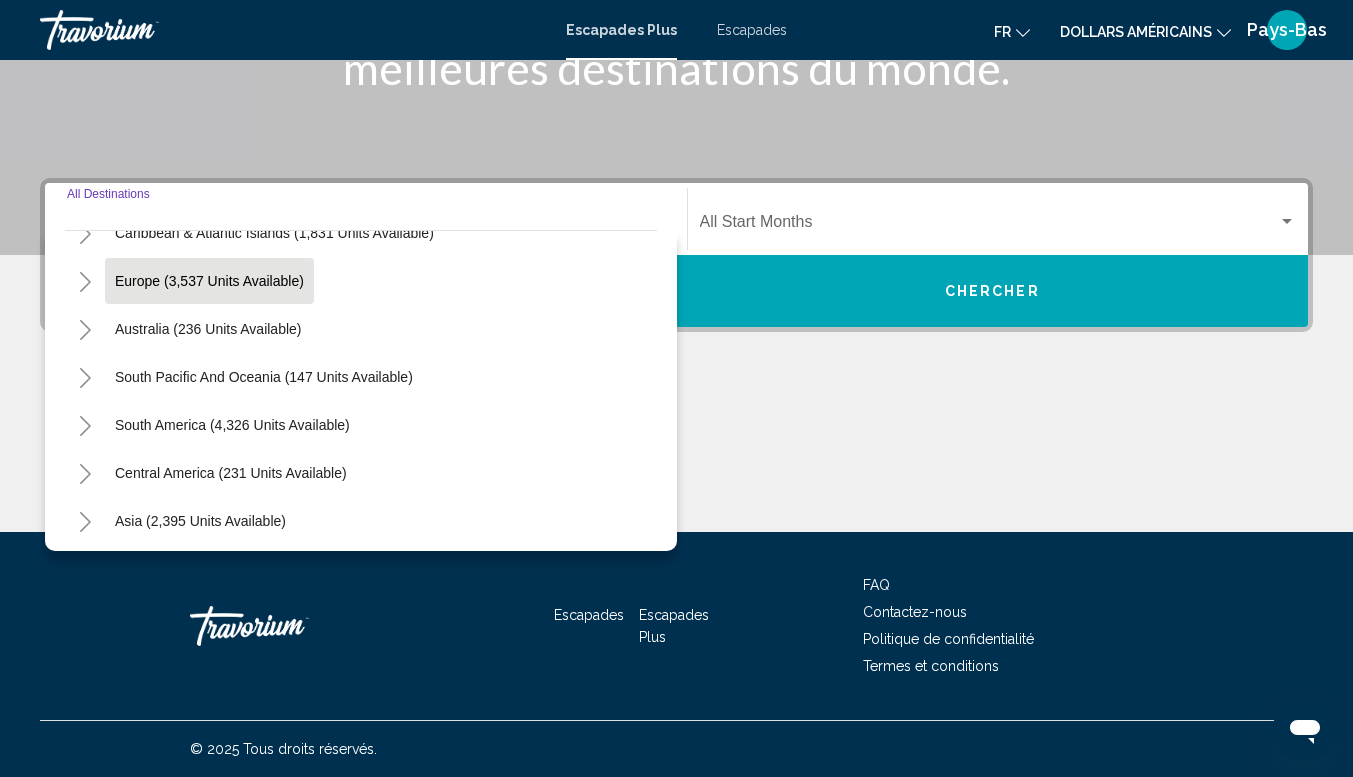 click on "Europe (3,537 units available)" at bounding box center [208, 329] 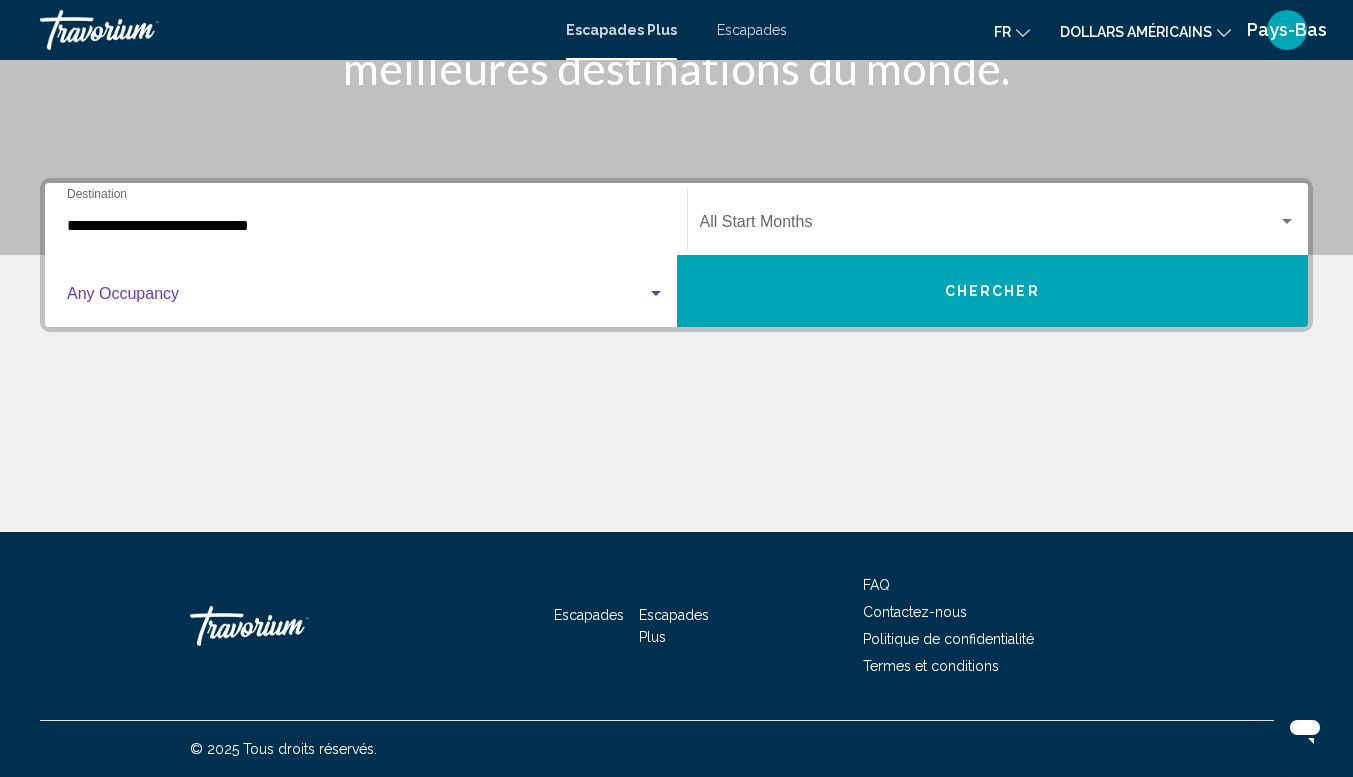 click at bounding box center (357, 298) 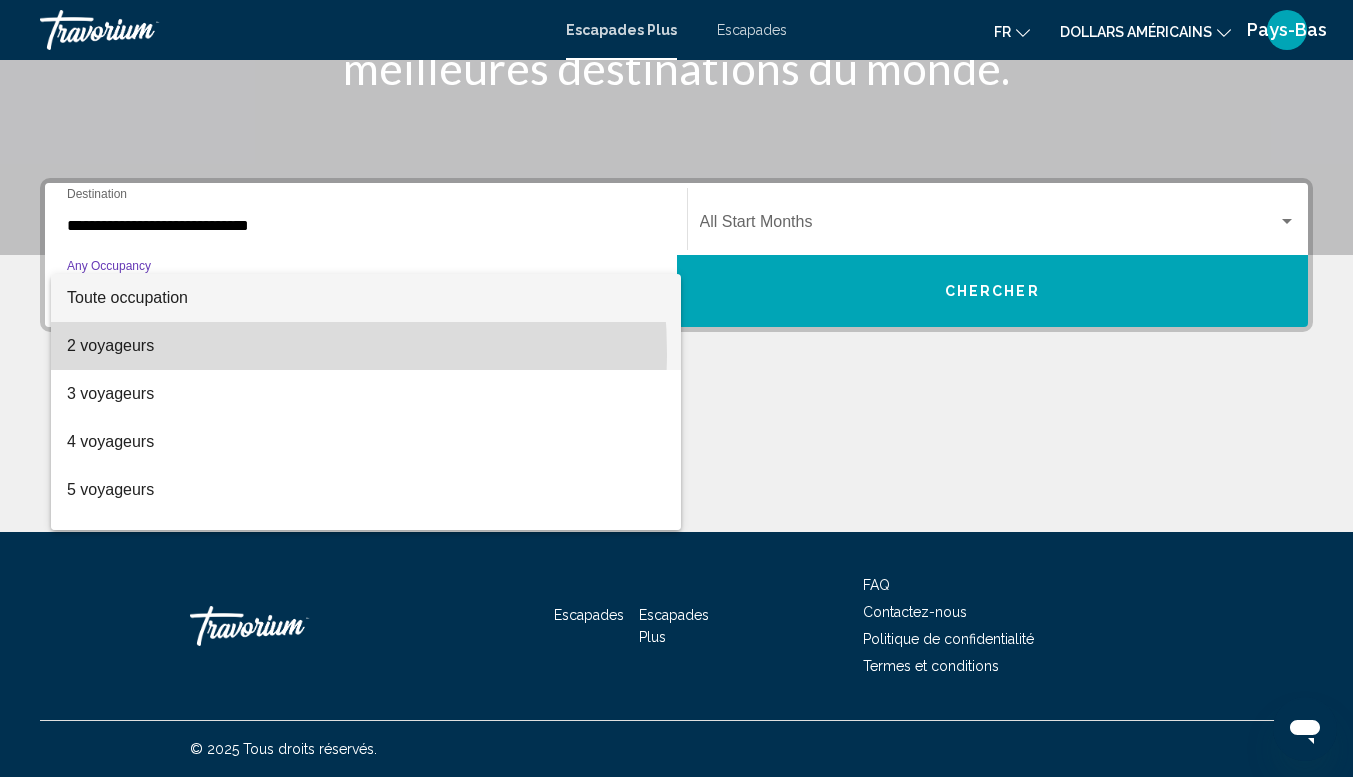 click on "2 voyageurs" at bounding box center (366, 346) 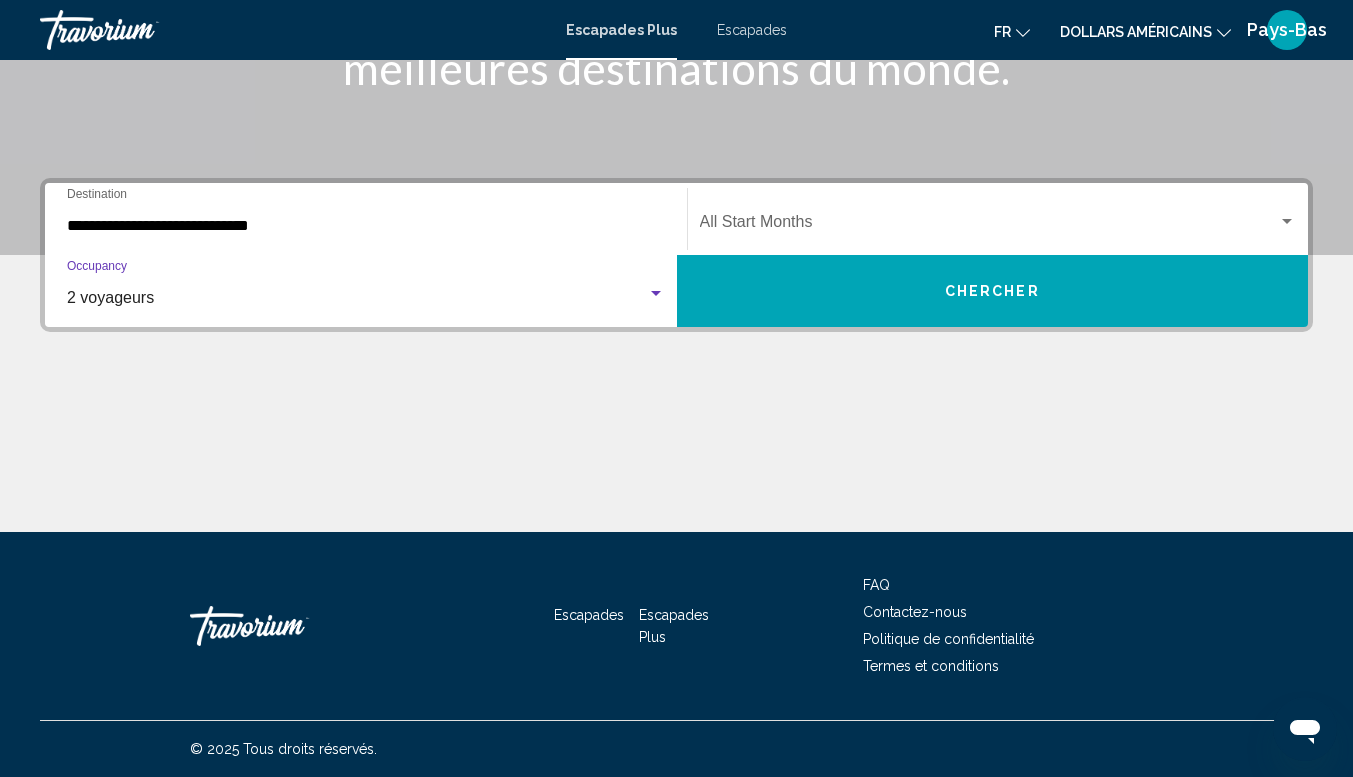 click on "2 voyageurs" at bounding box center (357, 298) 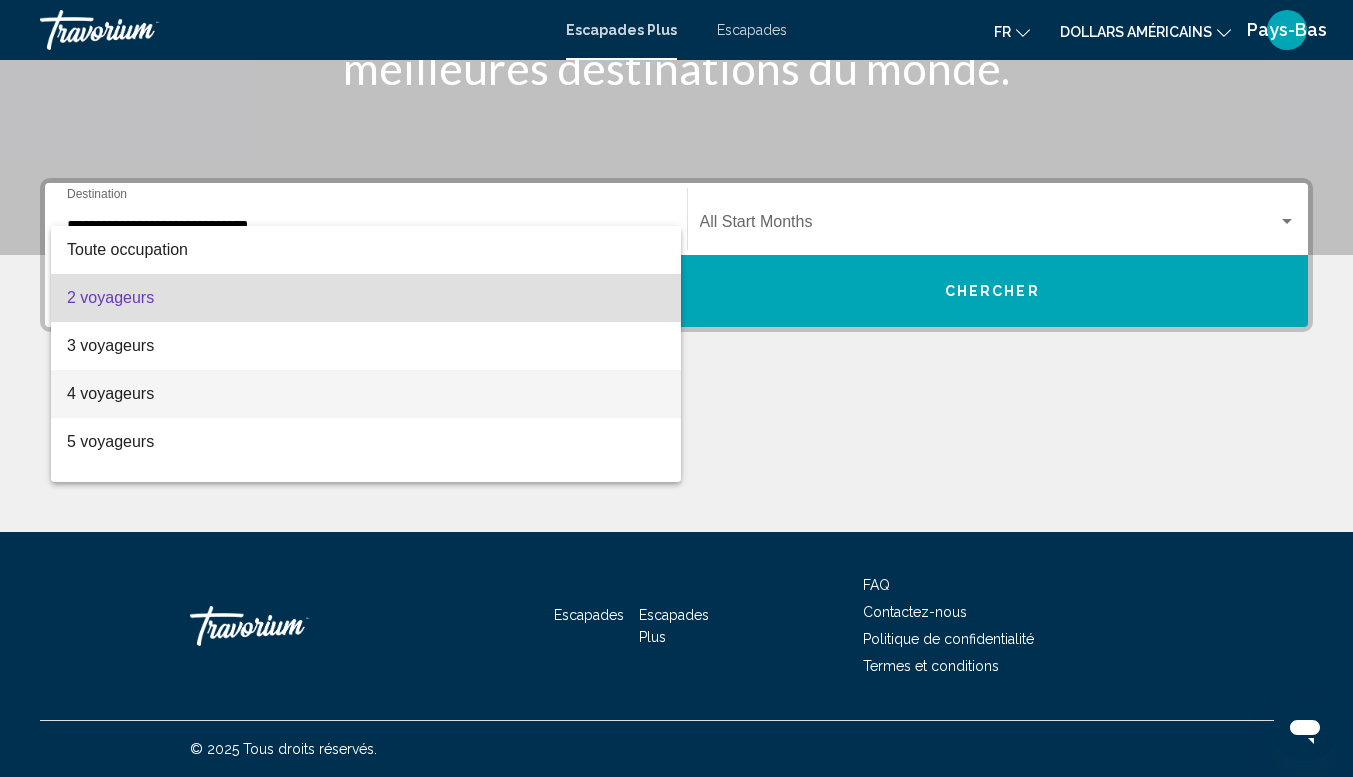 click on "4 voyageurs" at bounding box center (366, 394) 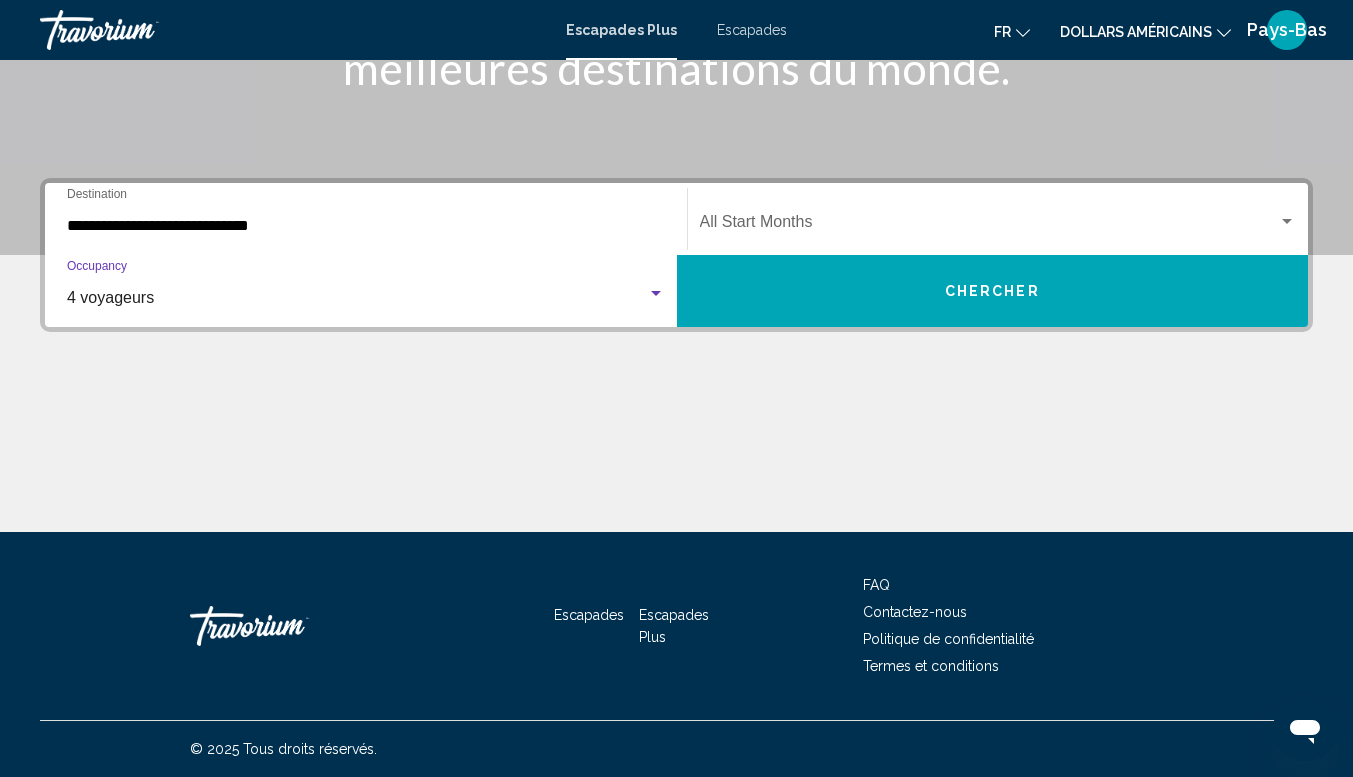 click at bounding box center [989, 226] 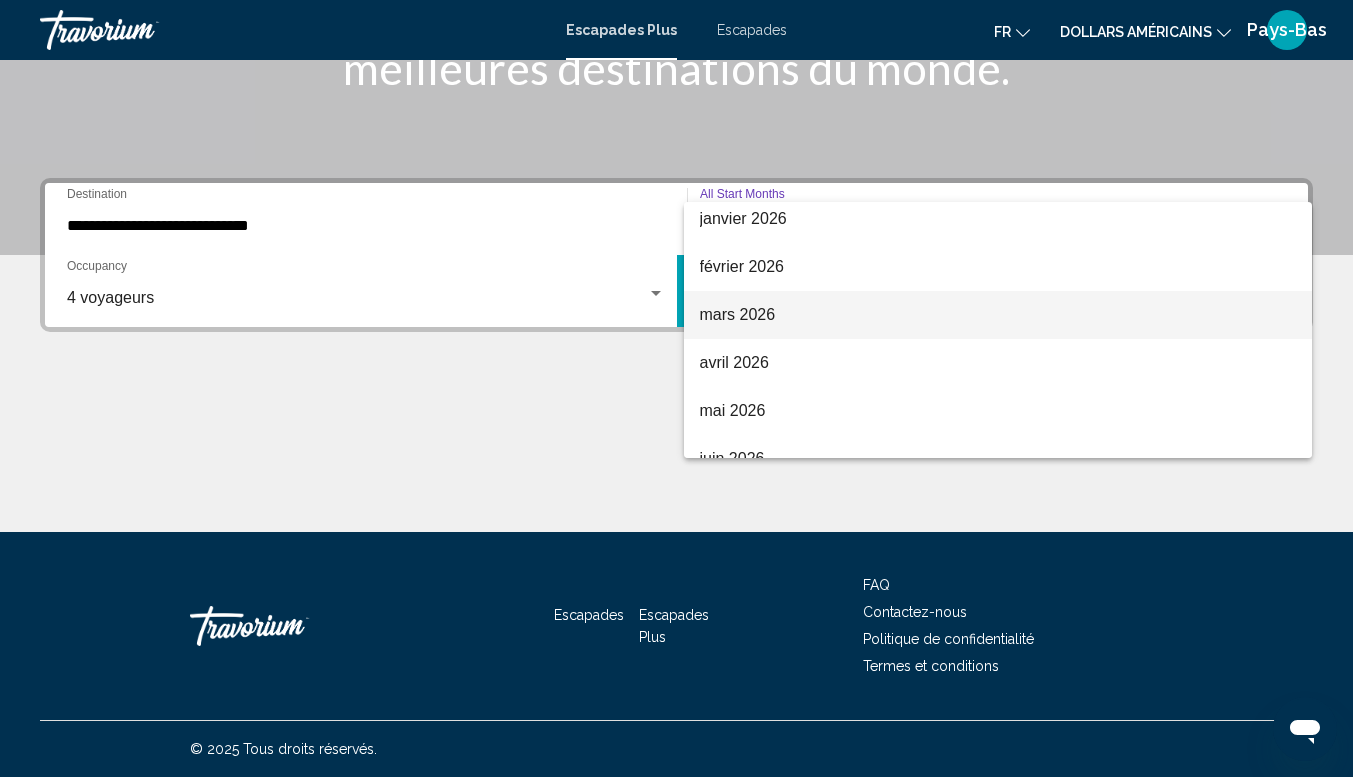 scroll, scrollTop: 300, scrollLeft: 0, axis: vertical 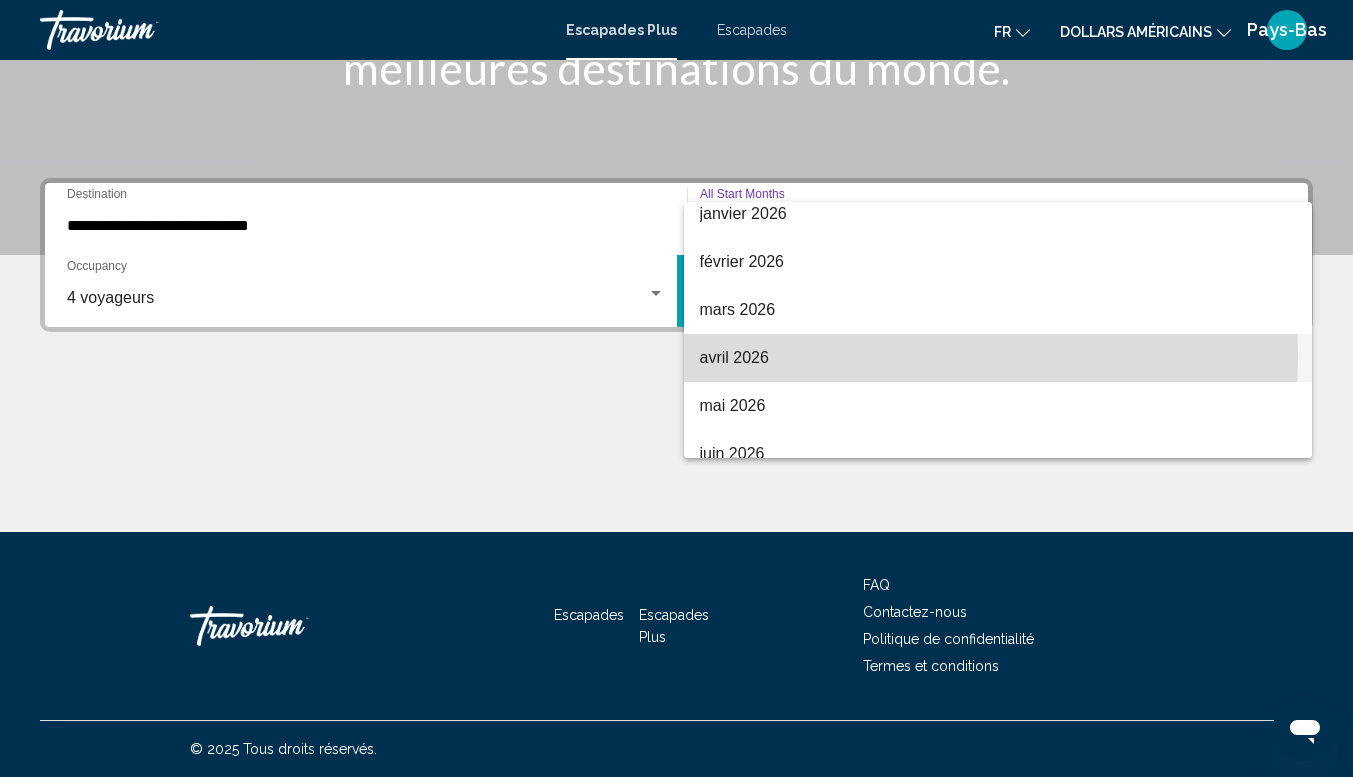 click on "avril 2026" at bounding box center (734, 357) 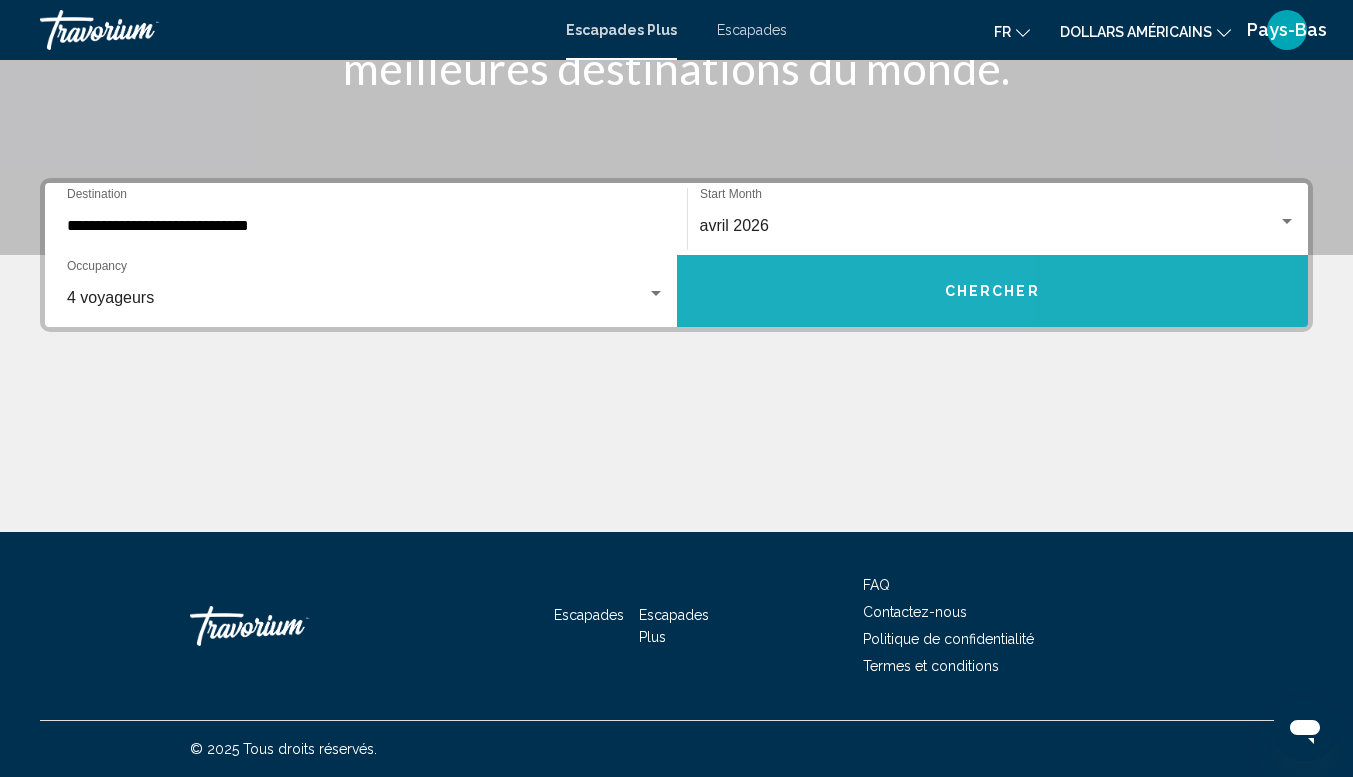 click on "Chercher" at bounding box center (993, 291) 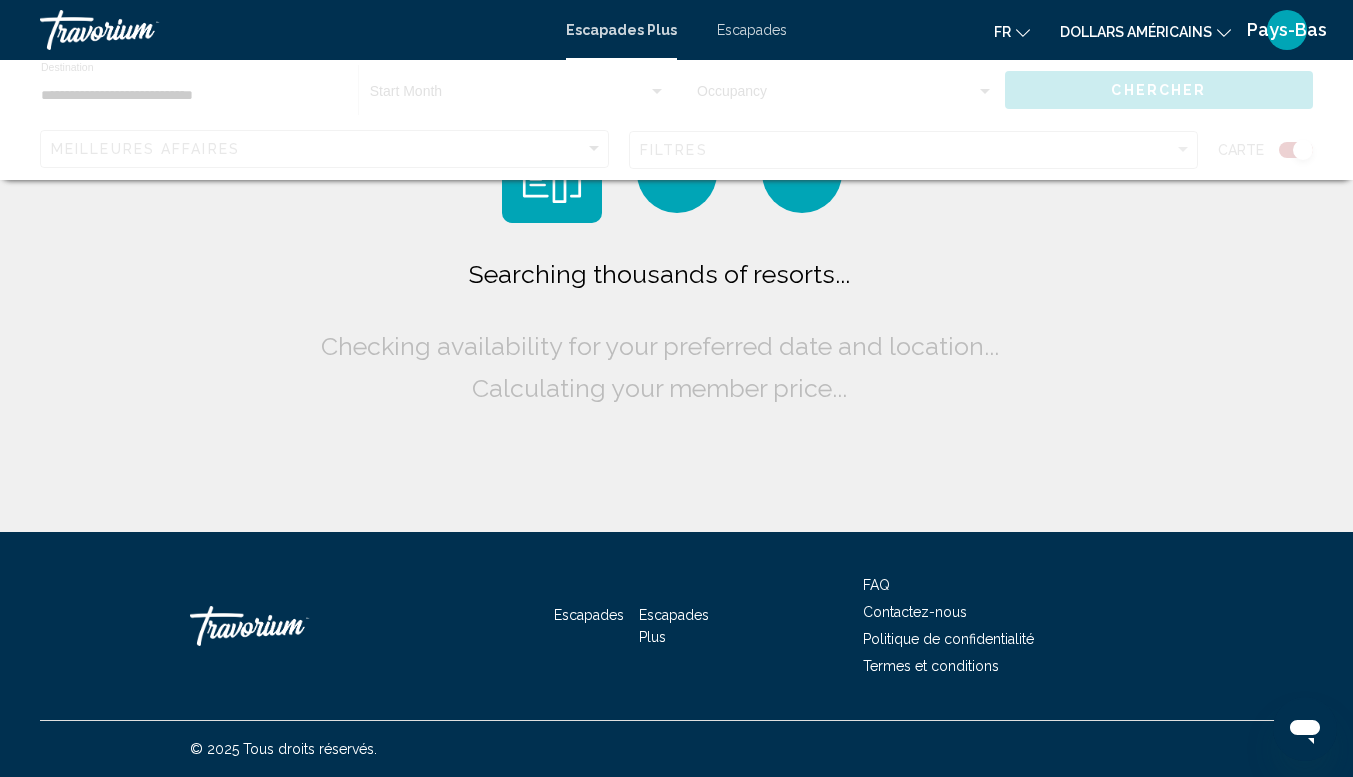 scroll, scrollTop: 0, scrollLeft: 0, axis: both 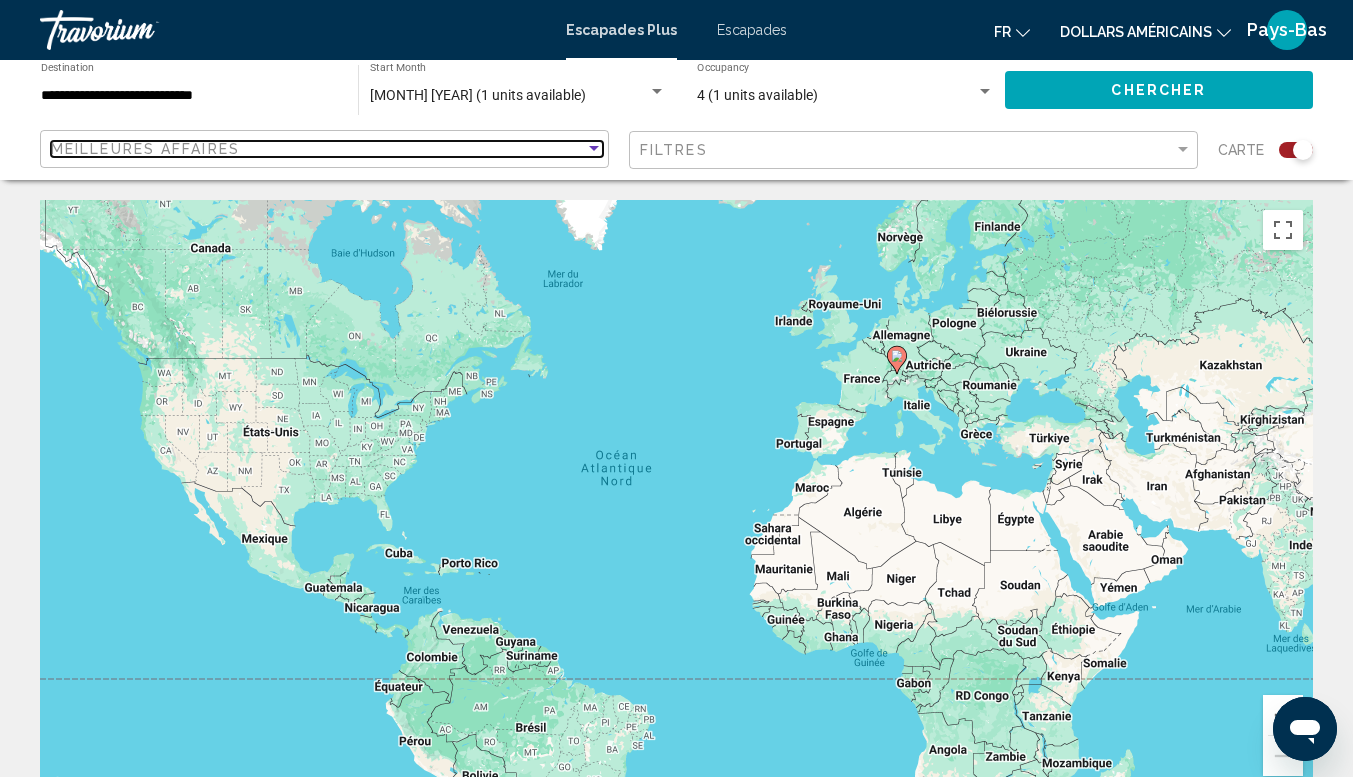 click on "Meilleures affaires" 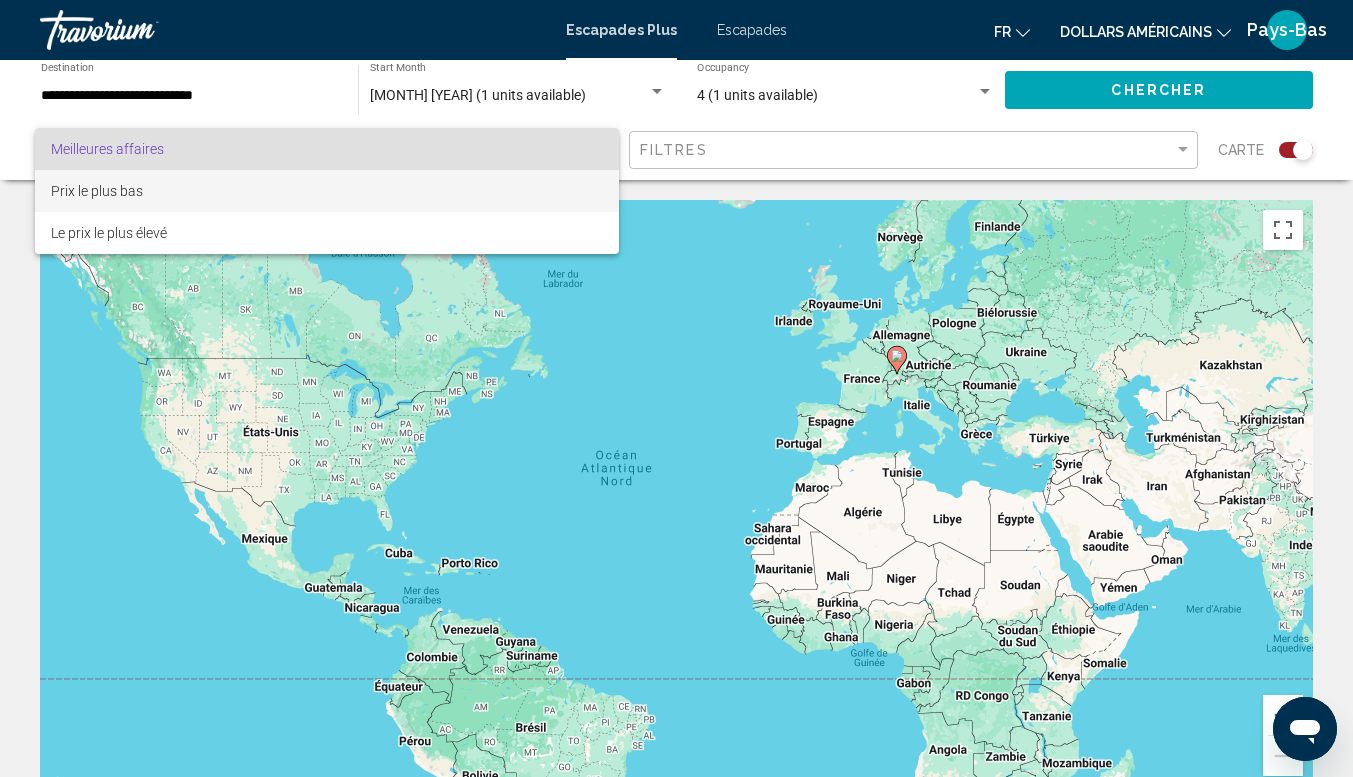 click on "Prix le plus bas" at bounding box center [327, 191] 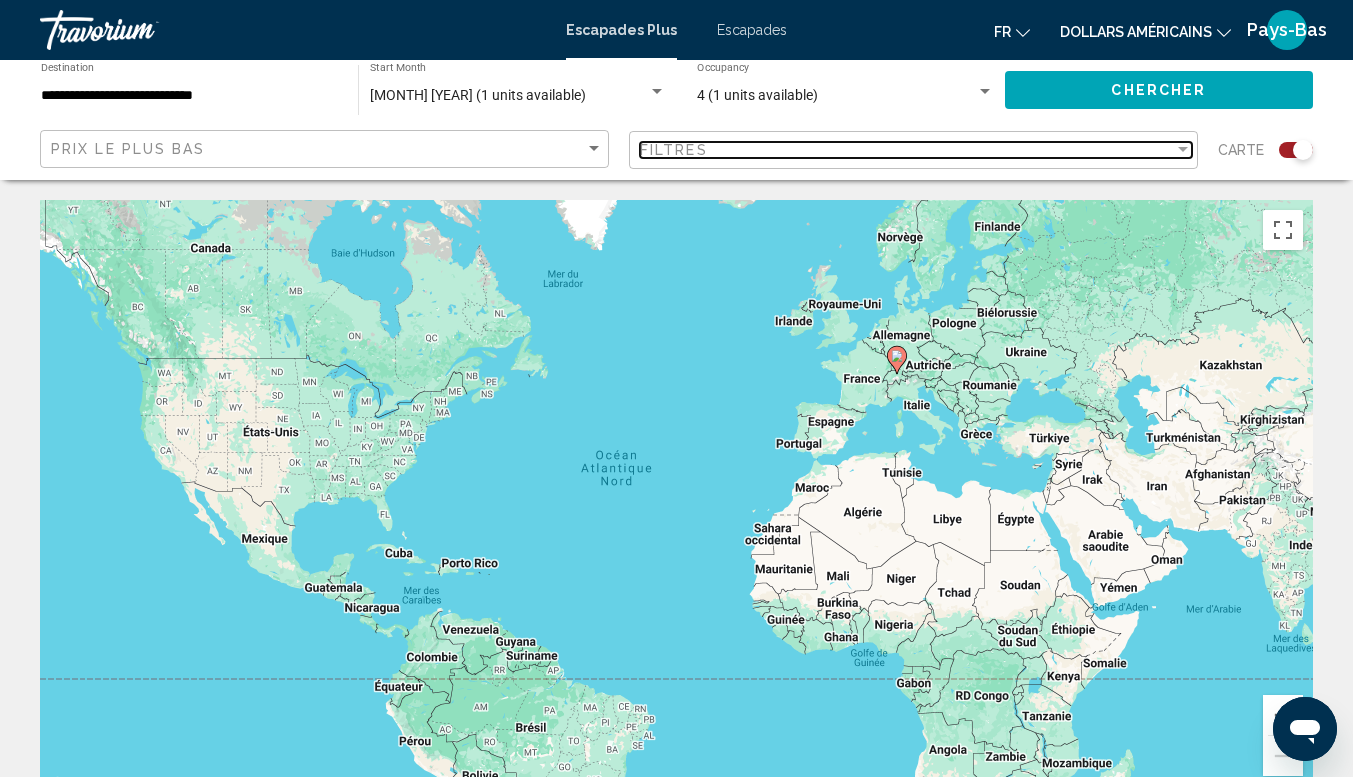click on "Filtres" at bounding box center [907, 150] 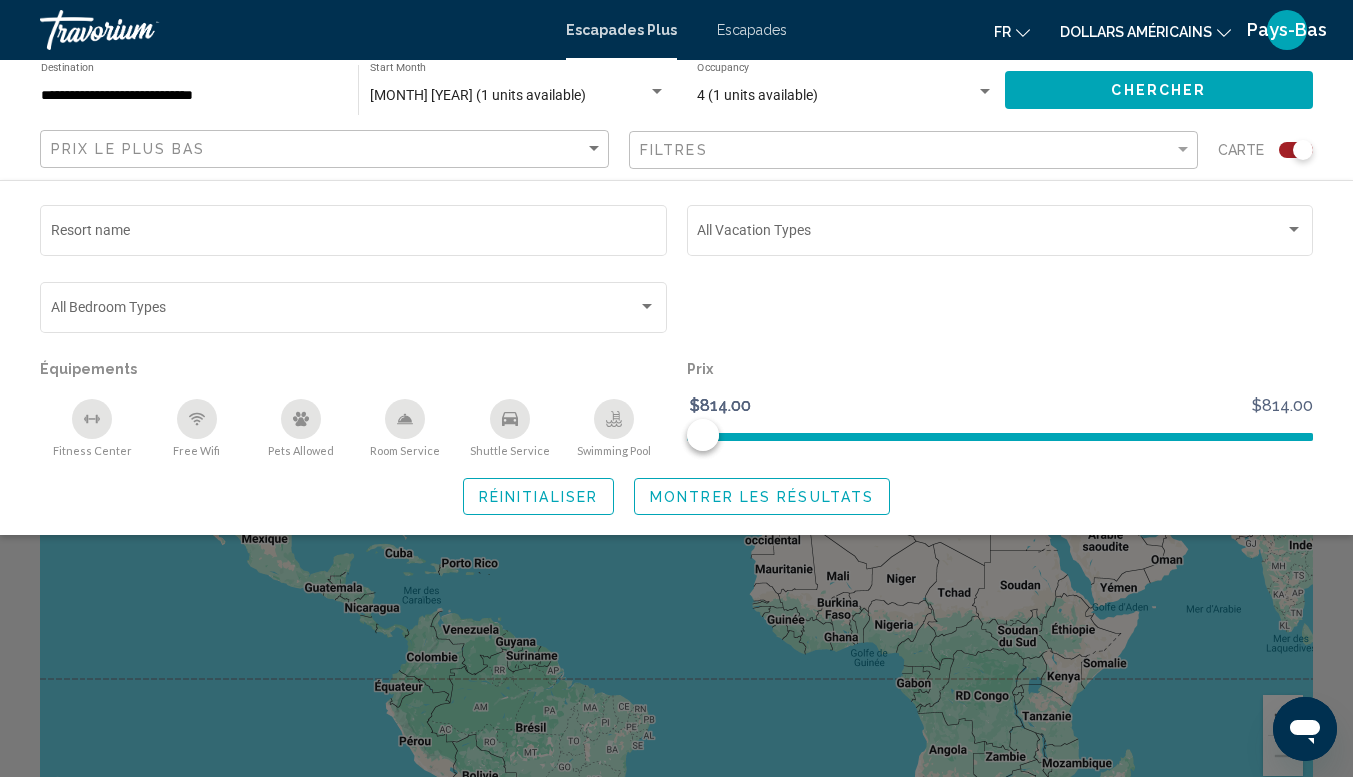 click on "Montrer les résultats" 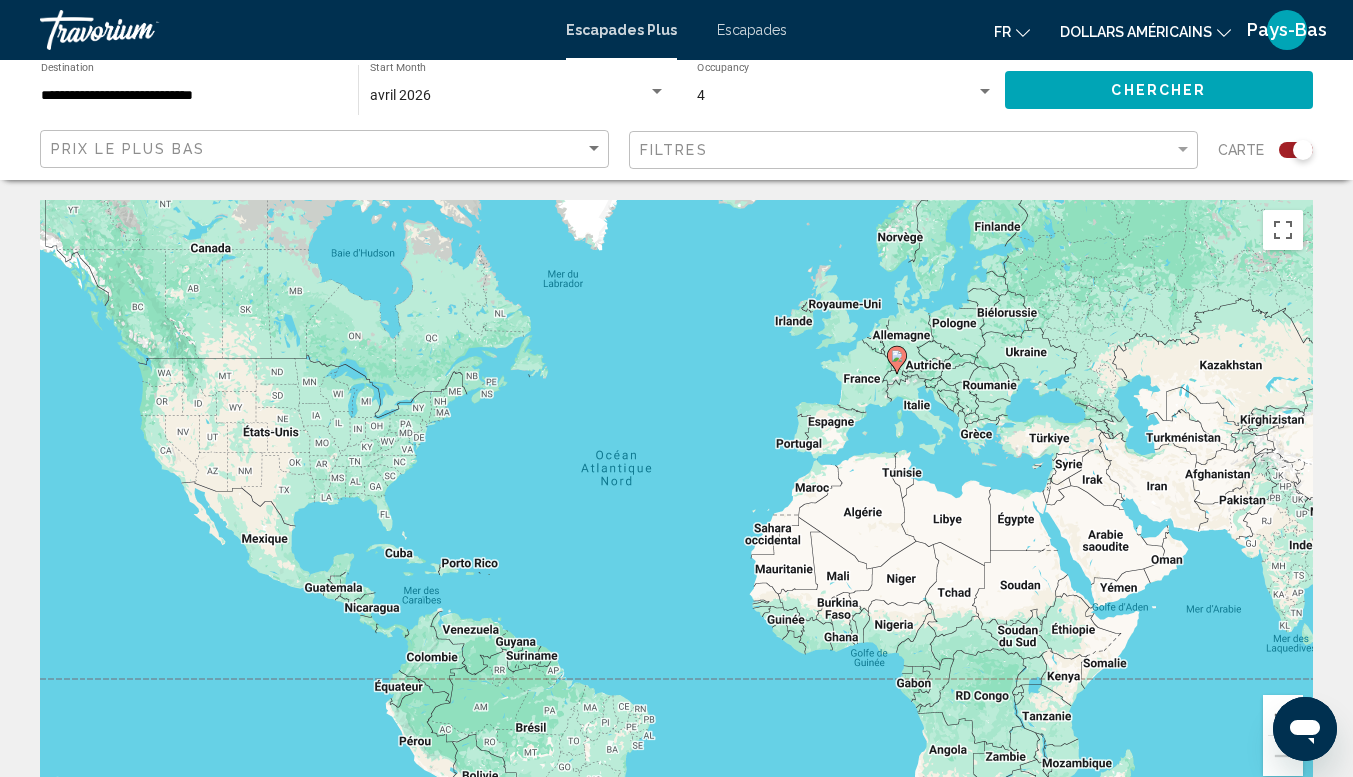 click 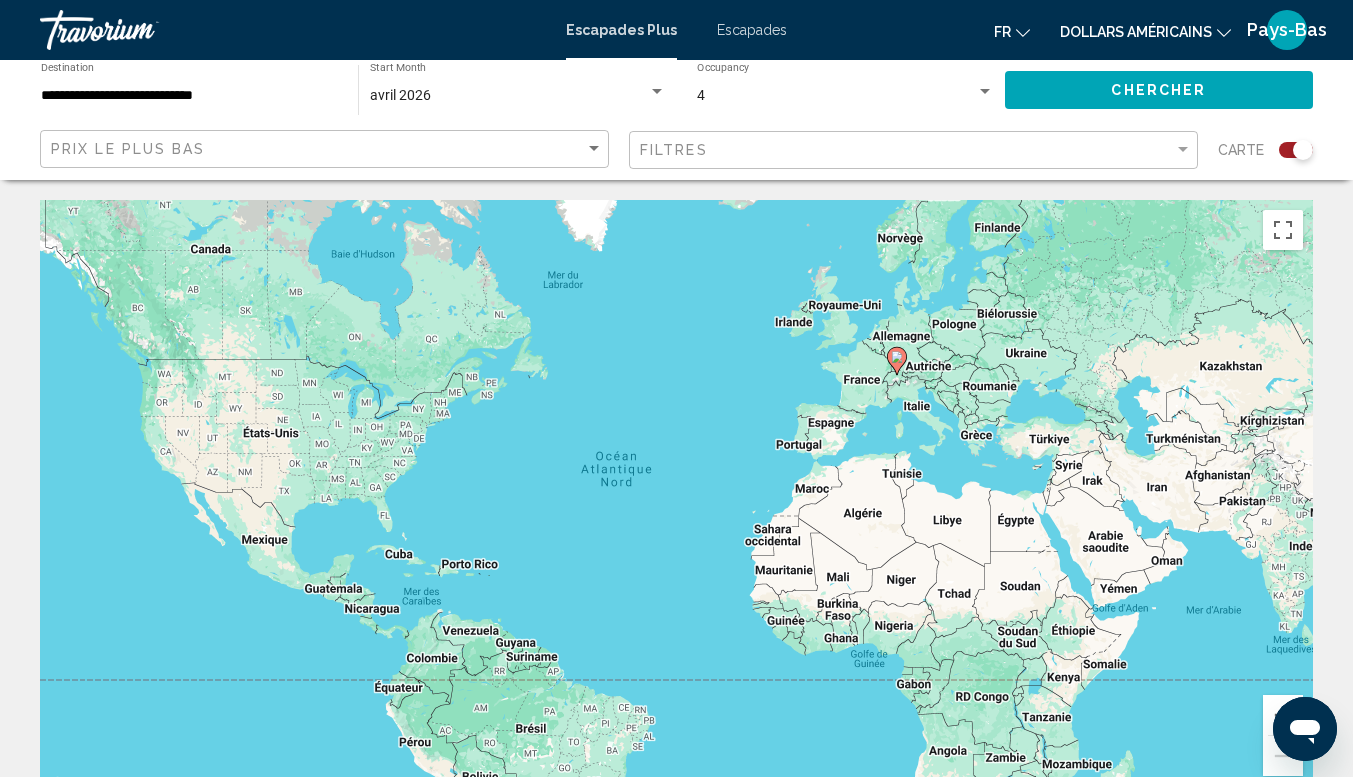click 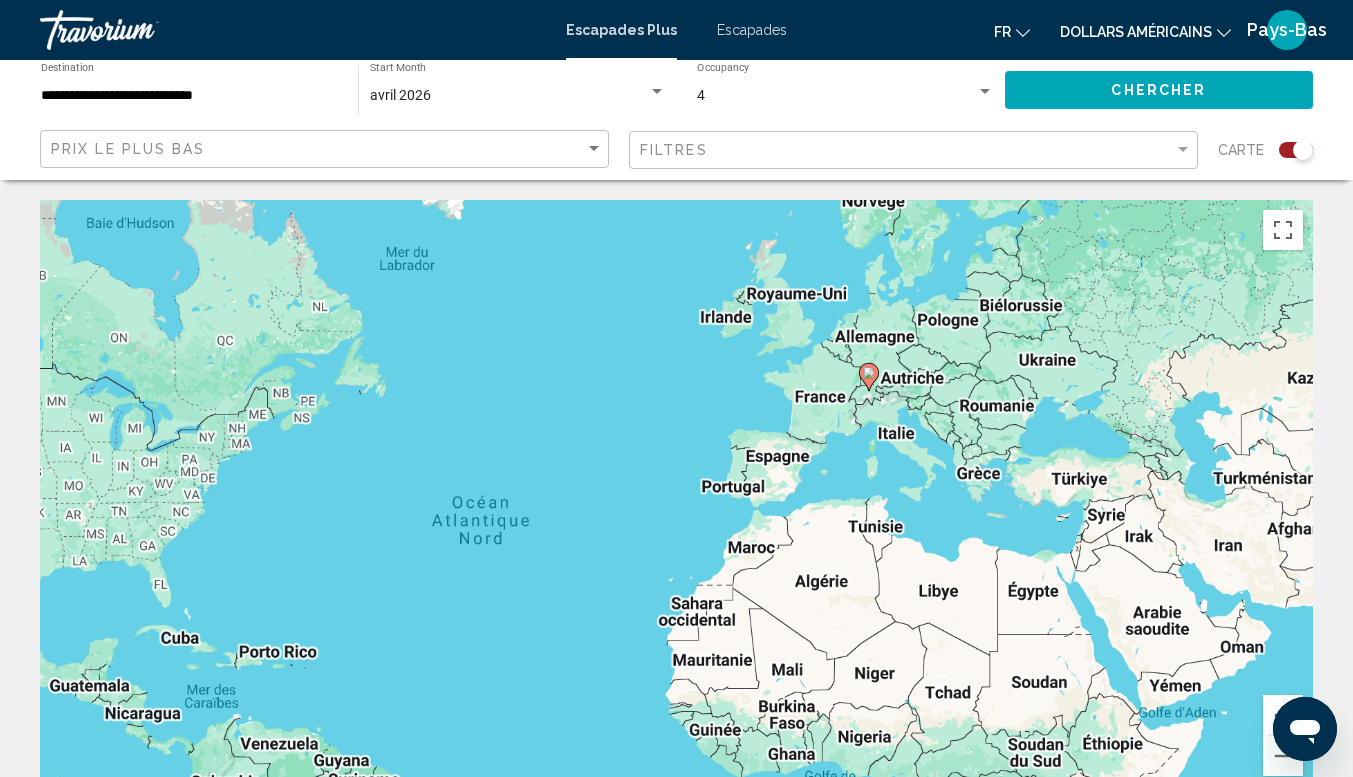 click on "Pour activer le glissement avec le clavier, appuyez sur Alt+Entrée. Une fois ce mode activé, utilisez les touches fléchées pour déplacer le repère. Pour valider le déplacement, appuyez sur Entrée. Pour annuler, appuyez sur Échap." at bounding box center [676, 500] 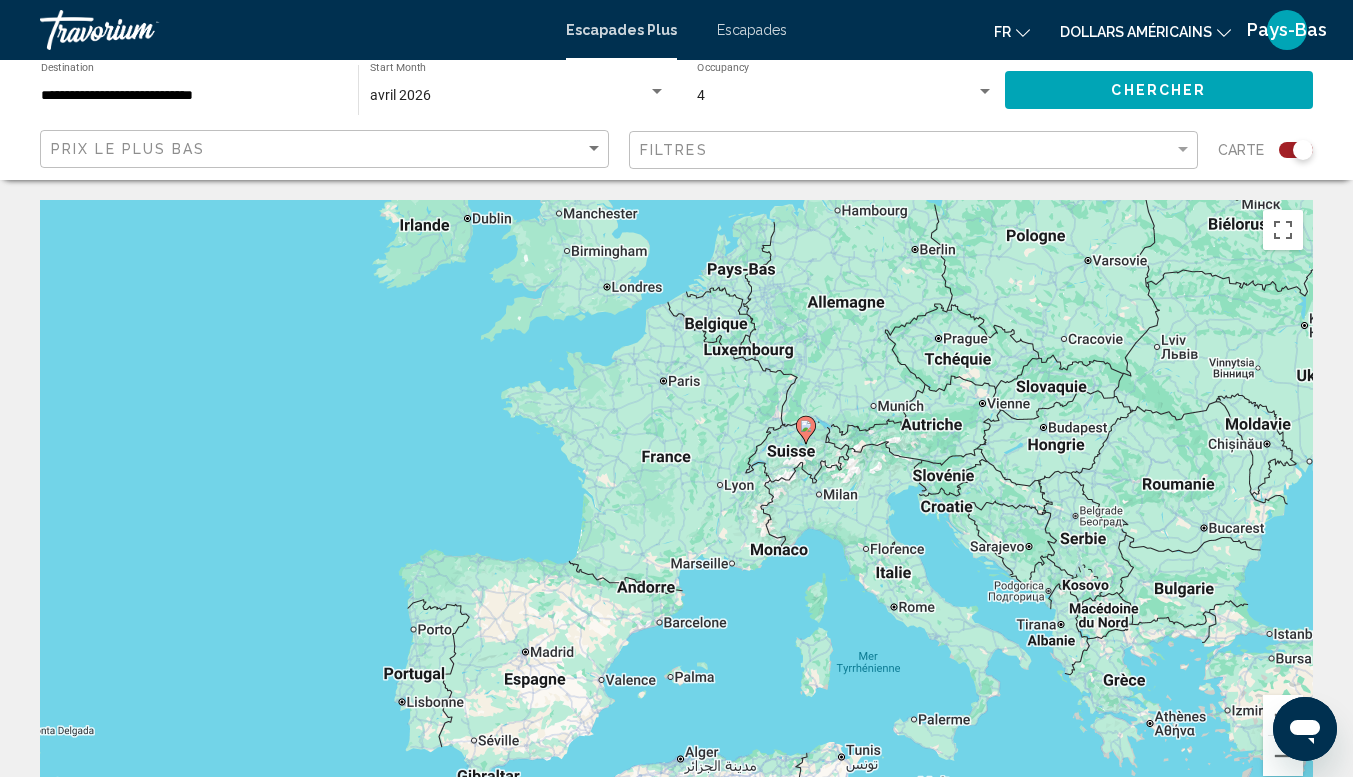 click 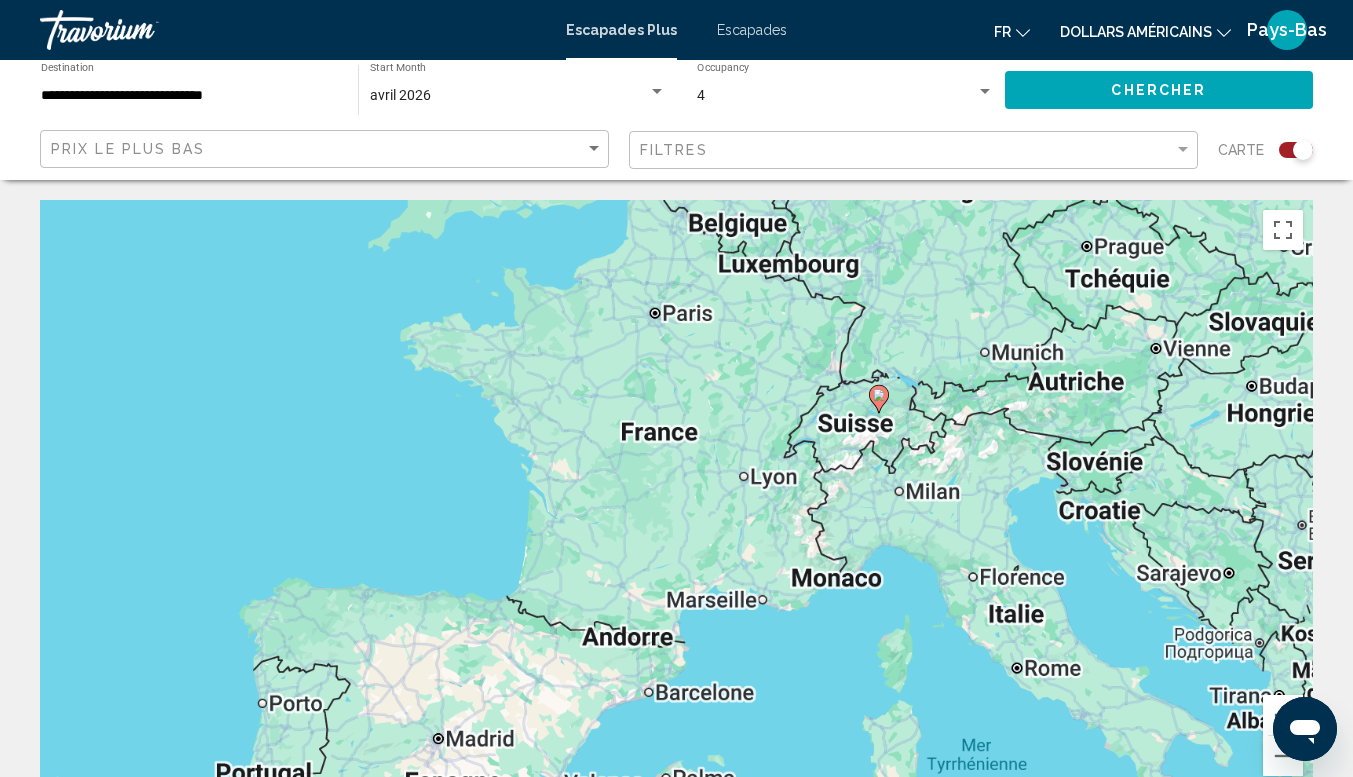 click on "Pour activer le glissement avec le clavier, appuyez sur Alt+Entrée. Une fois ce mode activé, utilisez les touches fléchées pour déplacer le repère. Pour valider le déplacement, appuyez sur Entrée. Pour annuler, appuyez sur Échap." at bounding box center [676, 500] 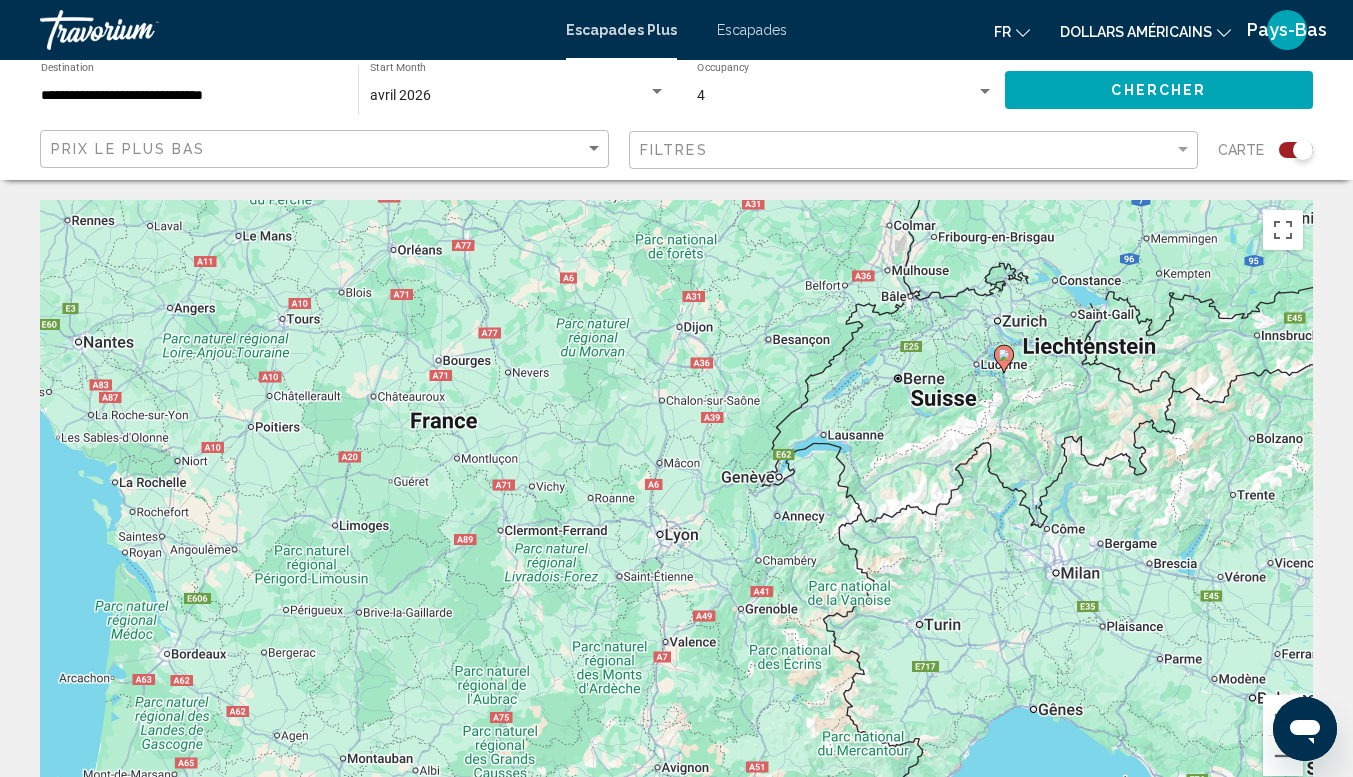 click 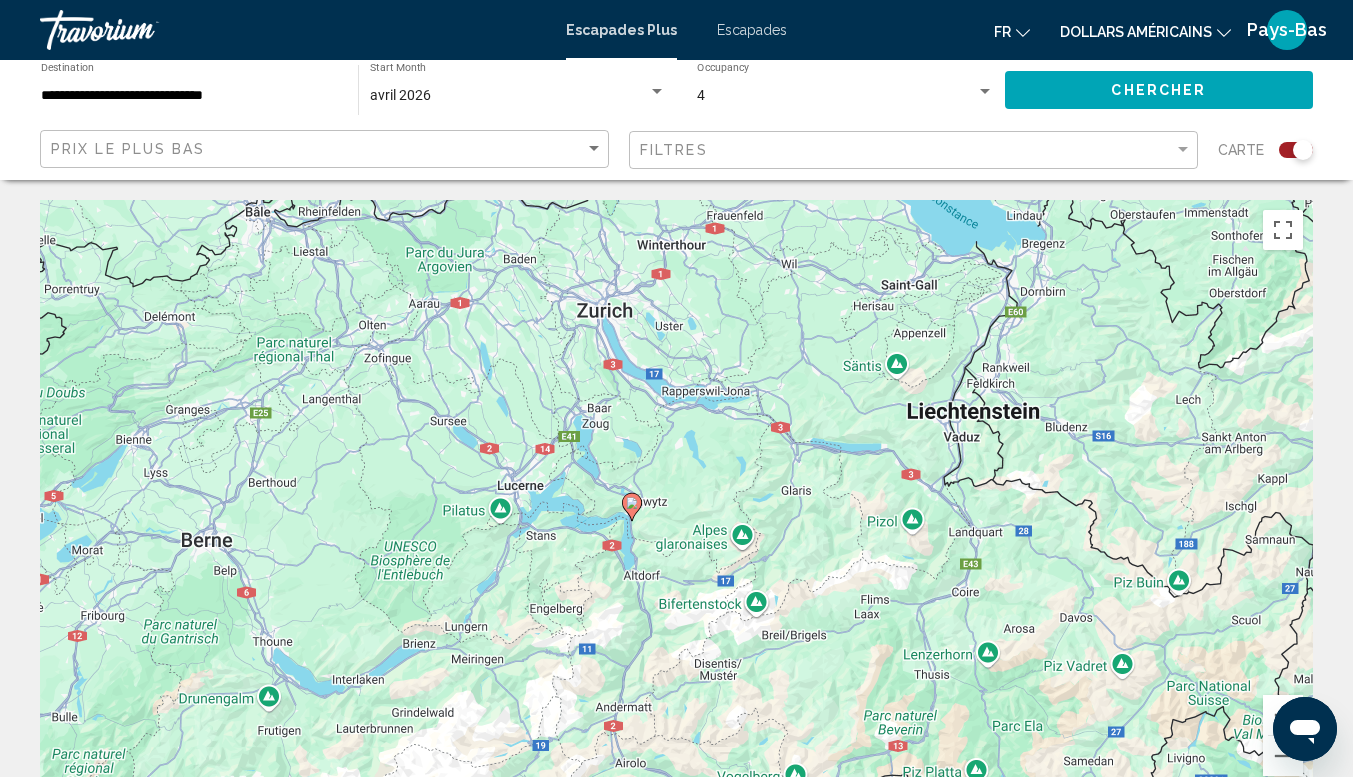 drag, startPoint x: 1044, startPoint y: 345, endPoint x: 194, endPoint y: 676, distance: 912.17377 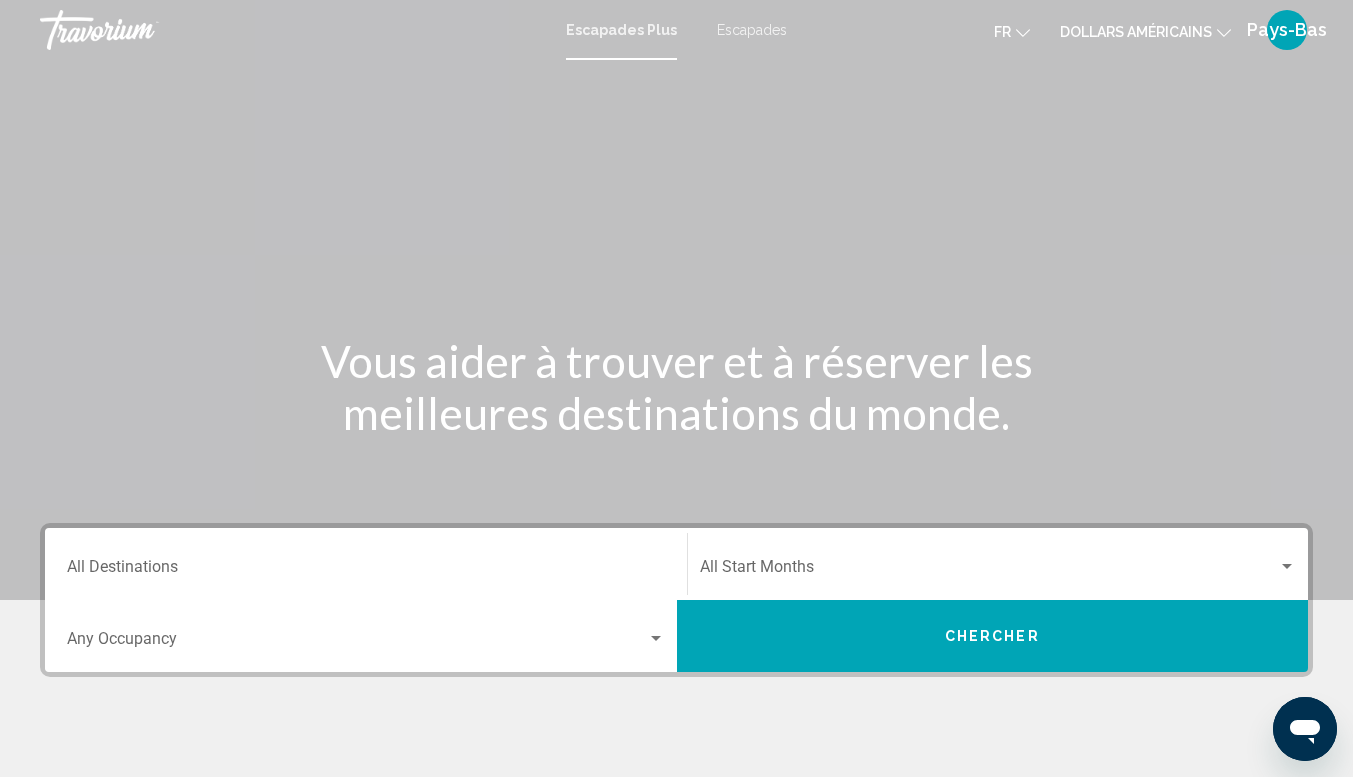 click on "Destination All Destinations" at bounding box center (366, 571) 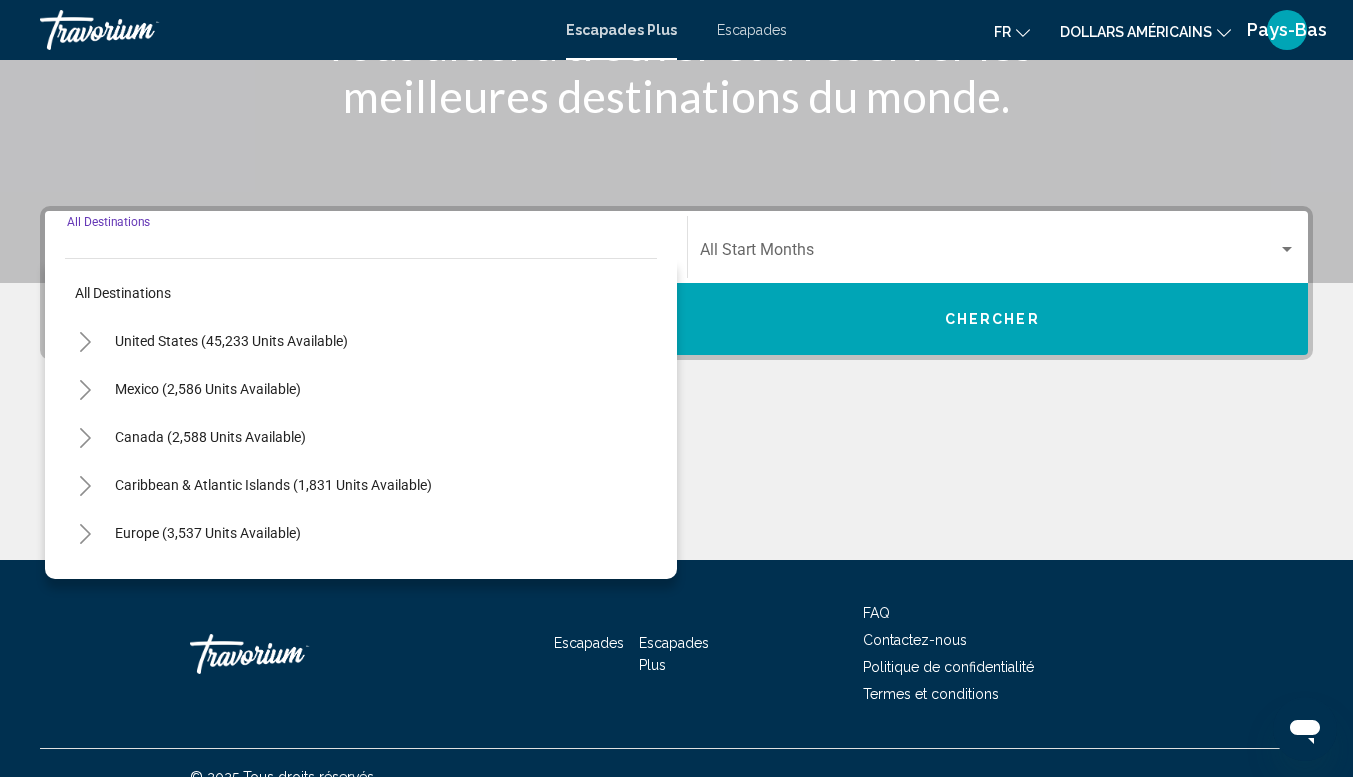 scroll, scrollTop: 345, scrollLeft: 0, axis: vertical 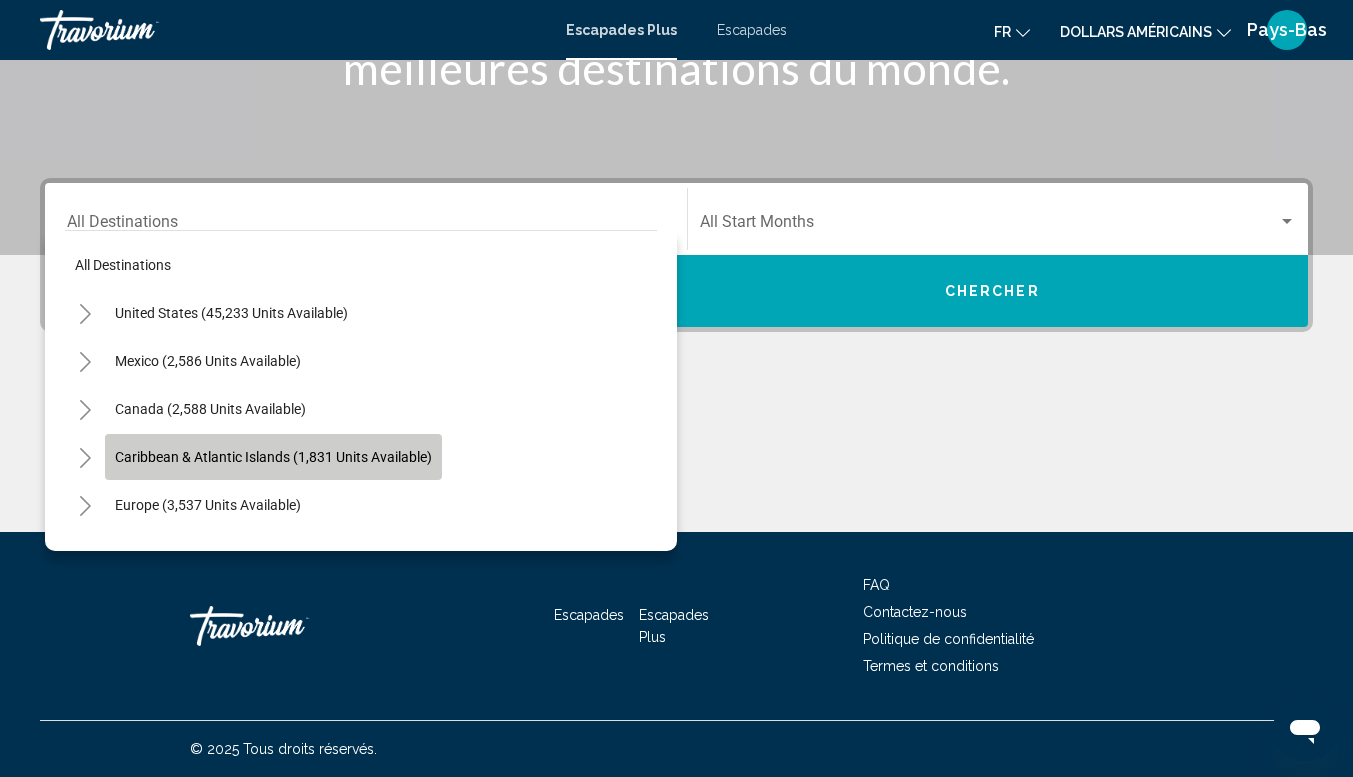 click on "Caribbean & Atlantic Islands (1,831 units available)" 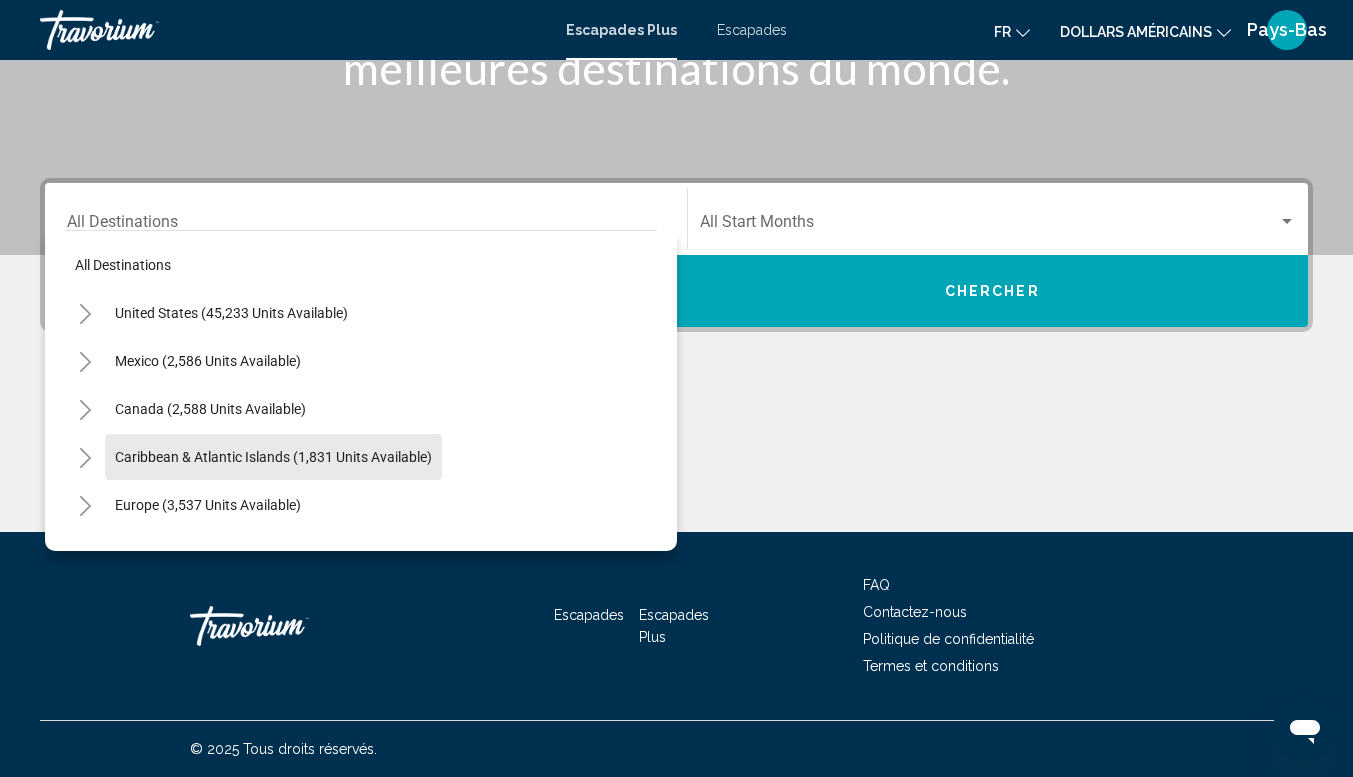 type on "**********" 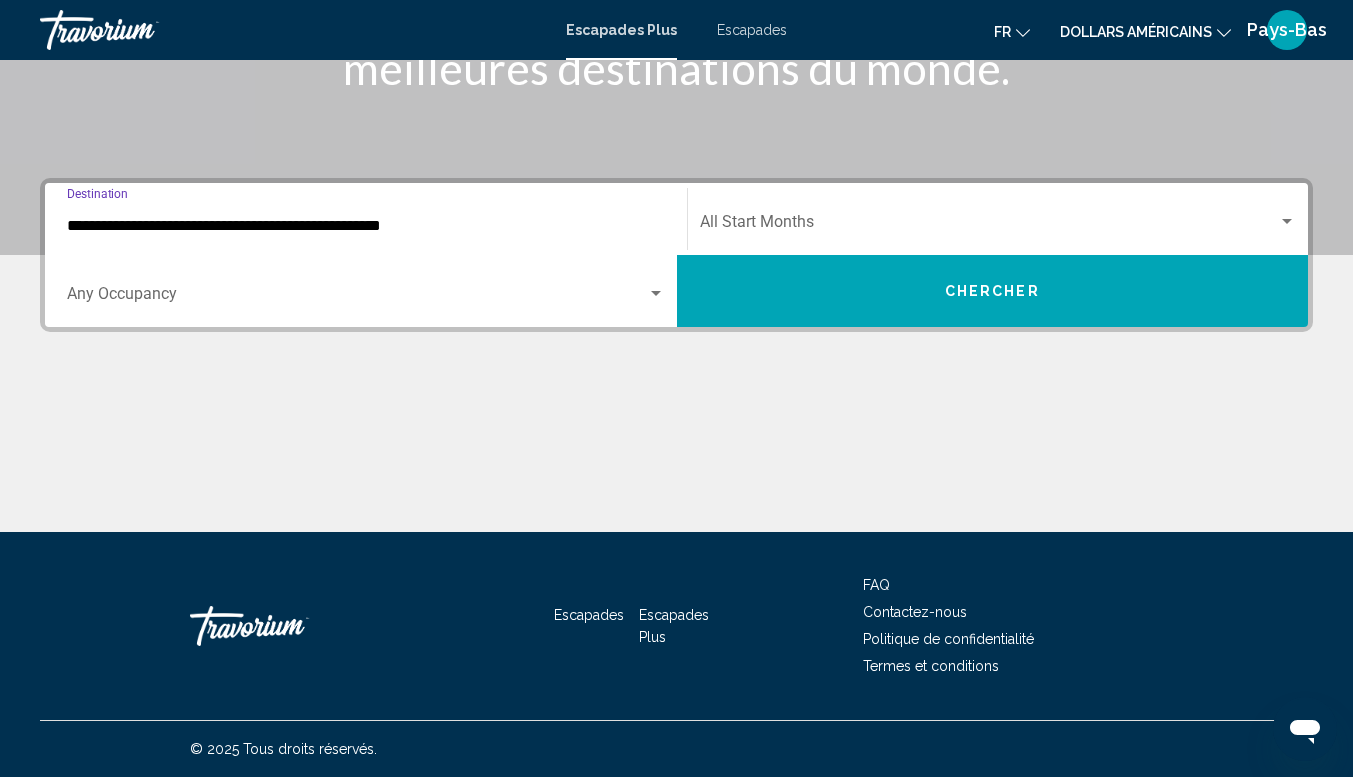 click at bounding box center (357, 298) 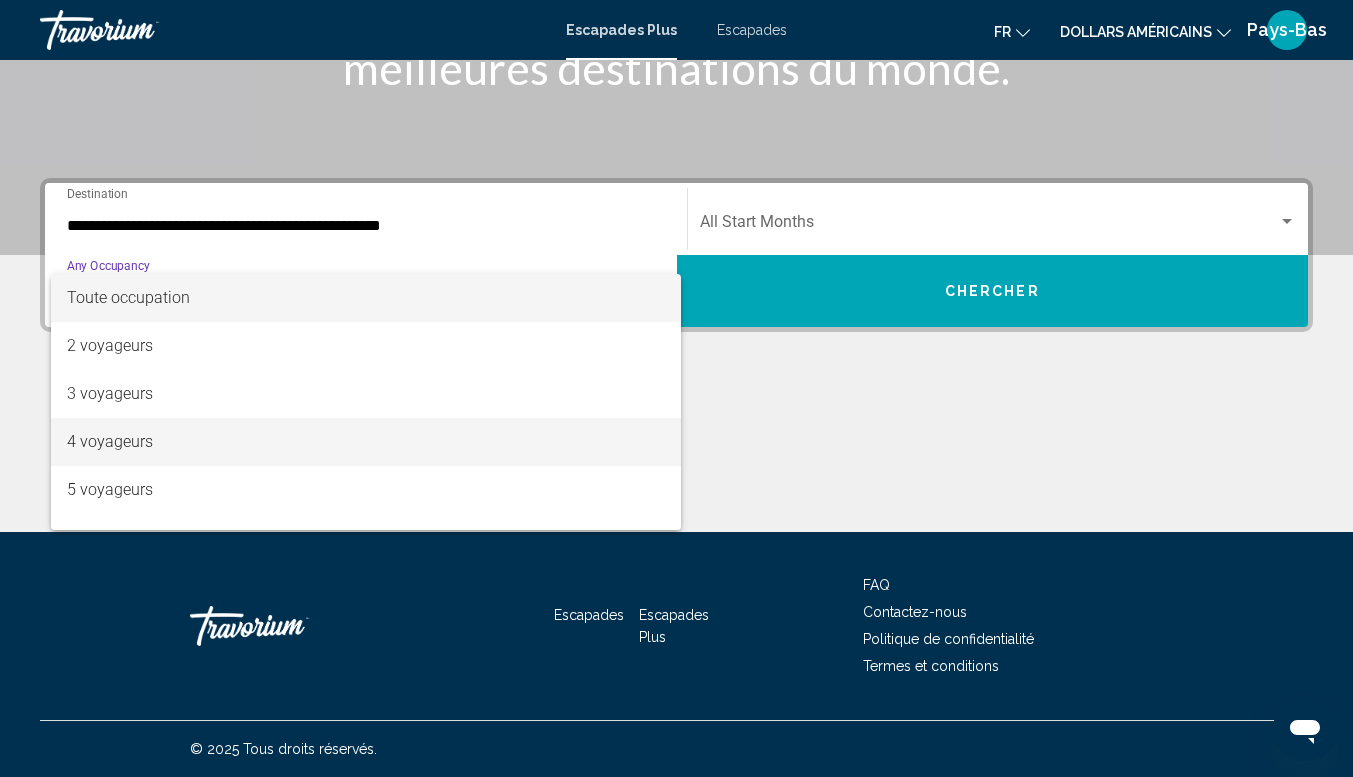 click on "4 voyageurs" at bounding box center (366, 442) 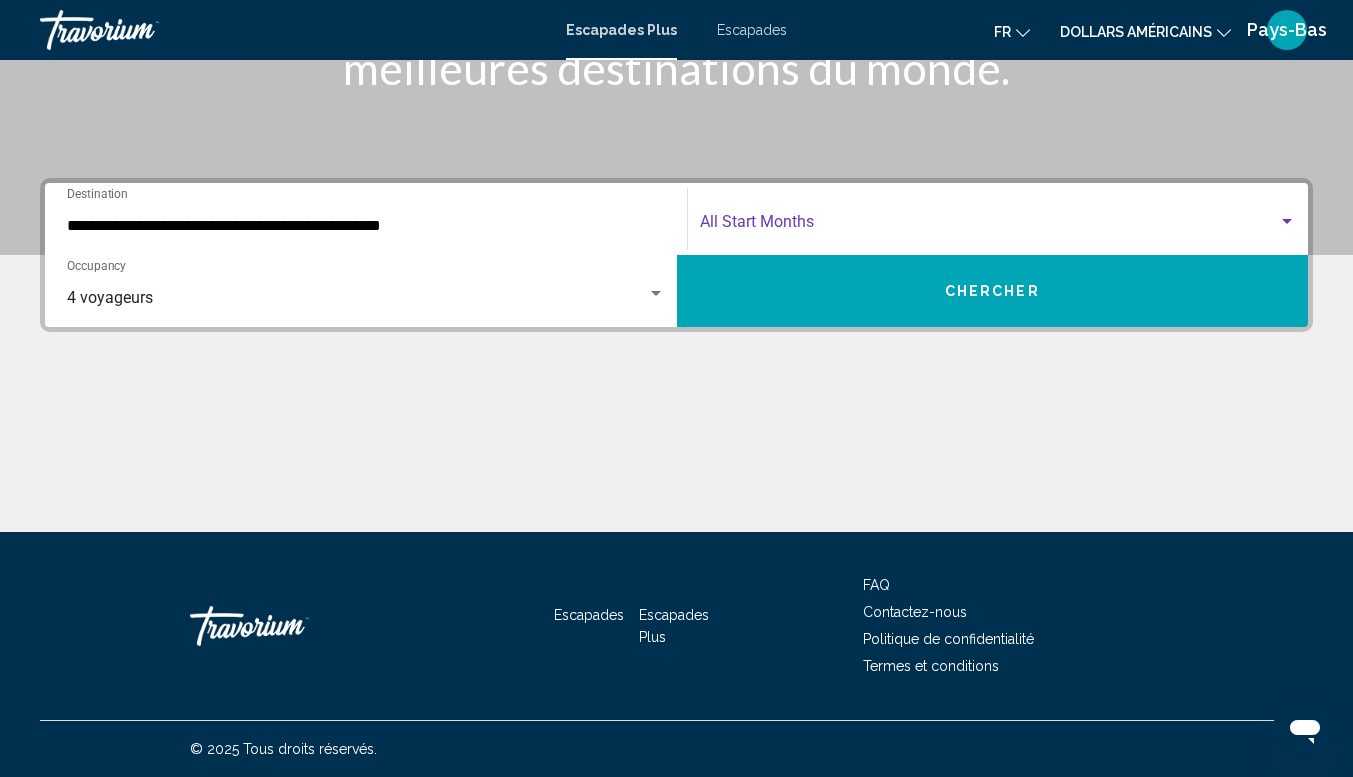 click at bounding box center [989, 226] 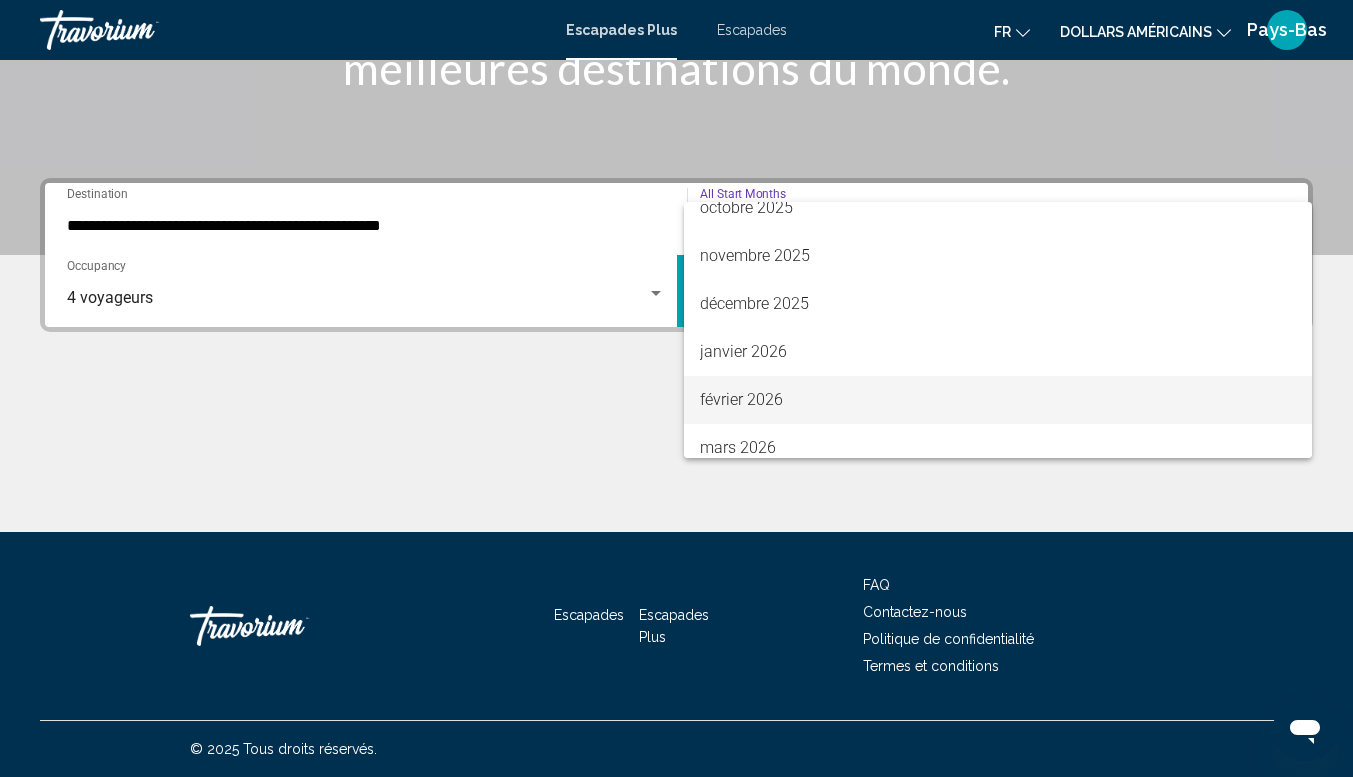 scroll, scrollTop: 200, scrollLeft: 0, axis: vertical 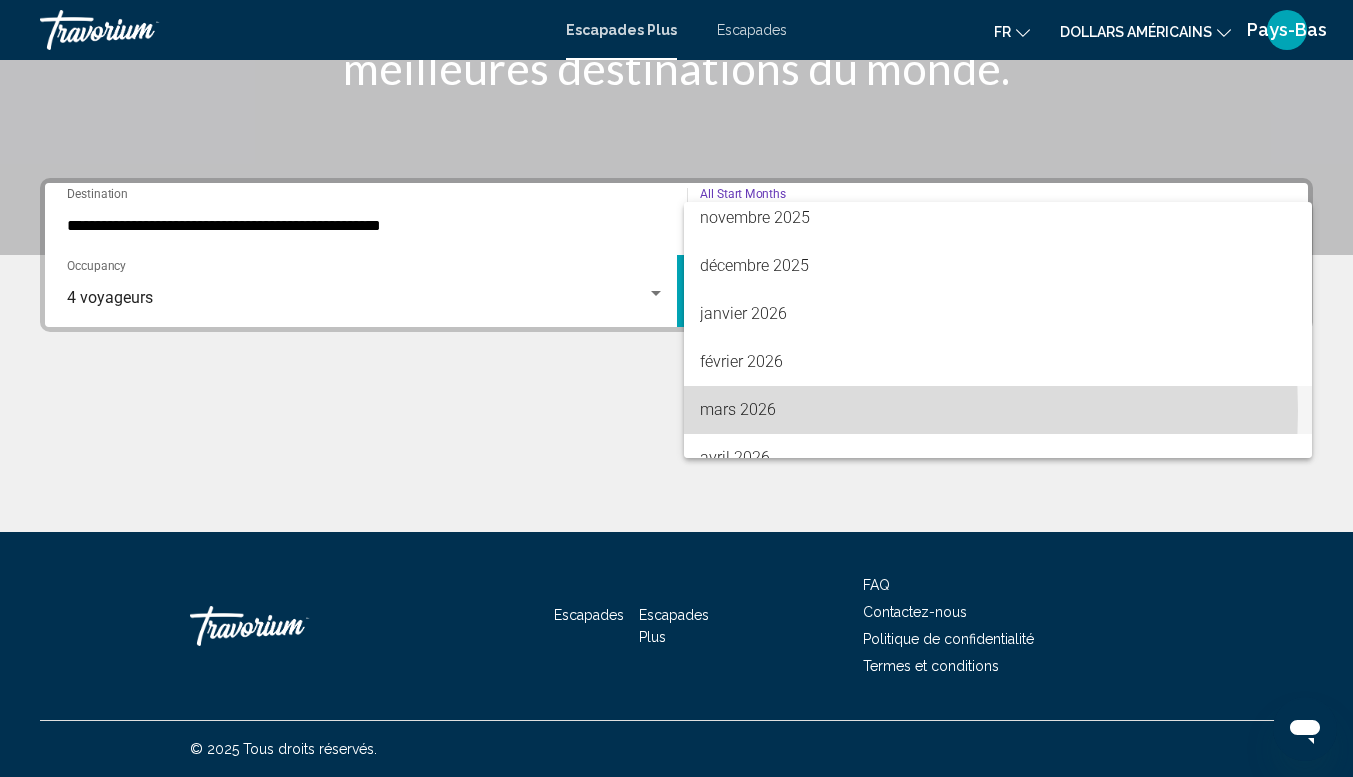 click on "mars 2026" at bounding box center [738, 409] 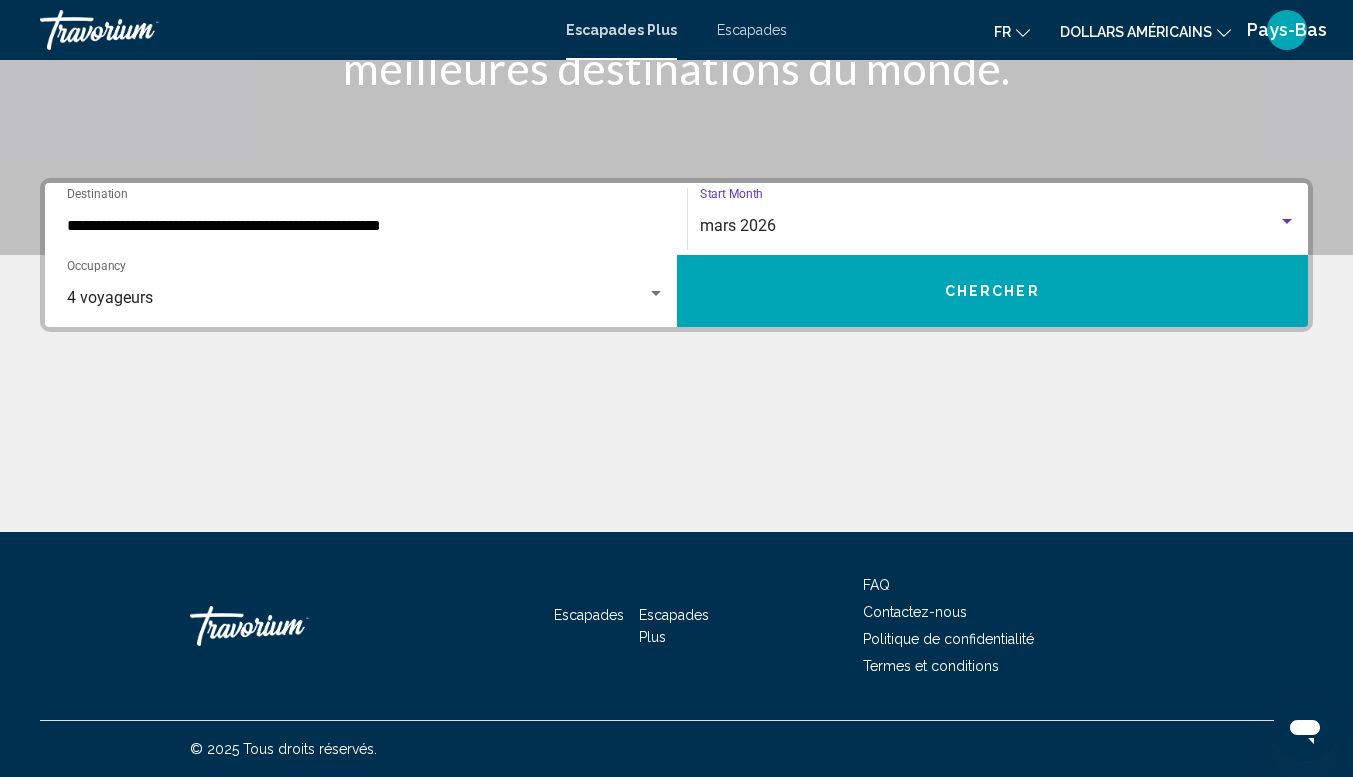 click on "Chercher" at bounding box center (993, 291) 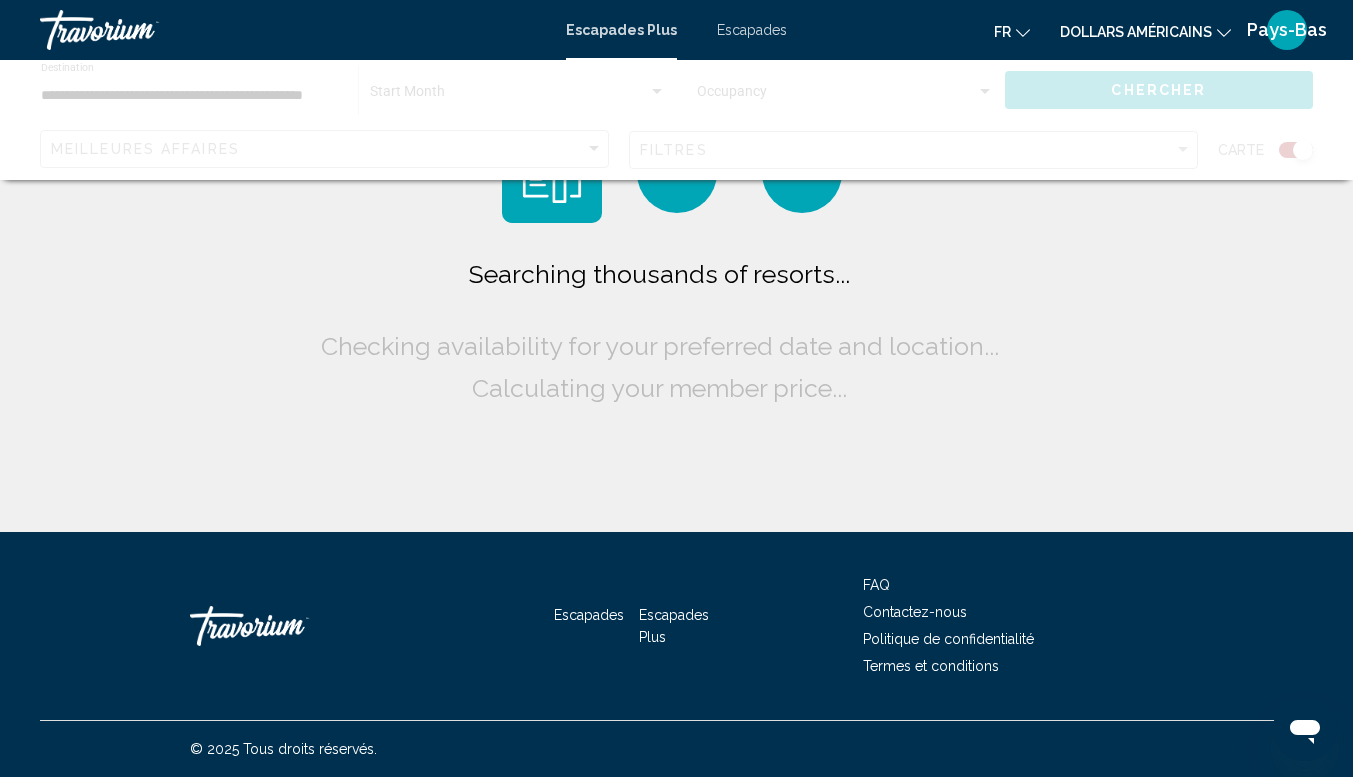 scroll, scrollTop: 0, scrollLeft: 0, axis: both 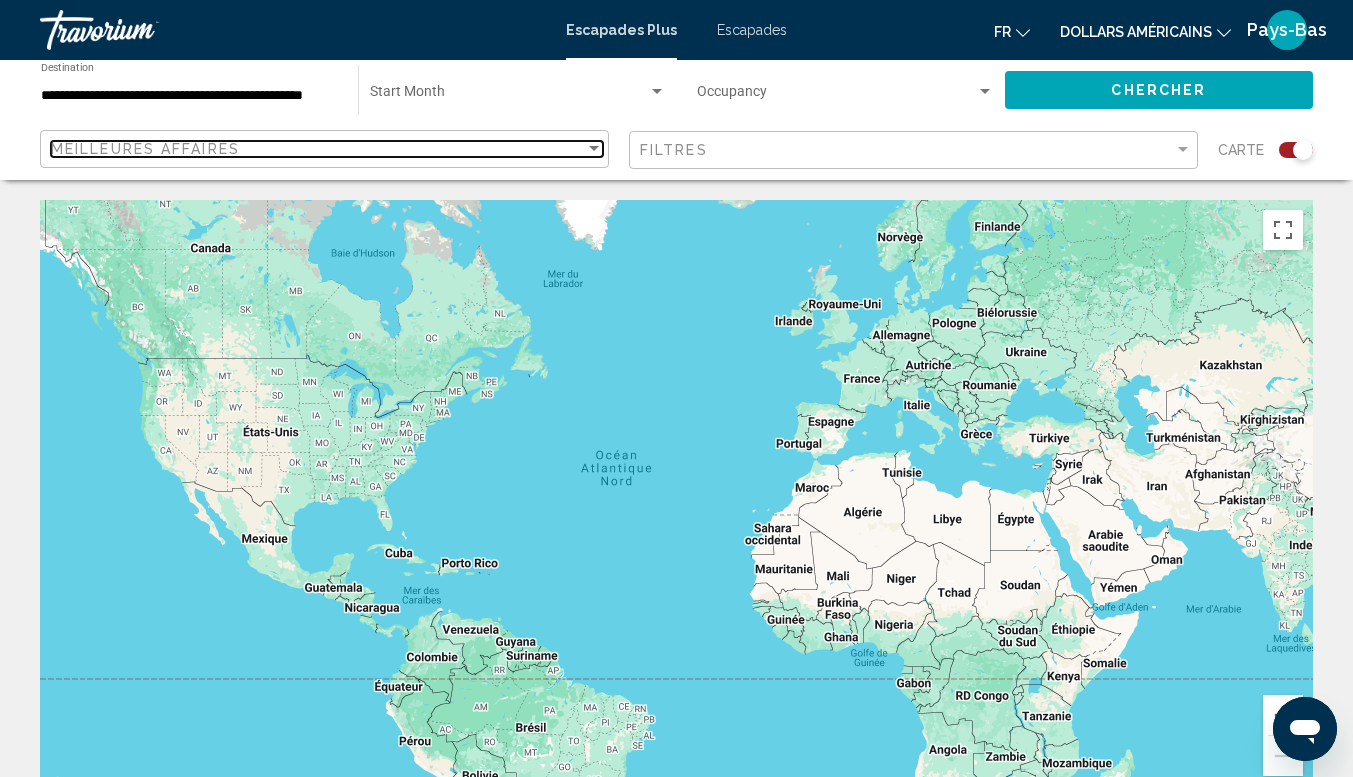 click on "Meilleures affaires" at bounding box center (318, 149) 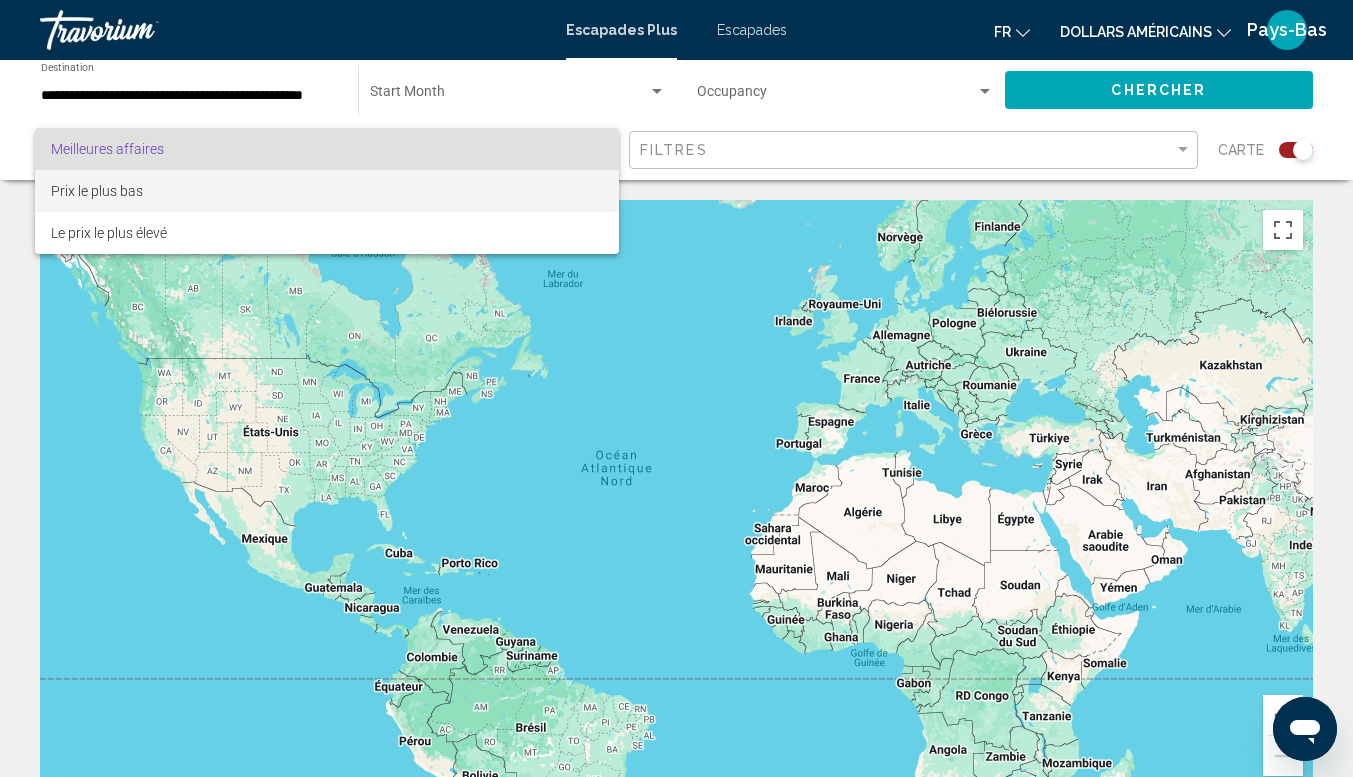click on "Prix le plus bas" at bounding box center [327, 191] 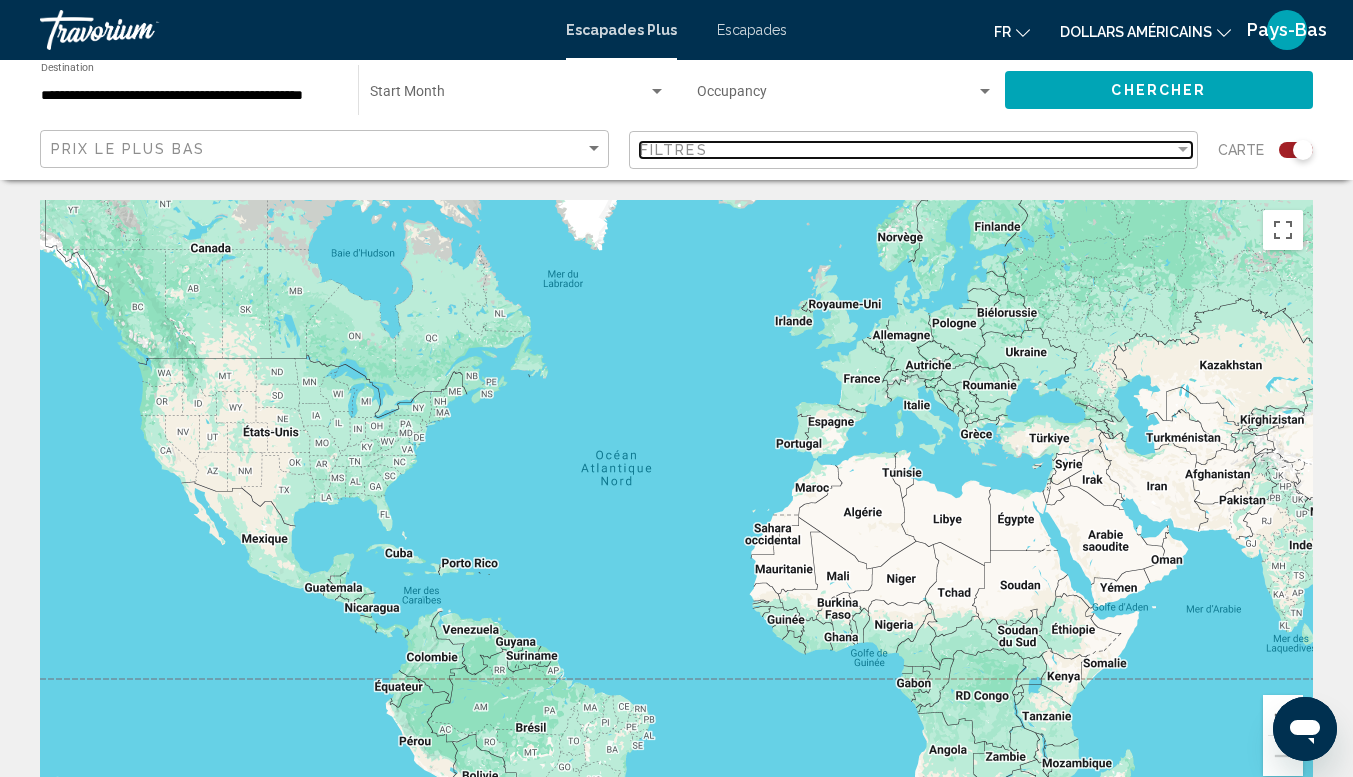 click on "Filtres" at bounding box center (907, 150) 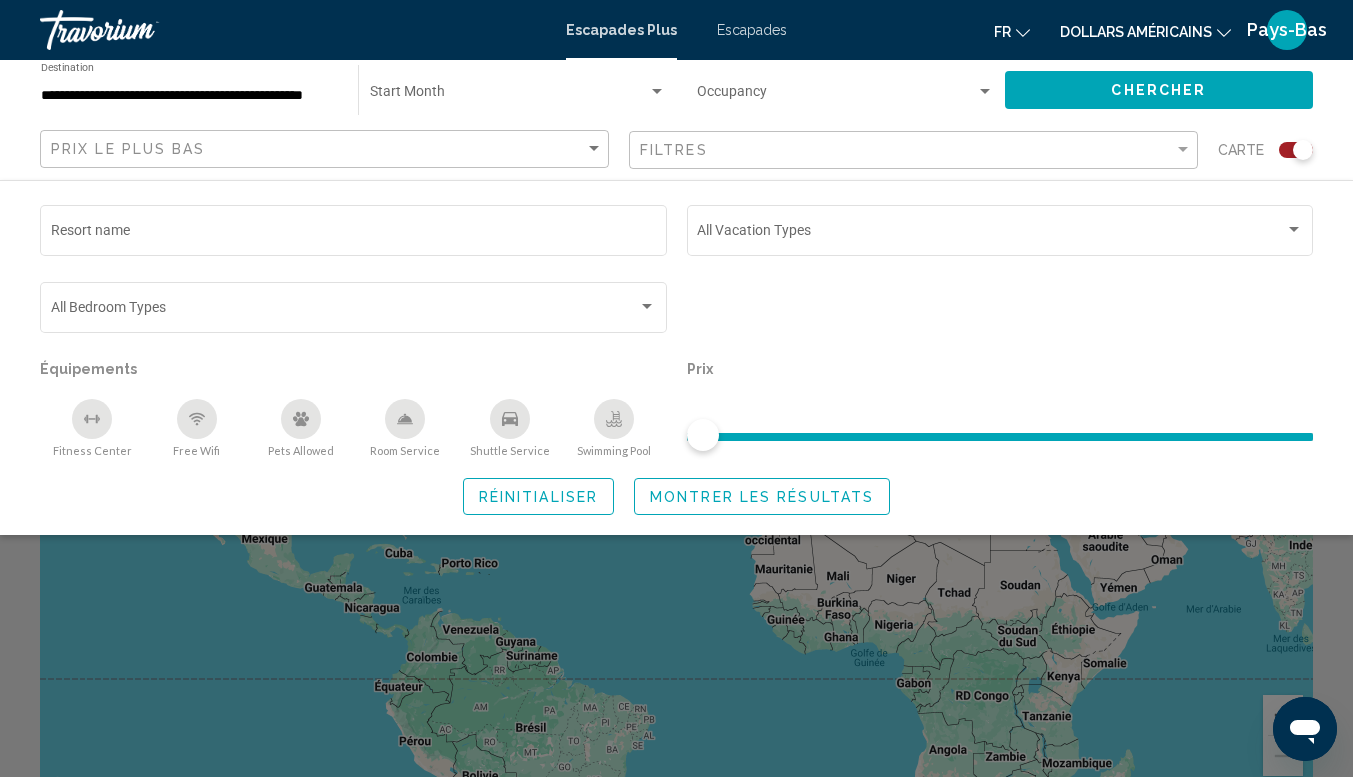 click on "Prix le plus bas" 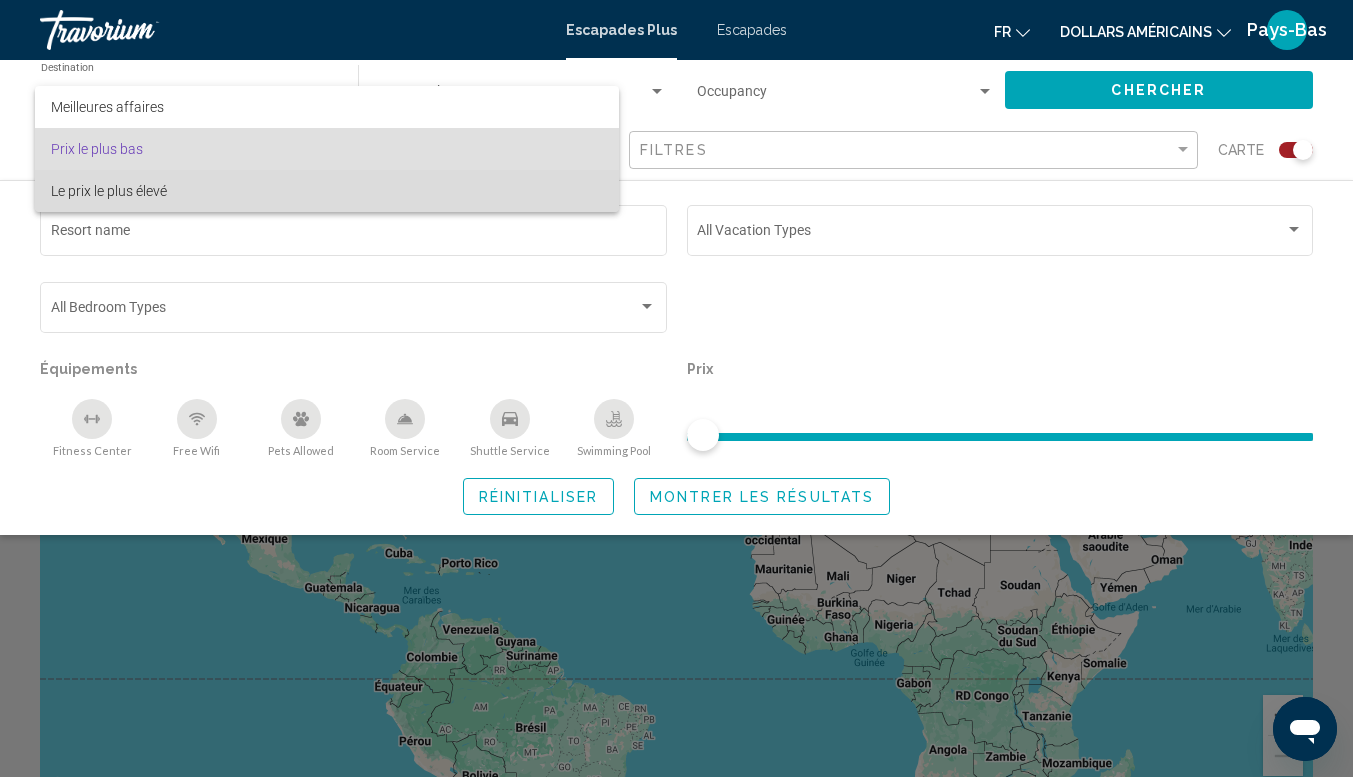 click on "Le prix le plus élevé" at bounding box center (327, 191) 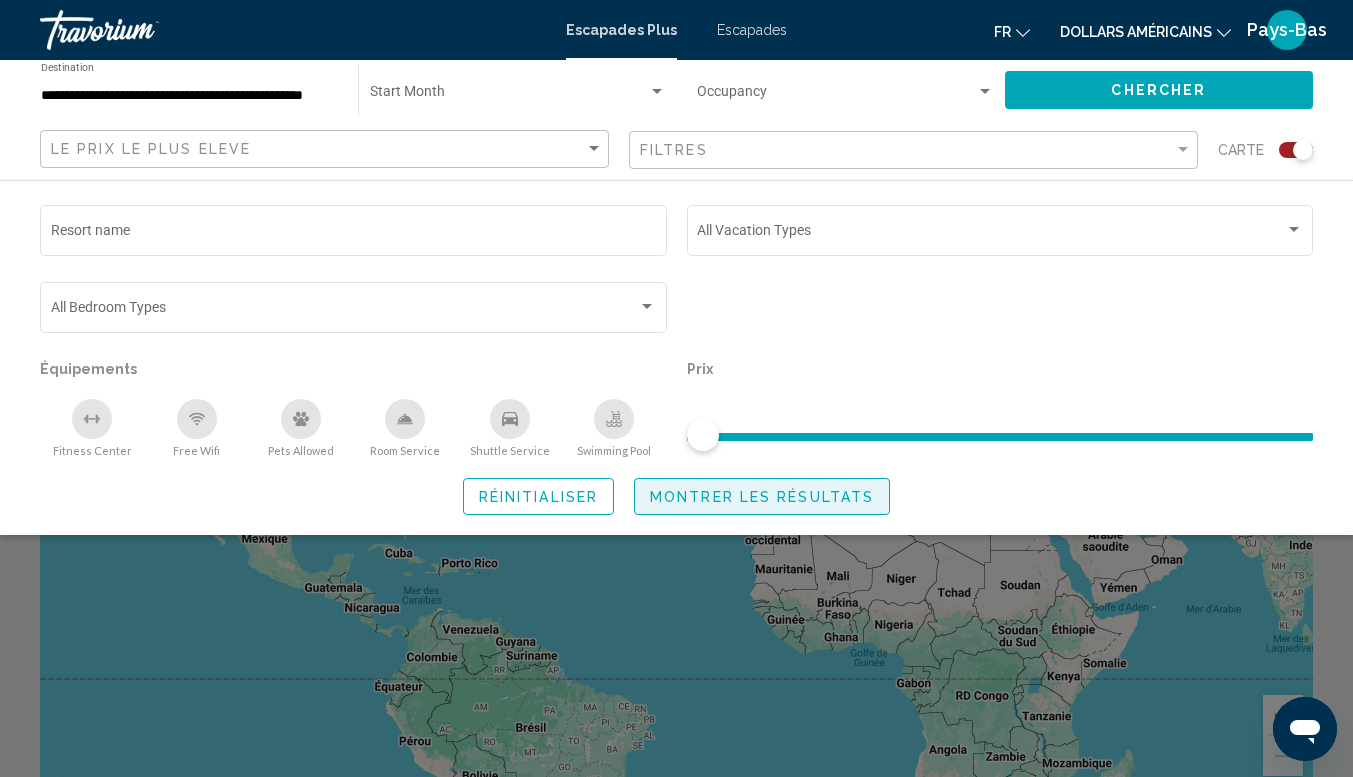 click on "Montrer les résultats" 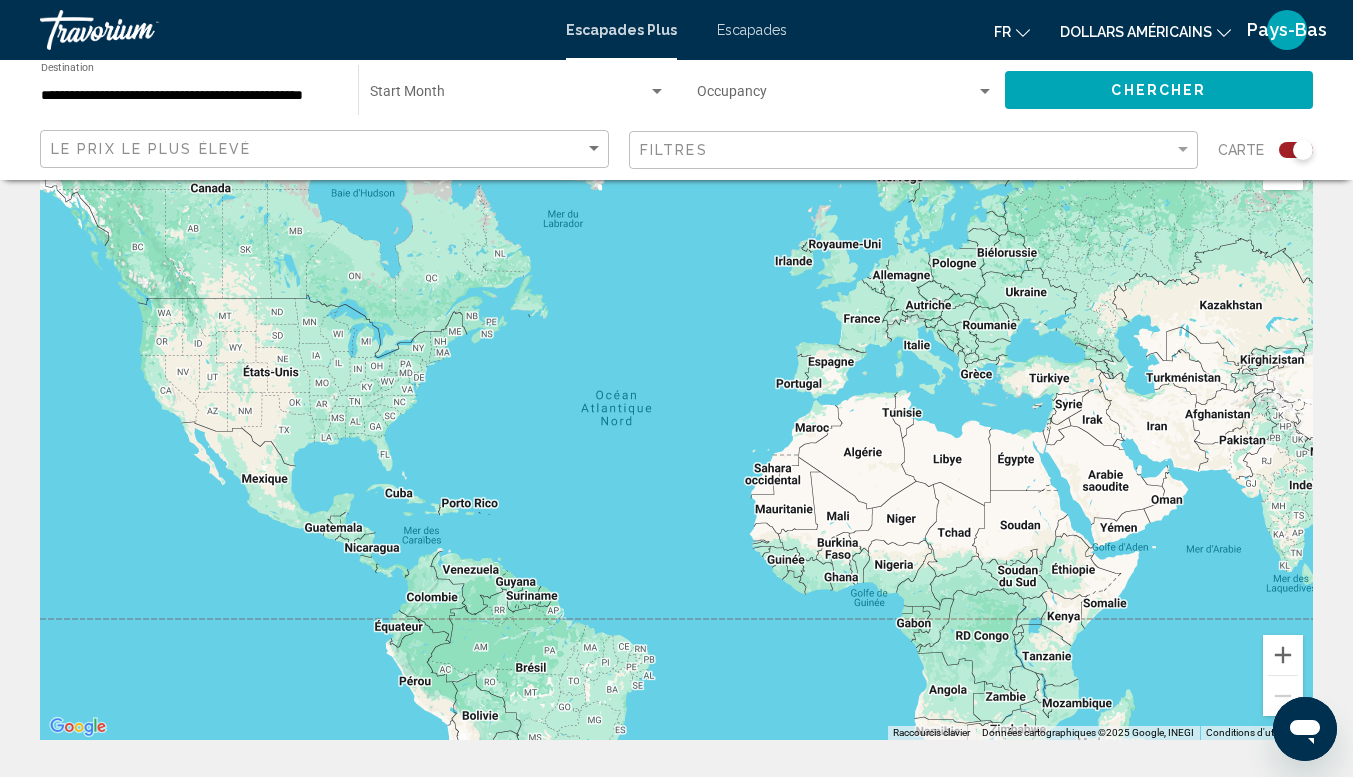 scroll, scrollTop: 0, scrollLeft: 0, axis: both 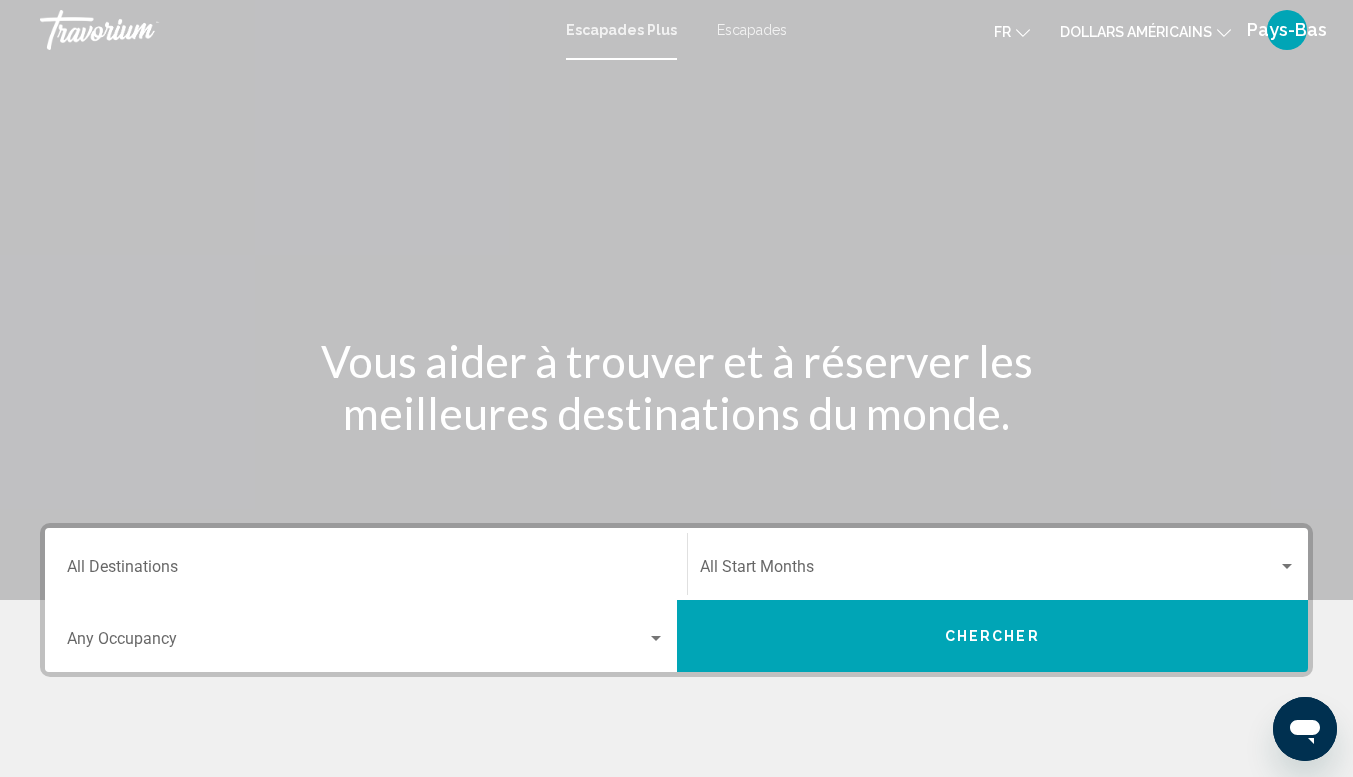 drag, startPoint x: 175, startPoint y: 634, endPoint x: 175, endPoint y: 623, distance: 11 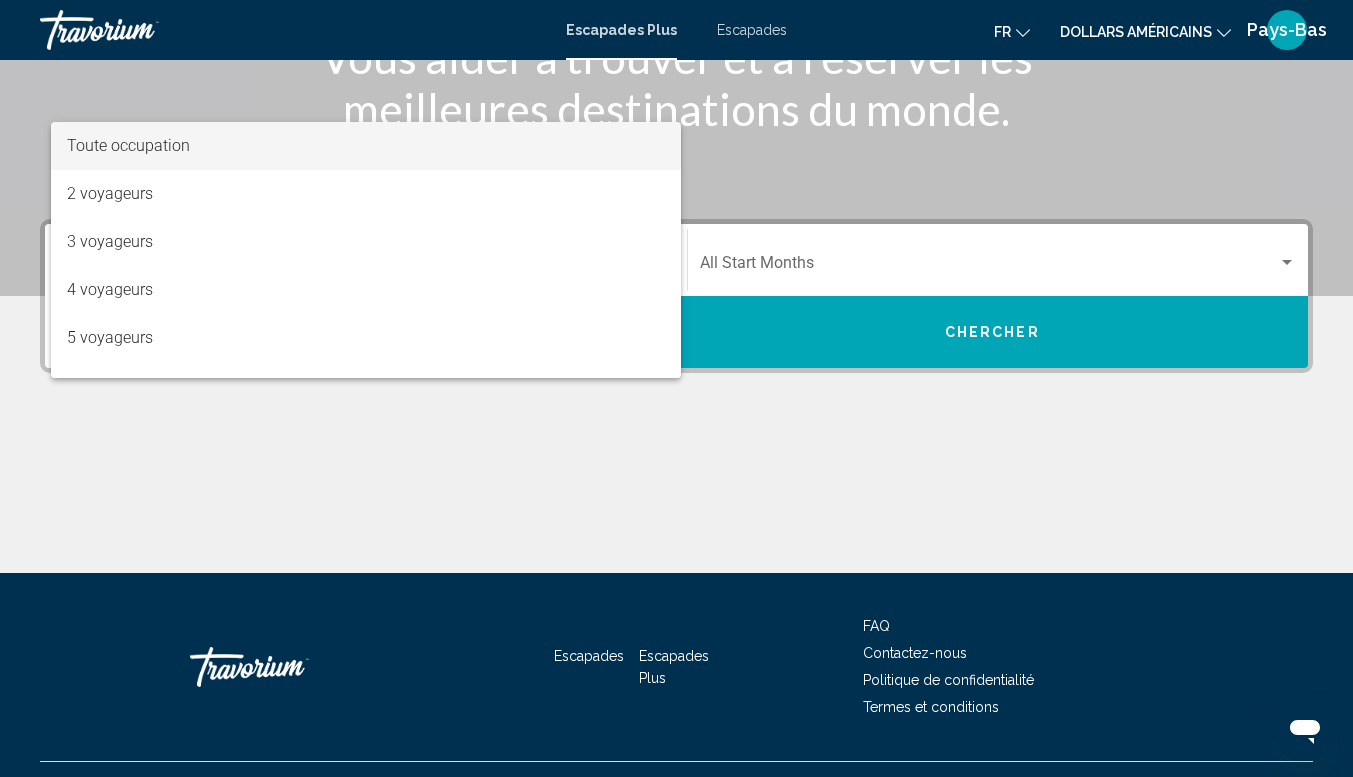scroll, scrollTop: 345, scrollLeft: 0, axis: vertical 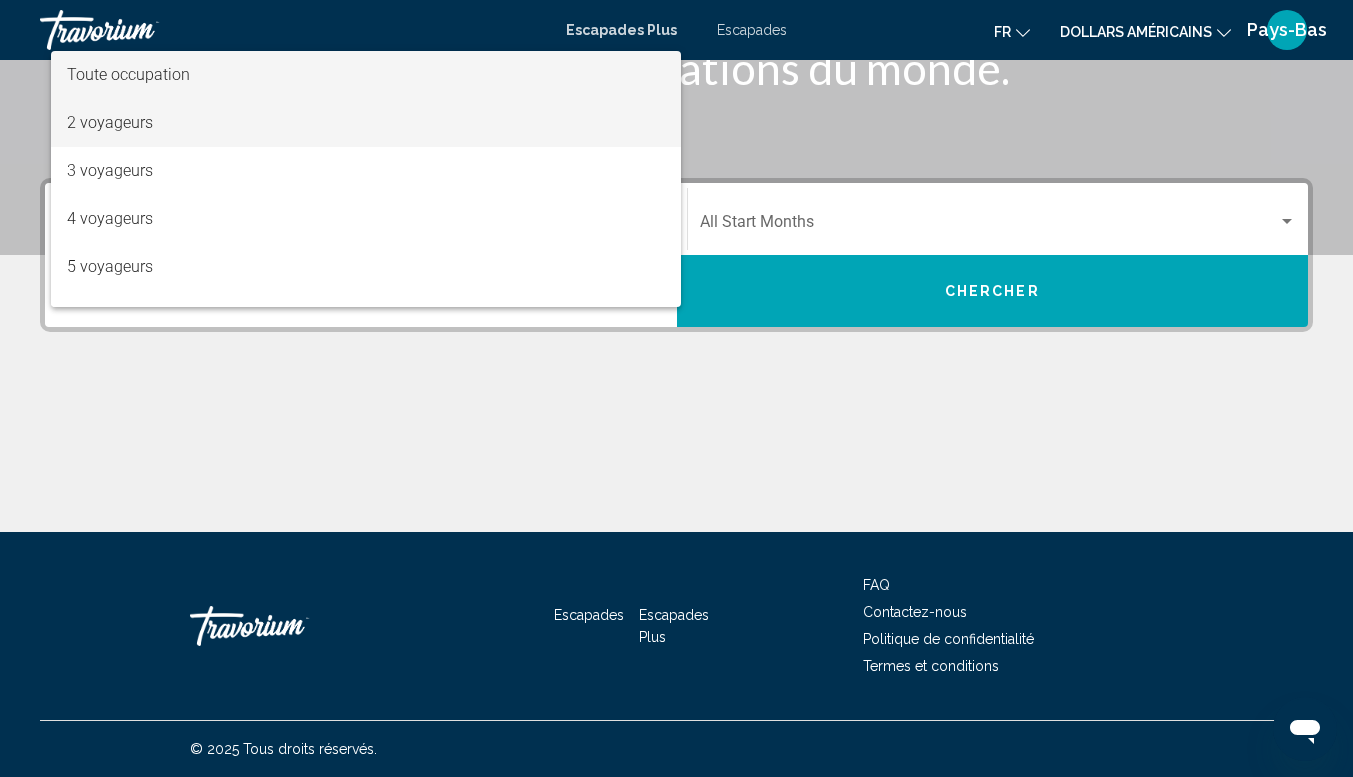 click on "2 voyageurs" at bounding box center [366, 123] 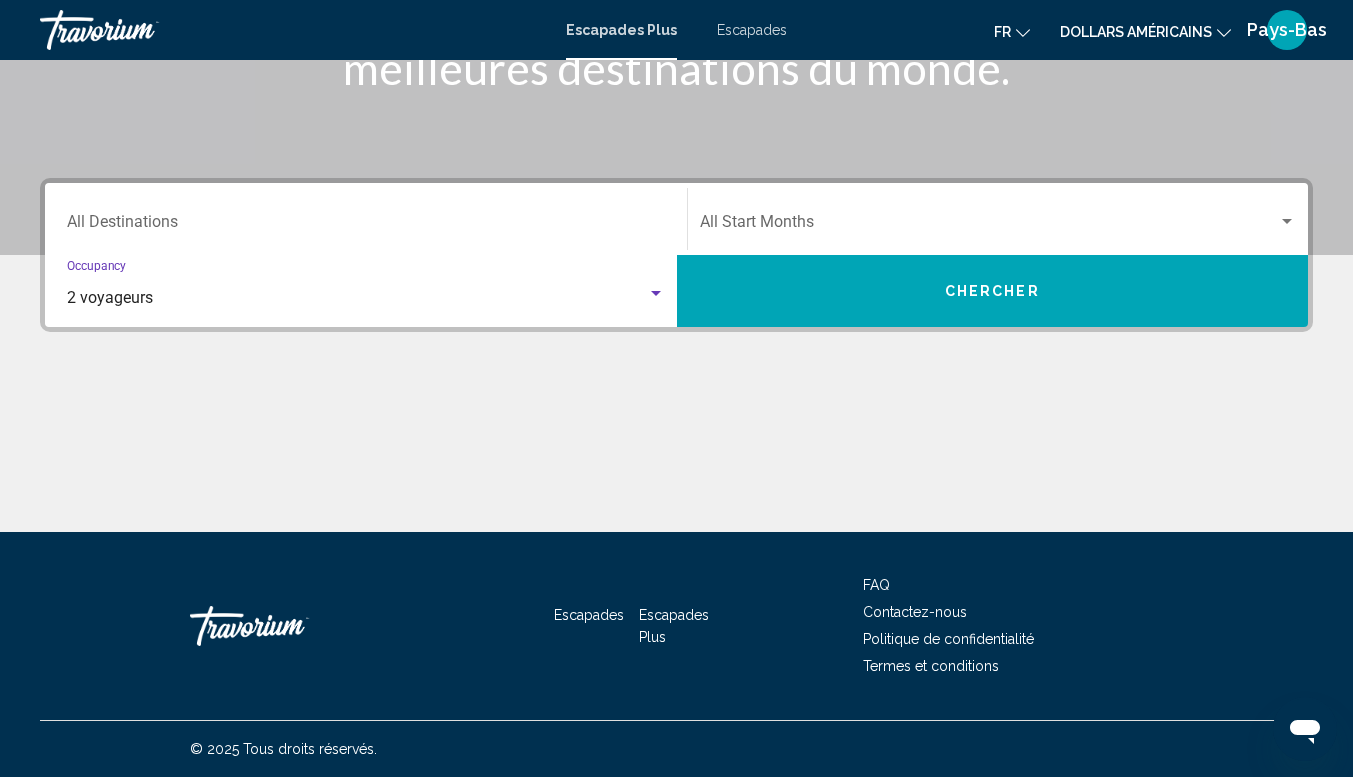 click on "Chercher" at bounding box center [993, 291] 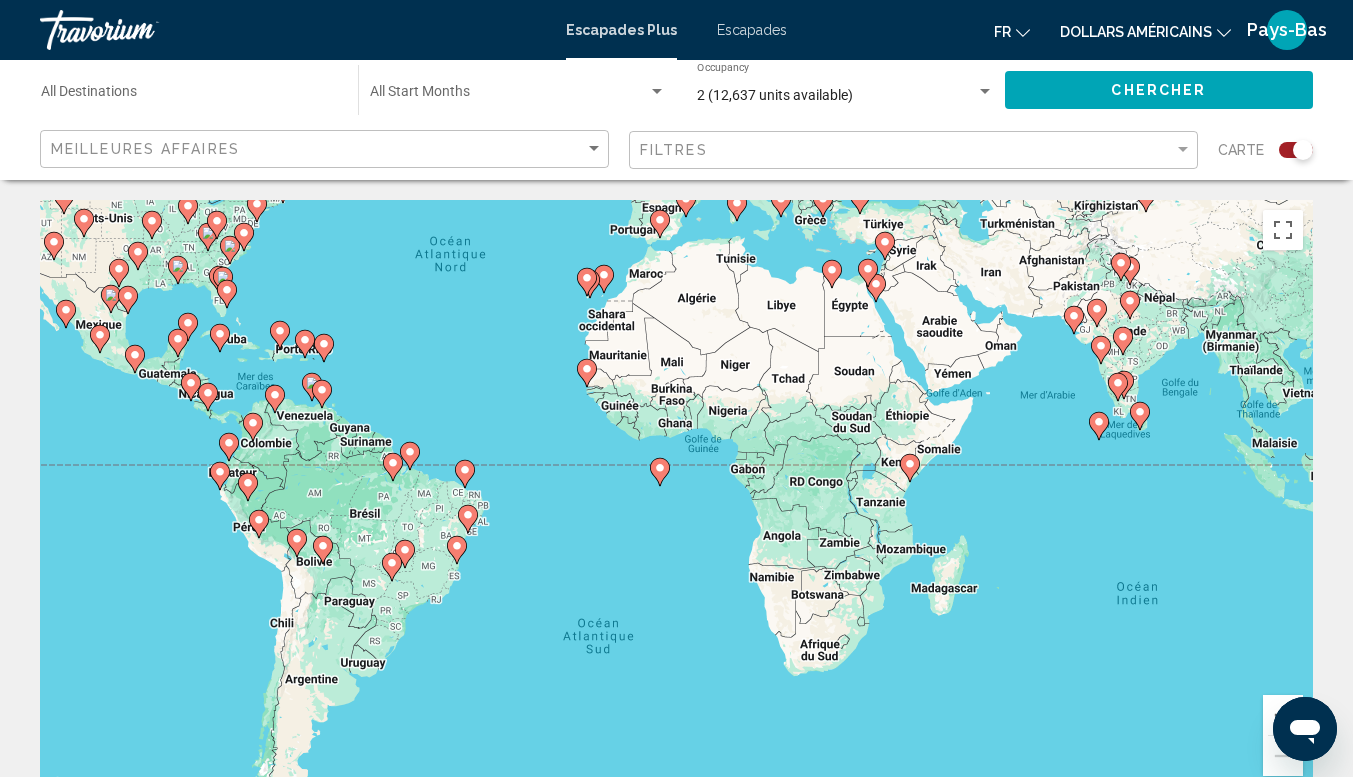 drag, startPoint x: 1047, startPoint y: 540, endPoint x: 878, endPoint y: 323, distance: 275.04544 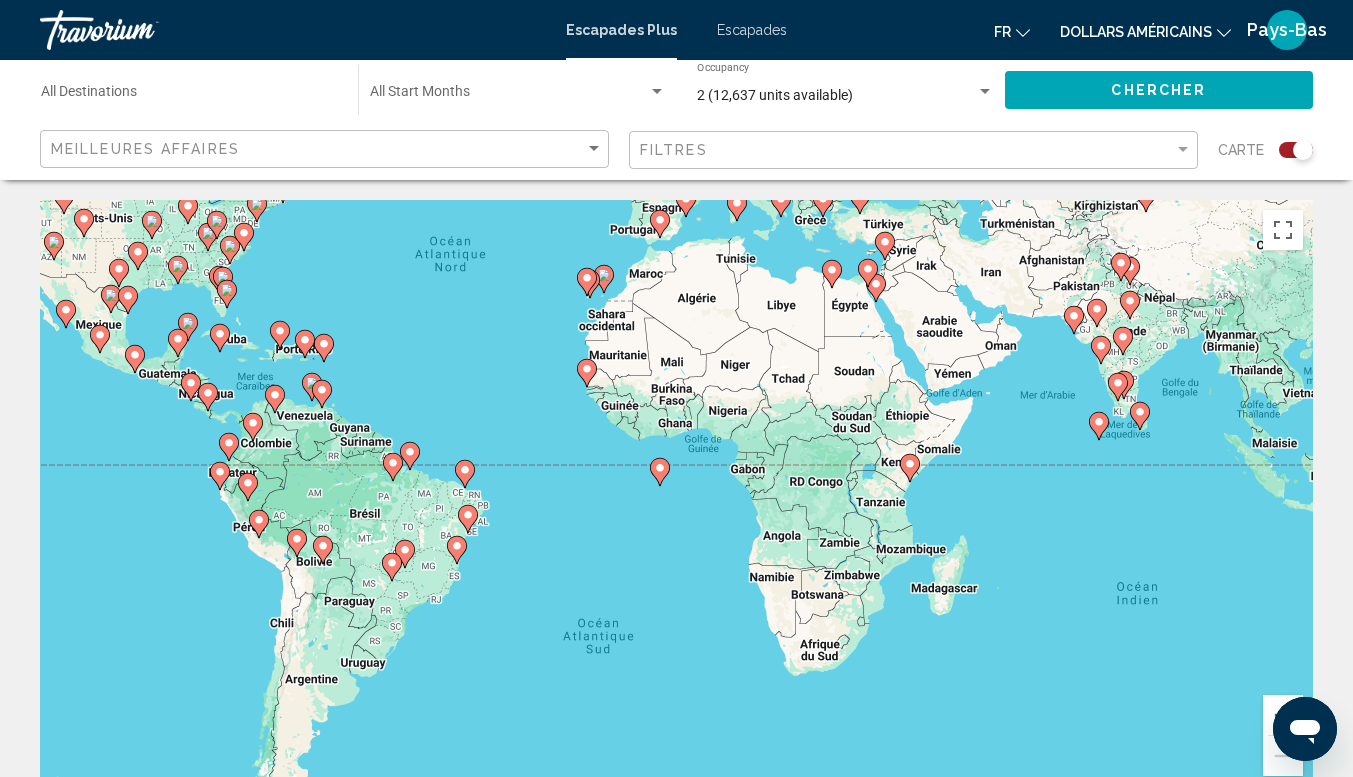 click on "Pour activer le glissement avec le clavier, appuyez sur Alt+Entrée. Une fois ce mode activé, utilisez les touches fléchées pour déplacer le repère. Pour valider le déplacement, appuyez sur Entrée. Pour annuler, appuyez sur Échap." at bounding box center [676, 500] 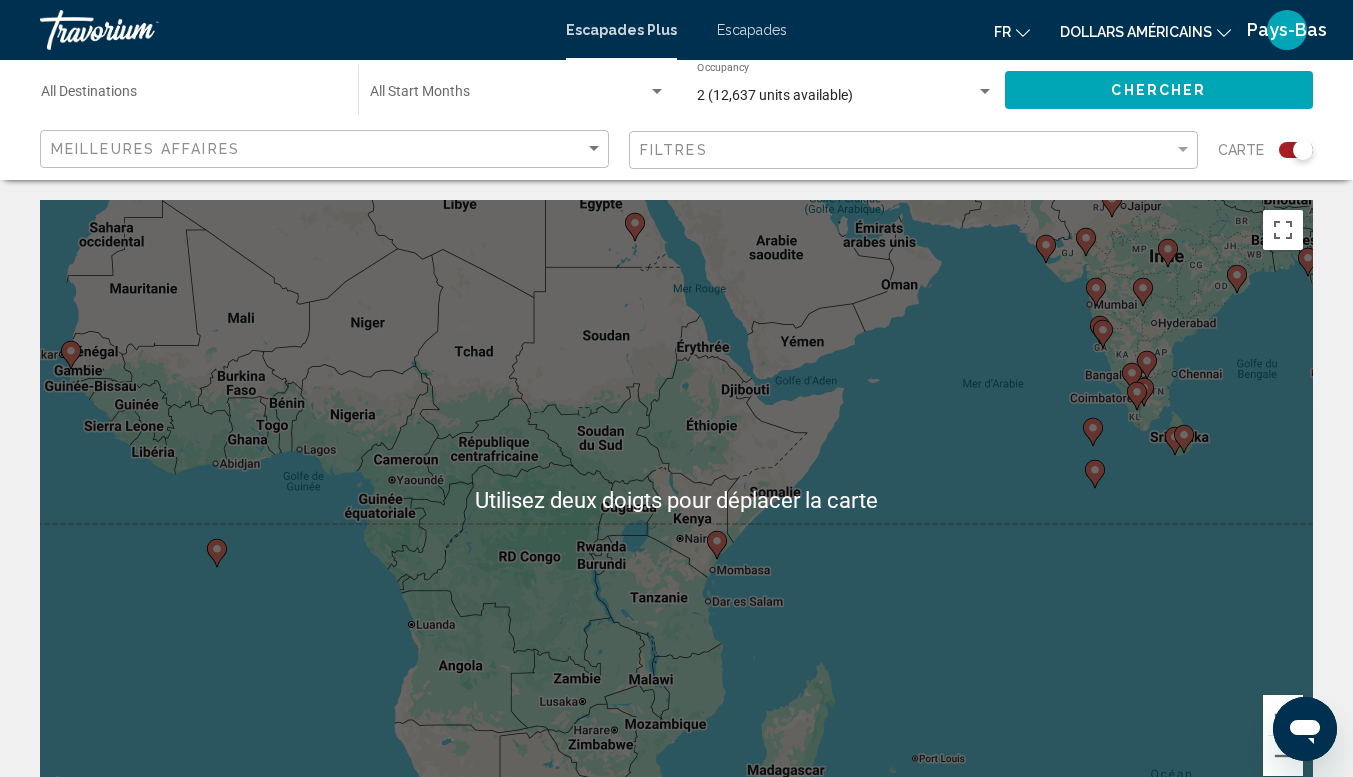 scroll, scrollTop: 1, scrollLeft: 0, axis: vertical 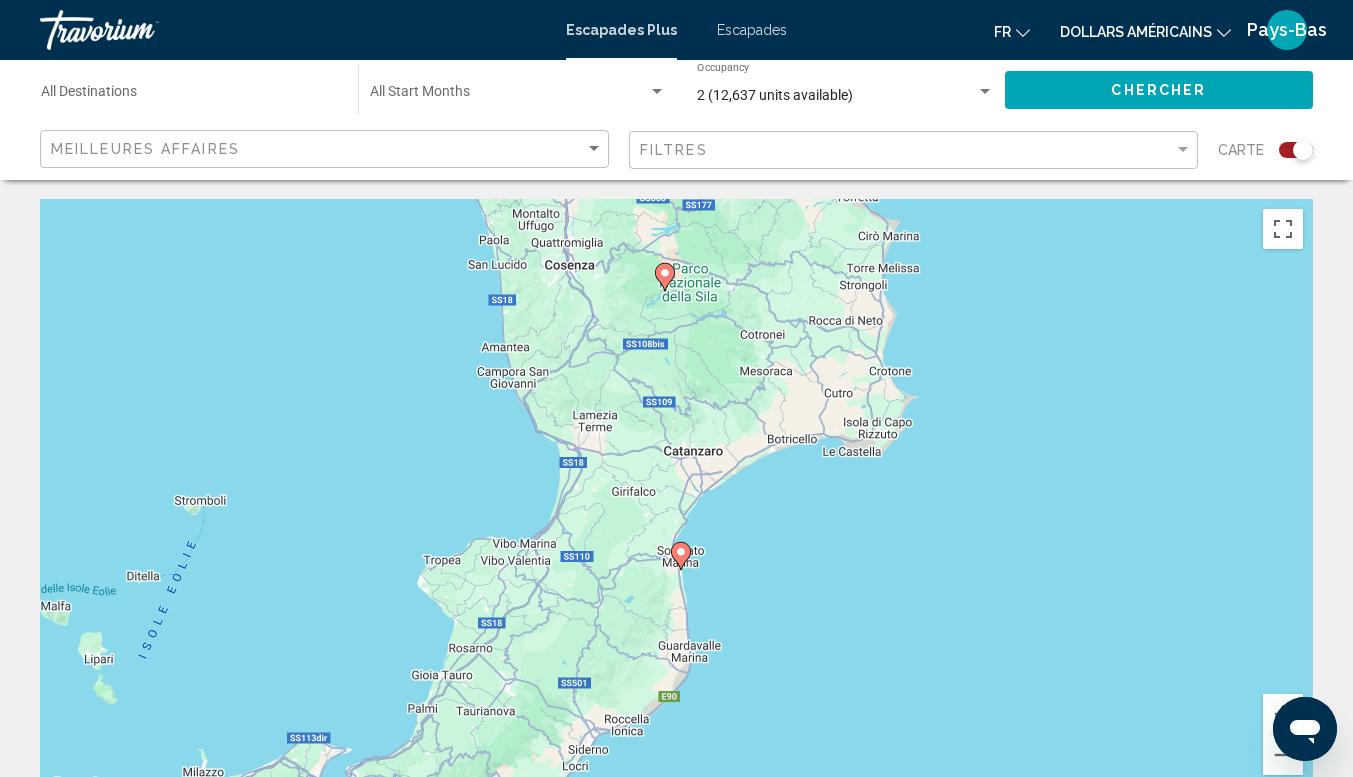 click at bounding box center [681, 556] 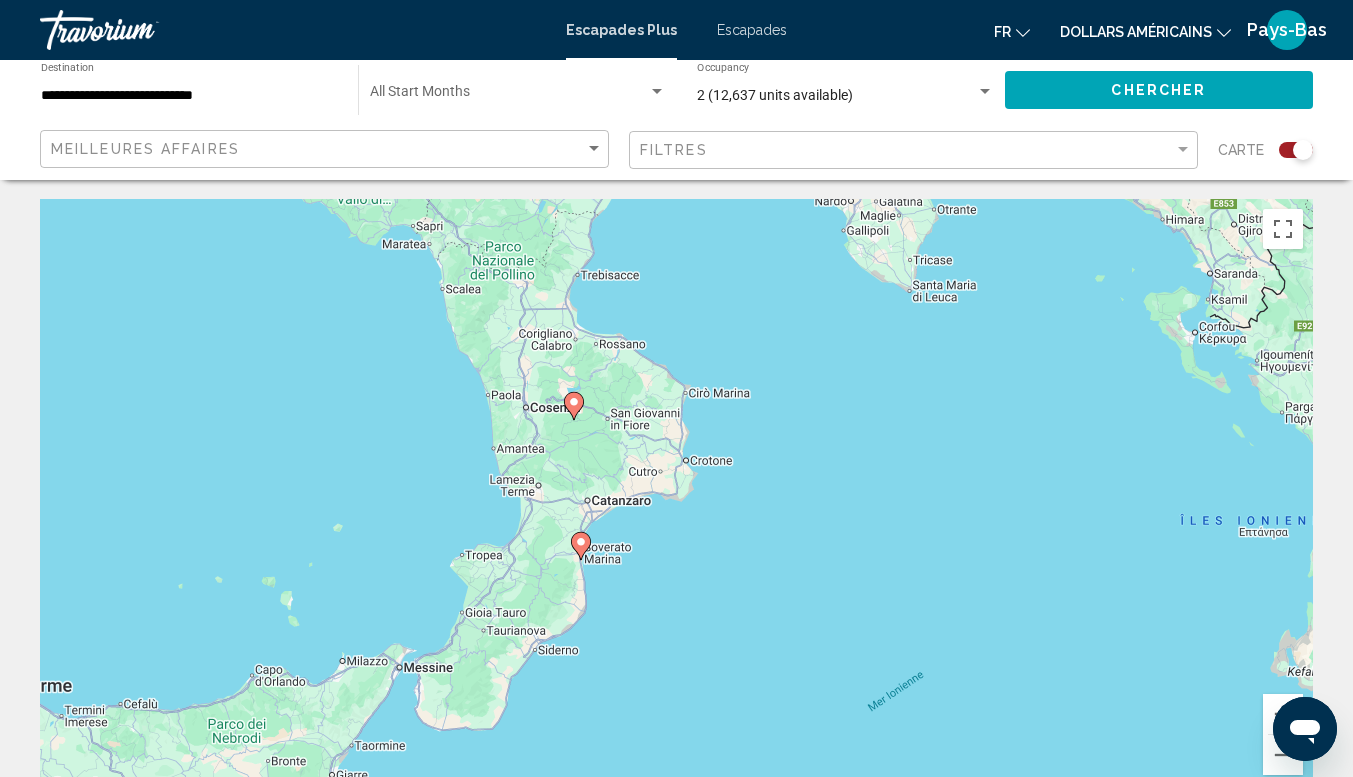 click at bounding box center [581, 546] 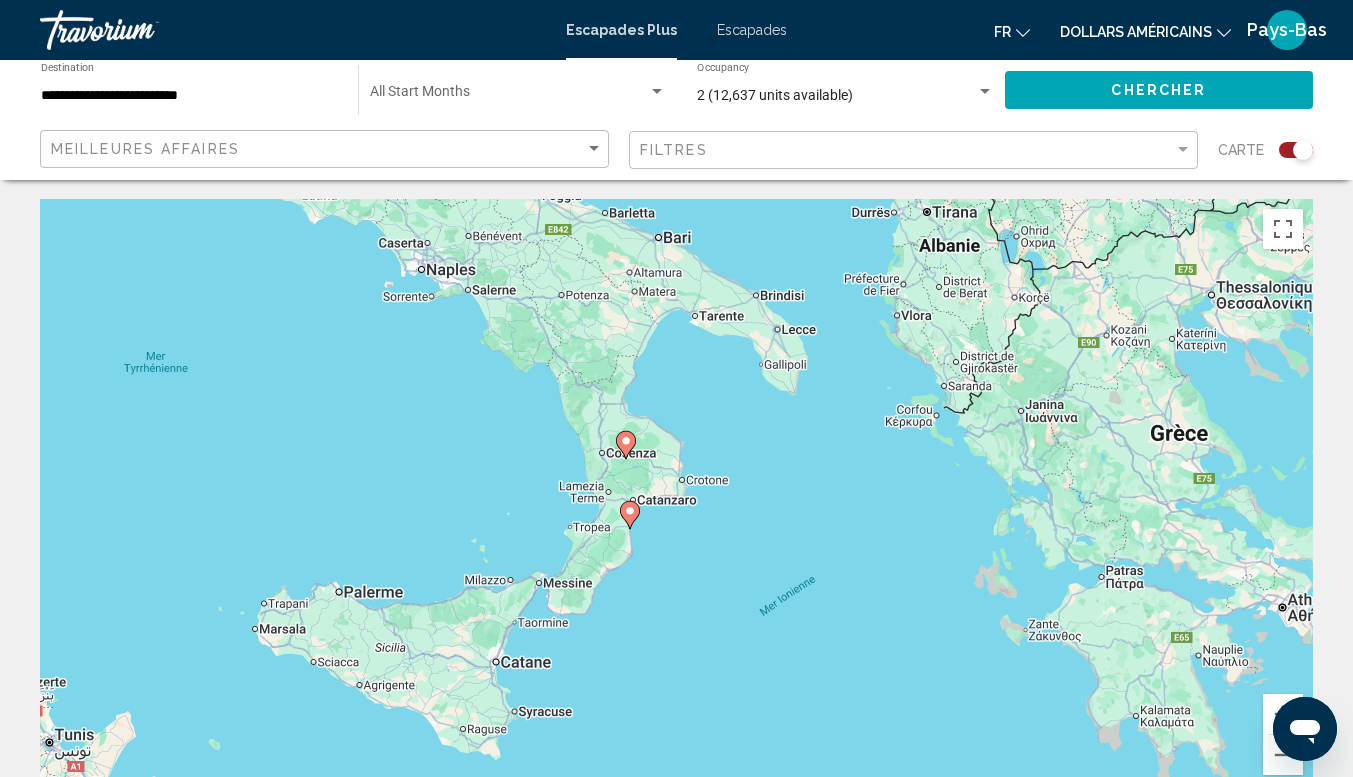 click 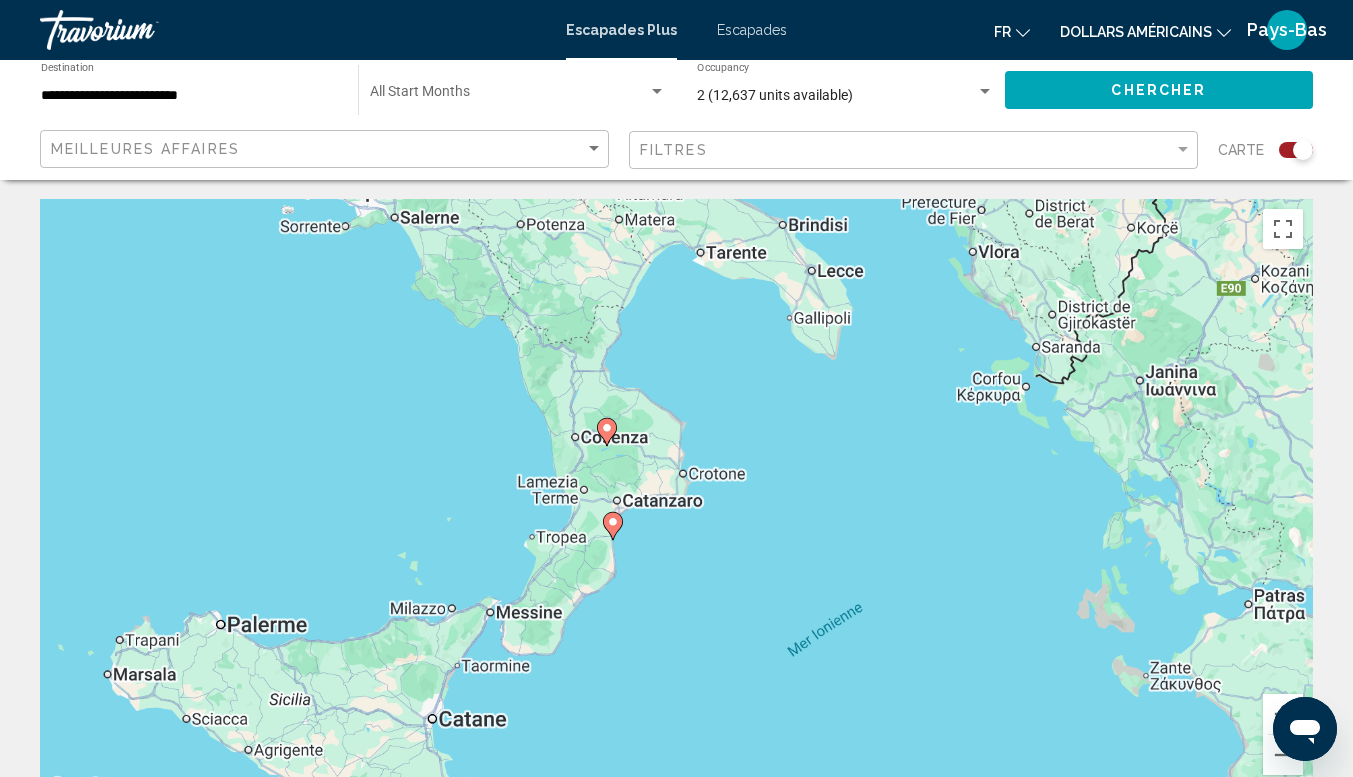 click on "Pour naviguer, appuyez sur les touches fléchées.  Pour activer le glissement avec le clavier, appuyez sur Alt+Entrée. Une fois ce mode activé, utilisez les touches fléchées pour déplacer le repère. Pour valider le déplacement, appuyez sur Entrée. Pour annuler, appuyez sur Échap." at bounding box center (676, 499) 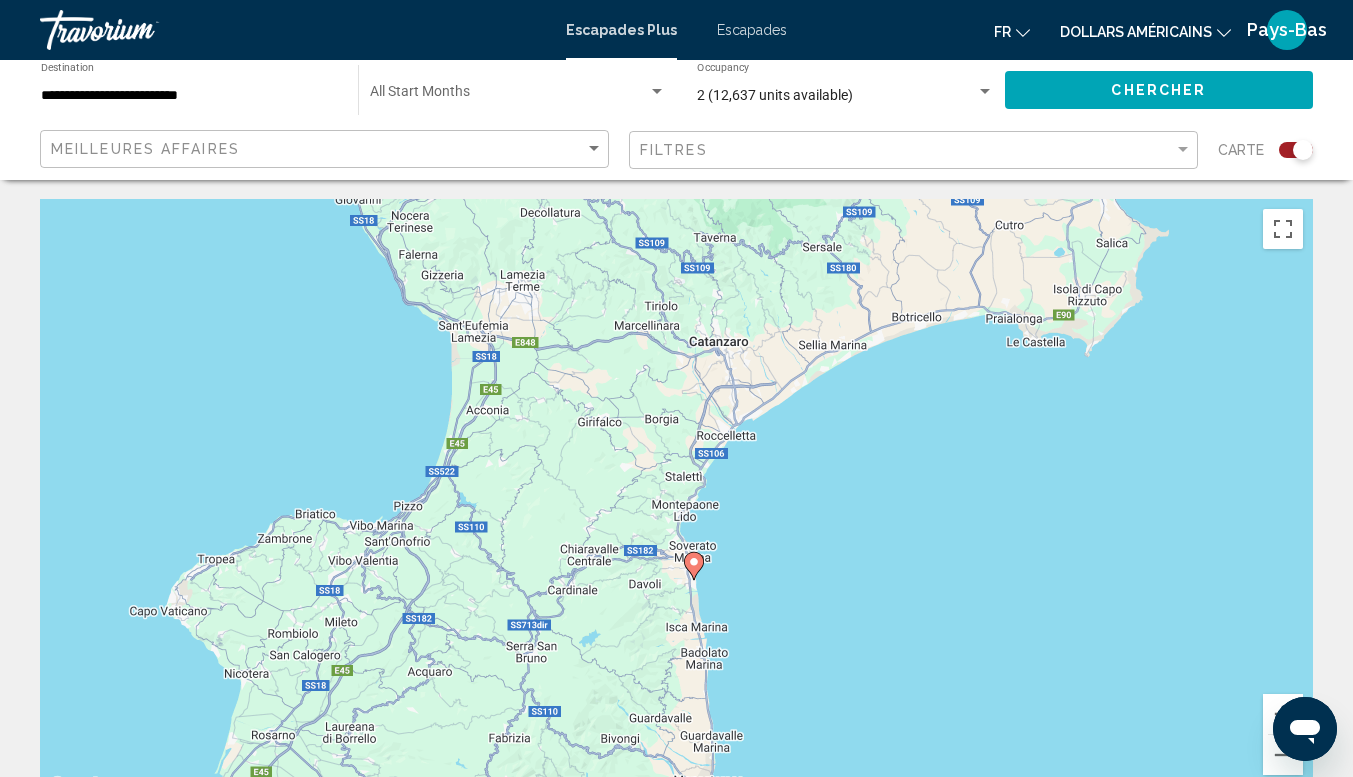 click 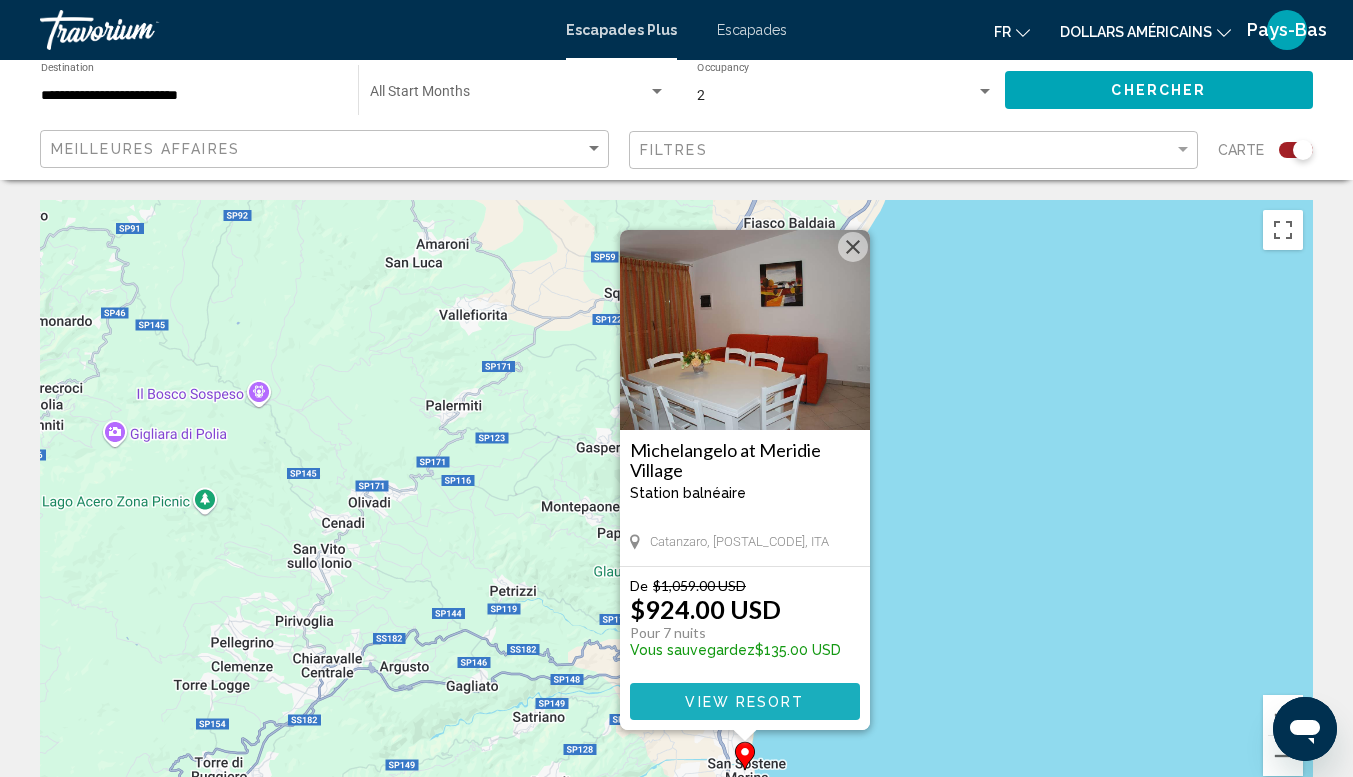 click on "View Resort" at bounding box center [744, 702] 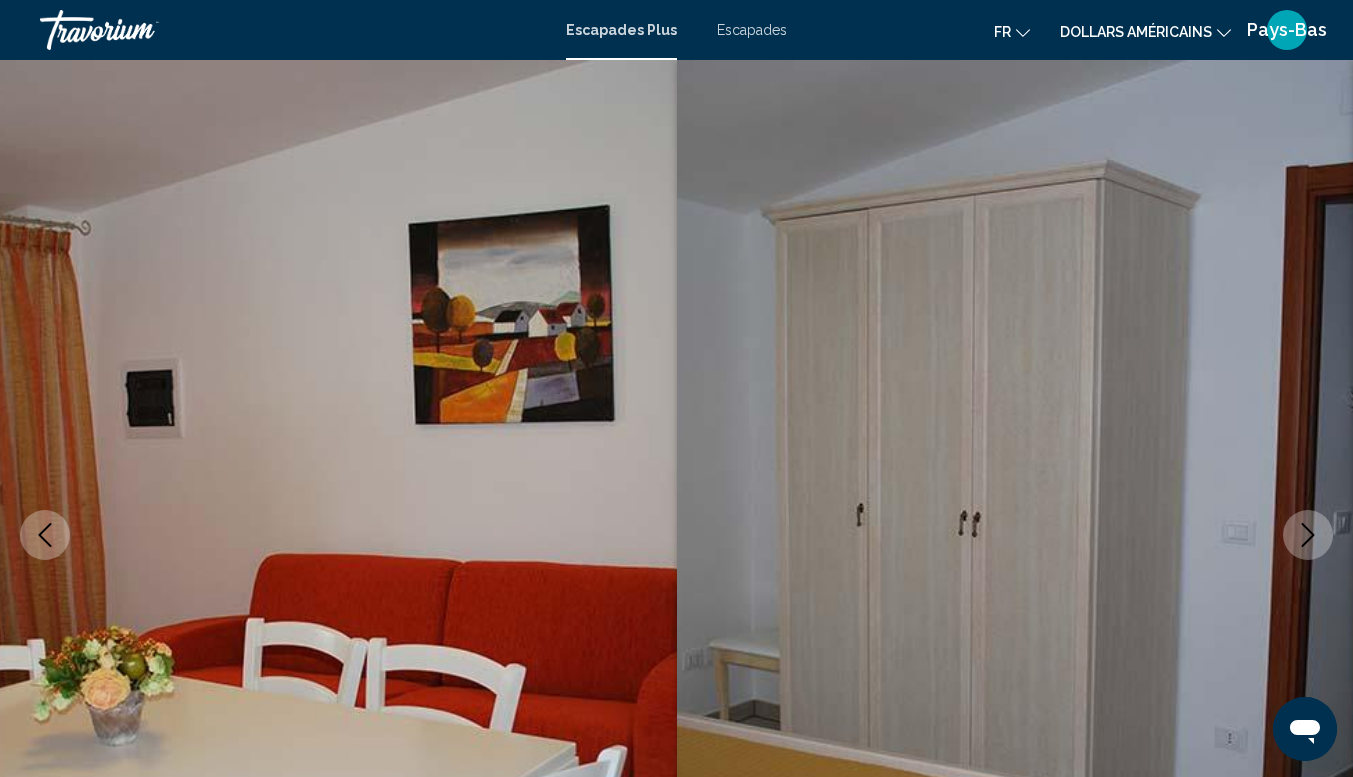 scroll, scrollTop: 146, scrollLeft: 0, axis: vertical 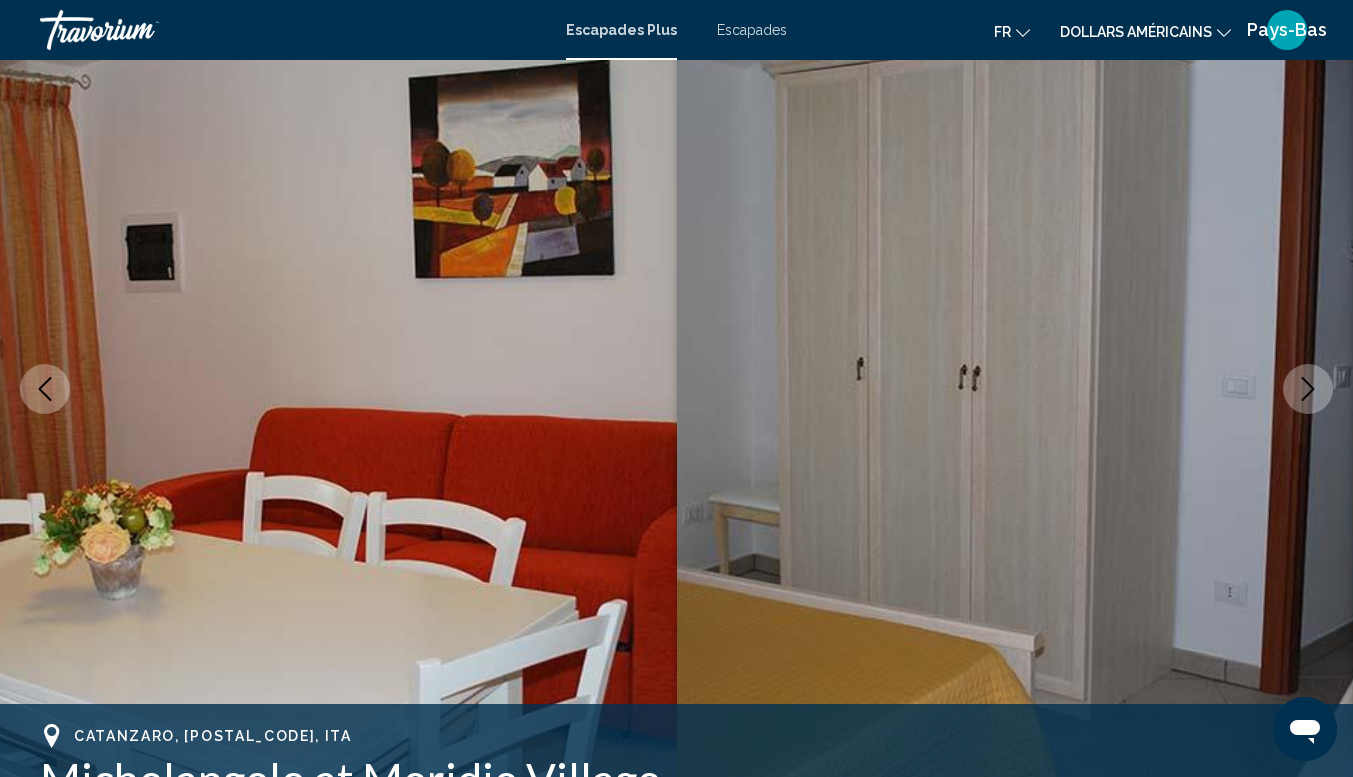 click at bounding box center (1308, 389) 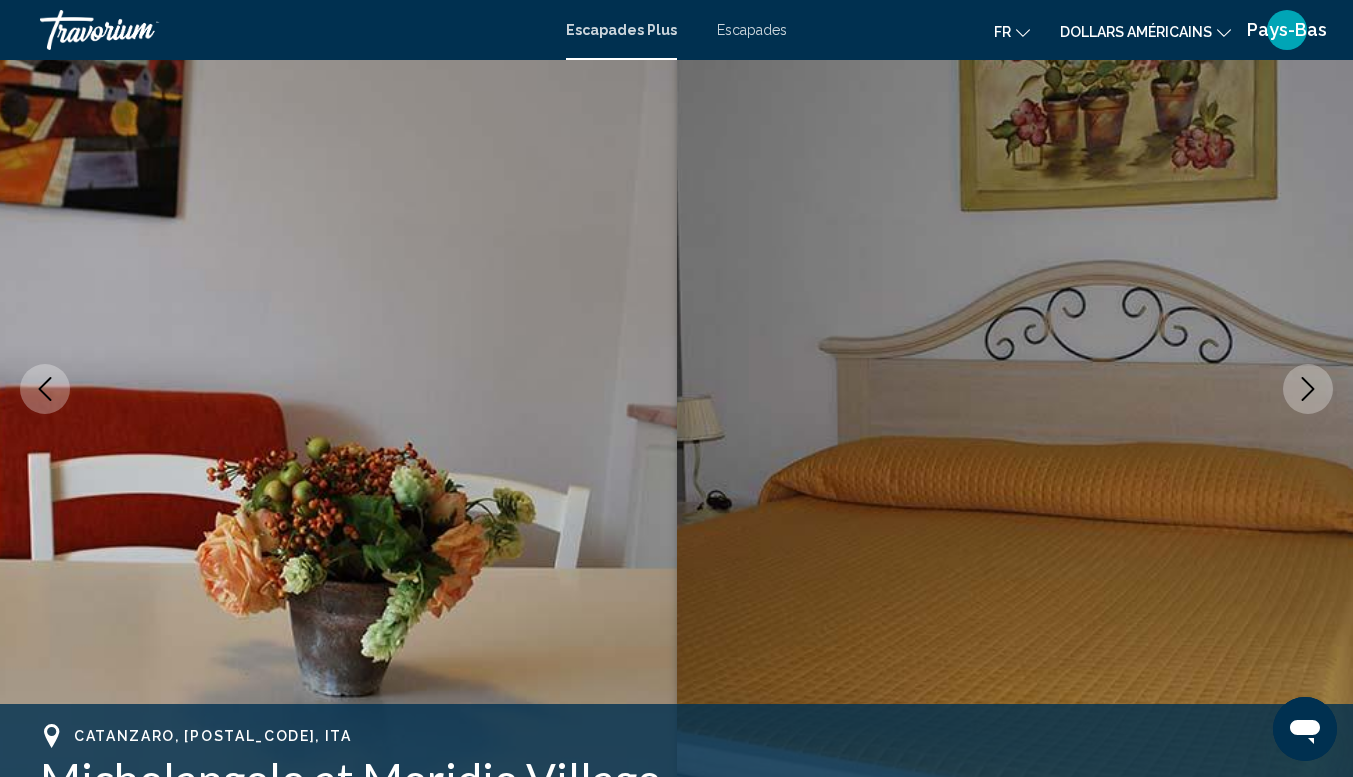 click at bounding box center [1308, 389] 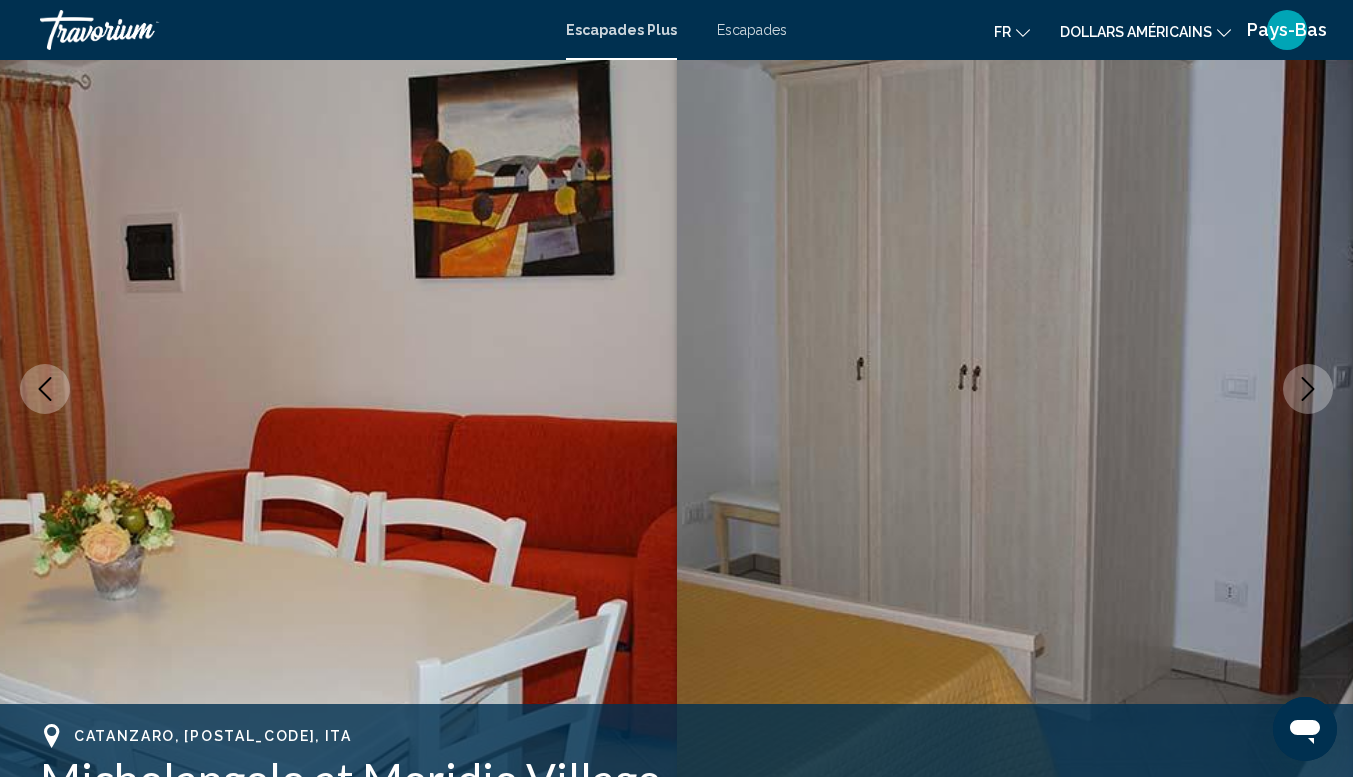 click at bounding box center [1308, 389] 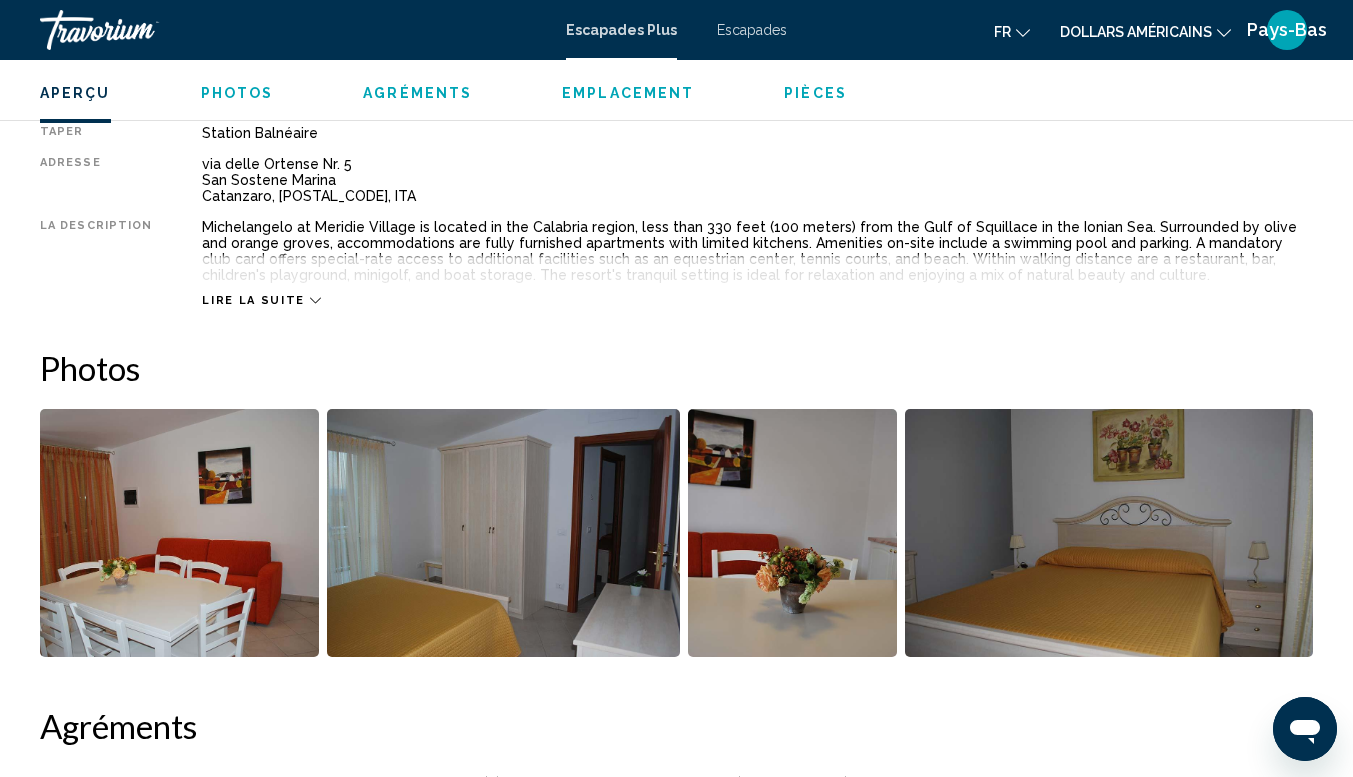 scroll, scrollTop: 1446, scrollLeft: 0, axis: vertical 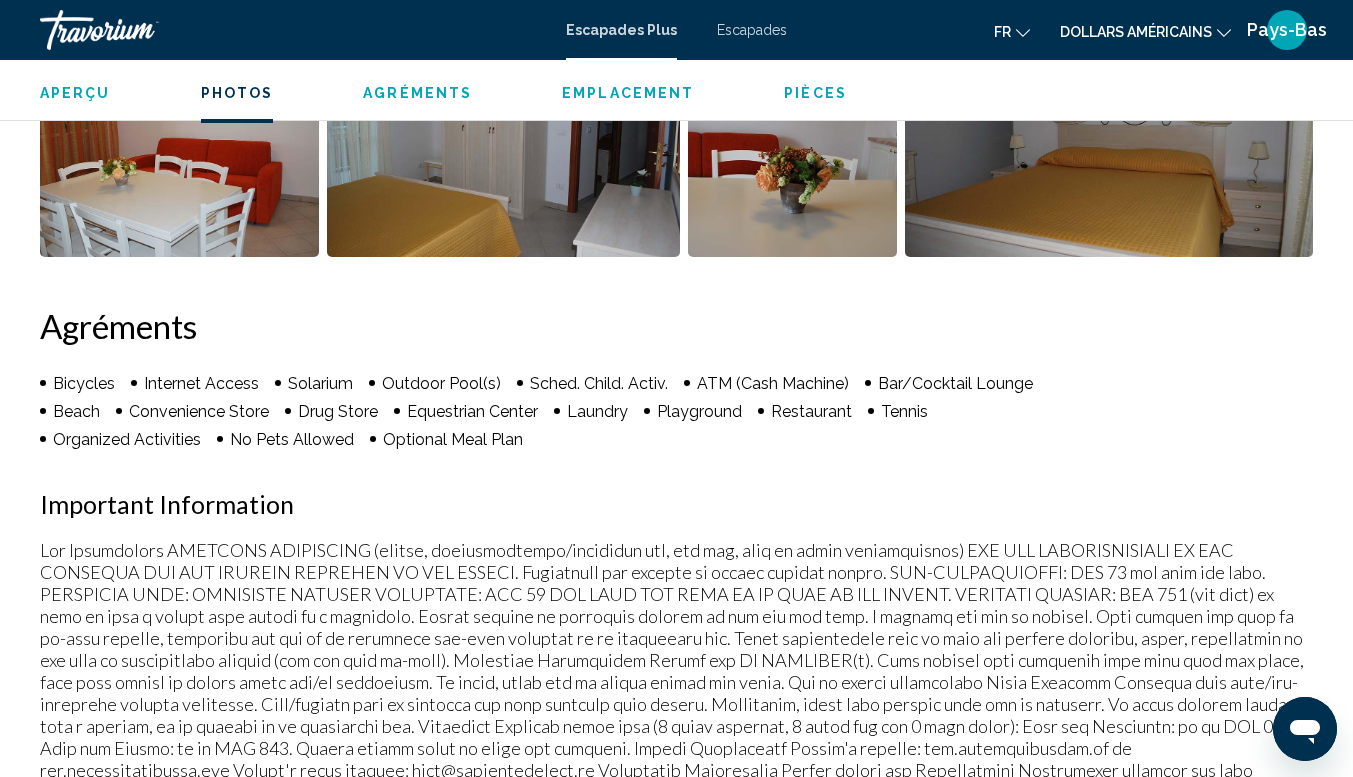 click on "Pièces" at bounding box center [815, 93] 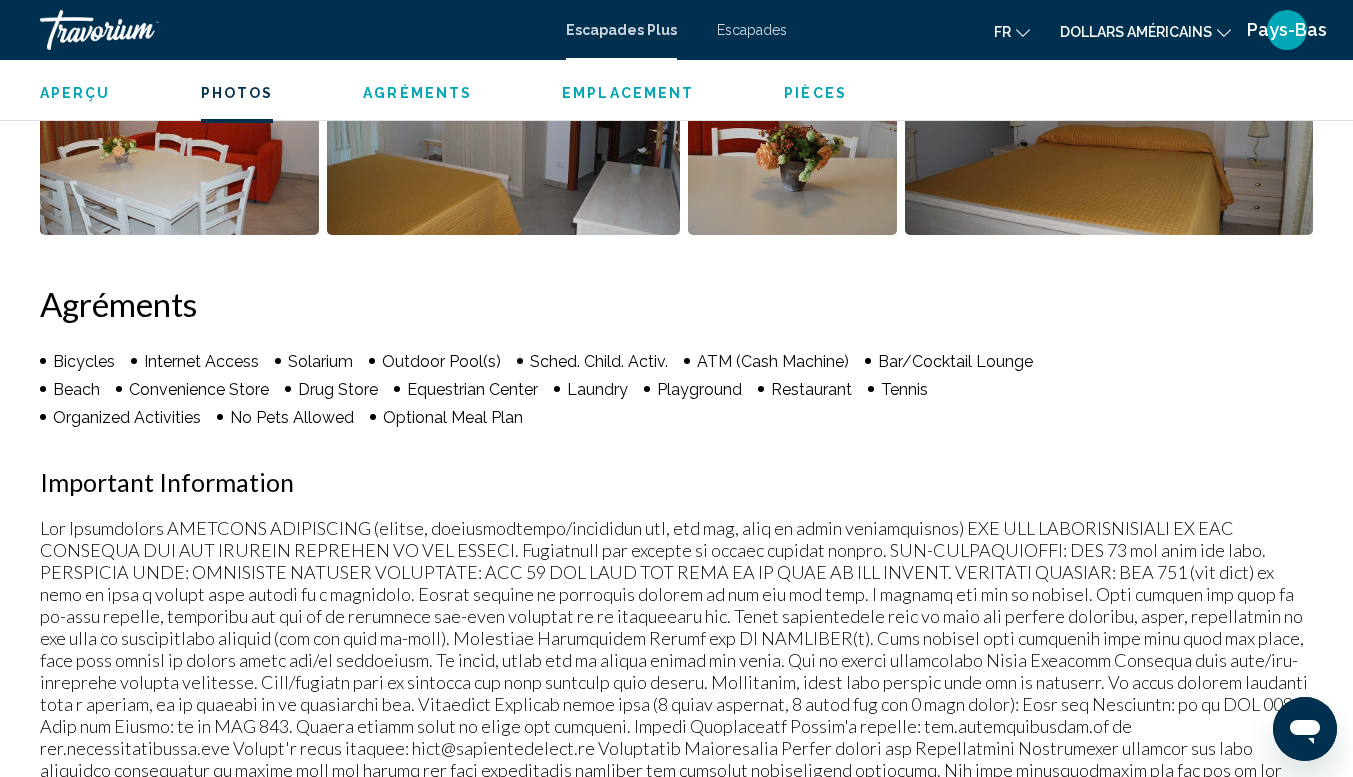 scroll, scrollTop: 1389, scrollLeft: 0, axis: vertical 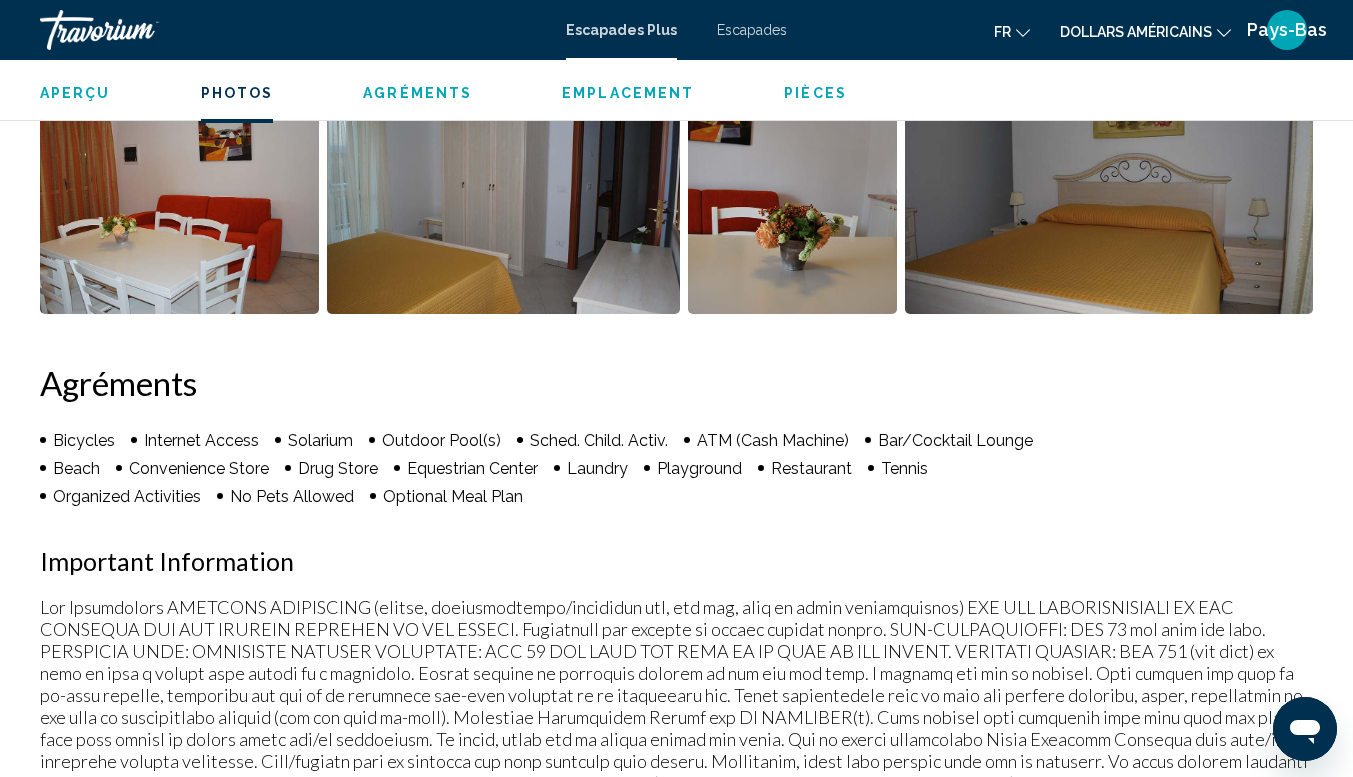 click at bounding box center (140, 30) 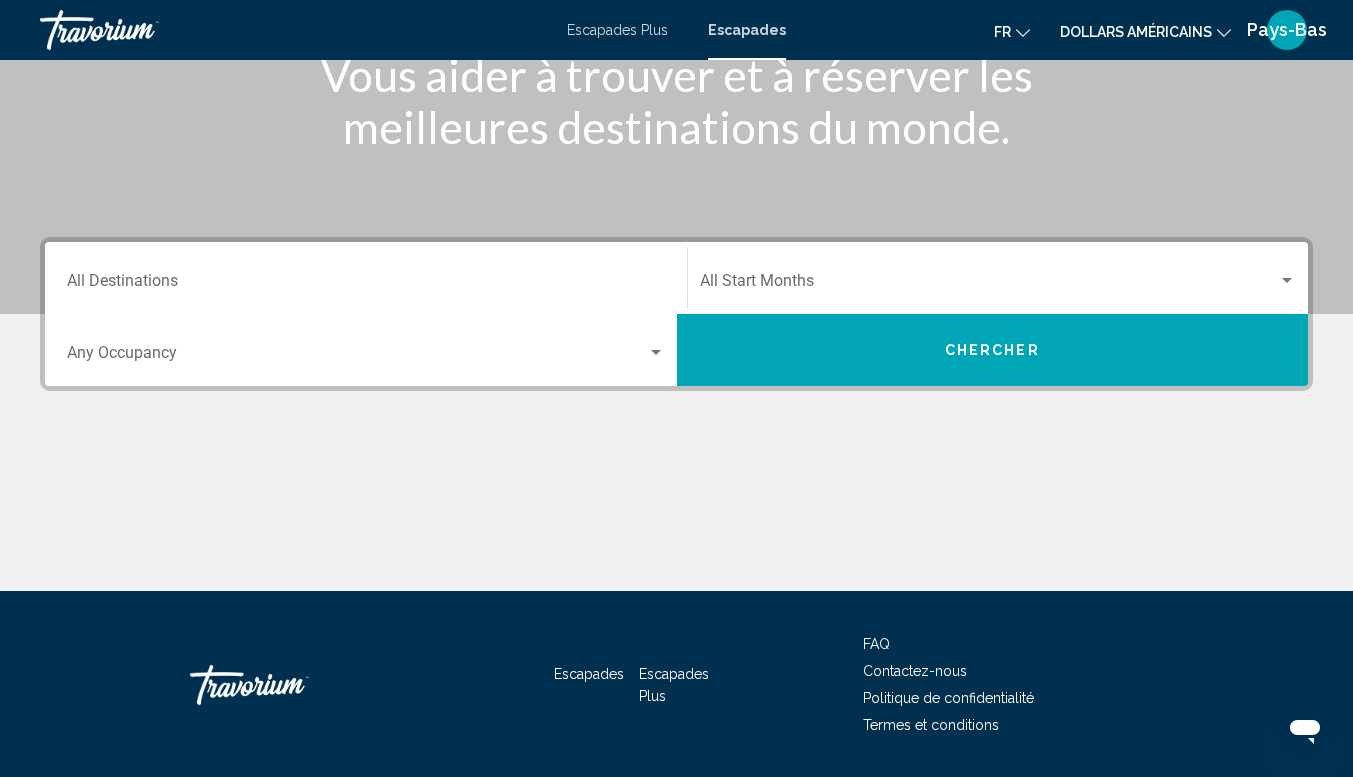 scroll, scrollTop: 345, scrollLeft: 0, axis: vertical 